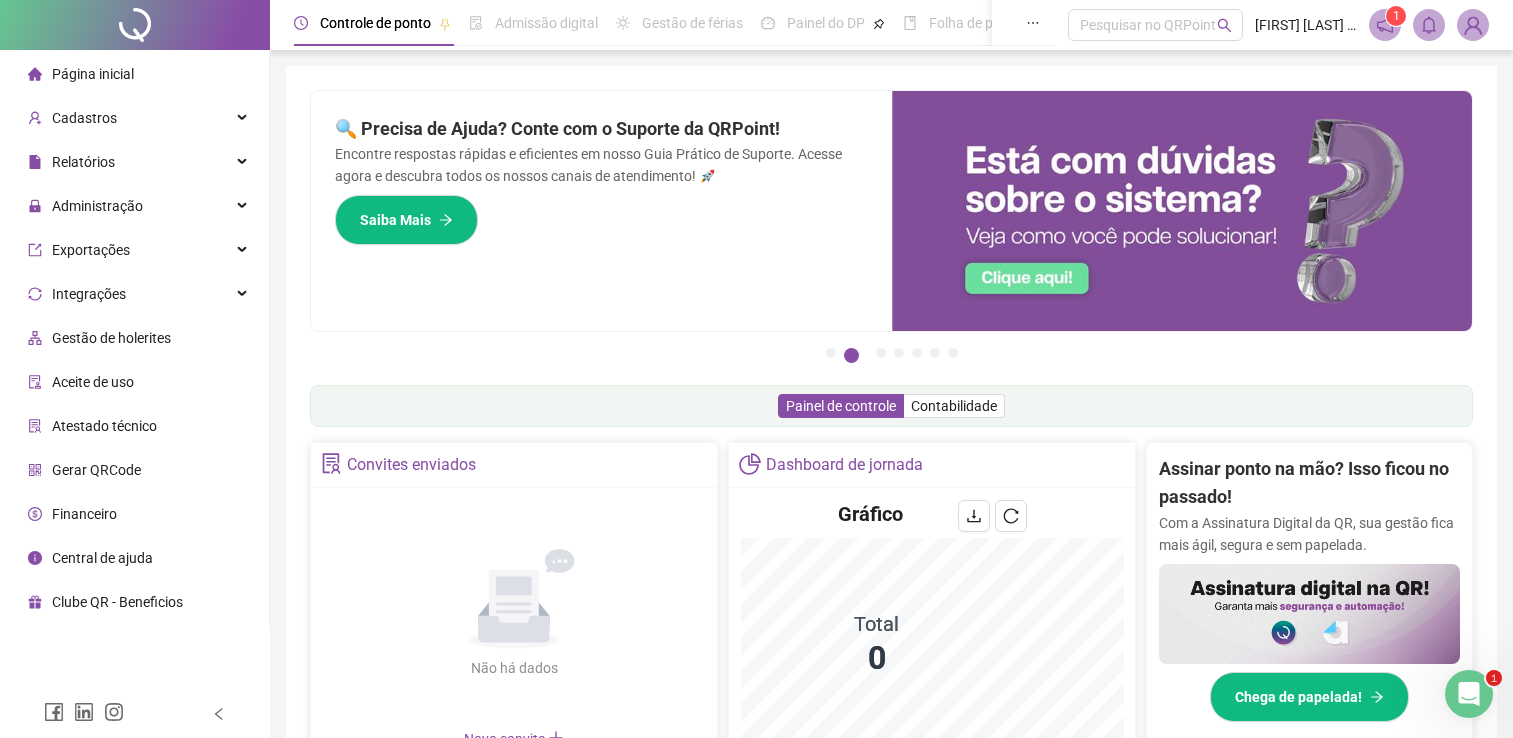 scroll, scrollTop: 0, scrollLeft: 0, axis: both 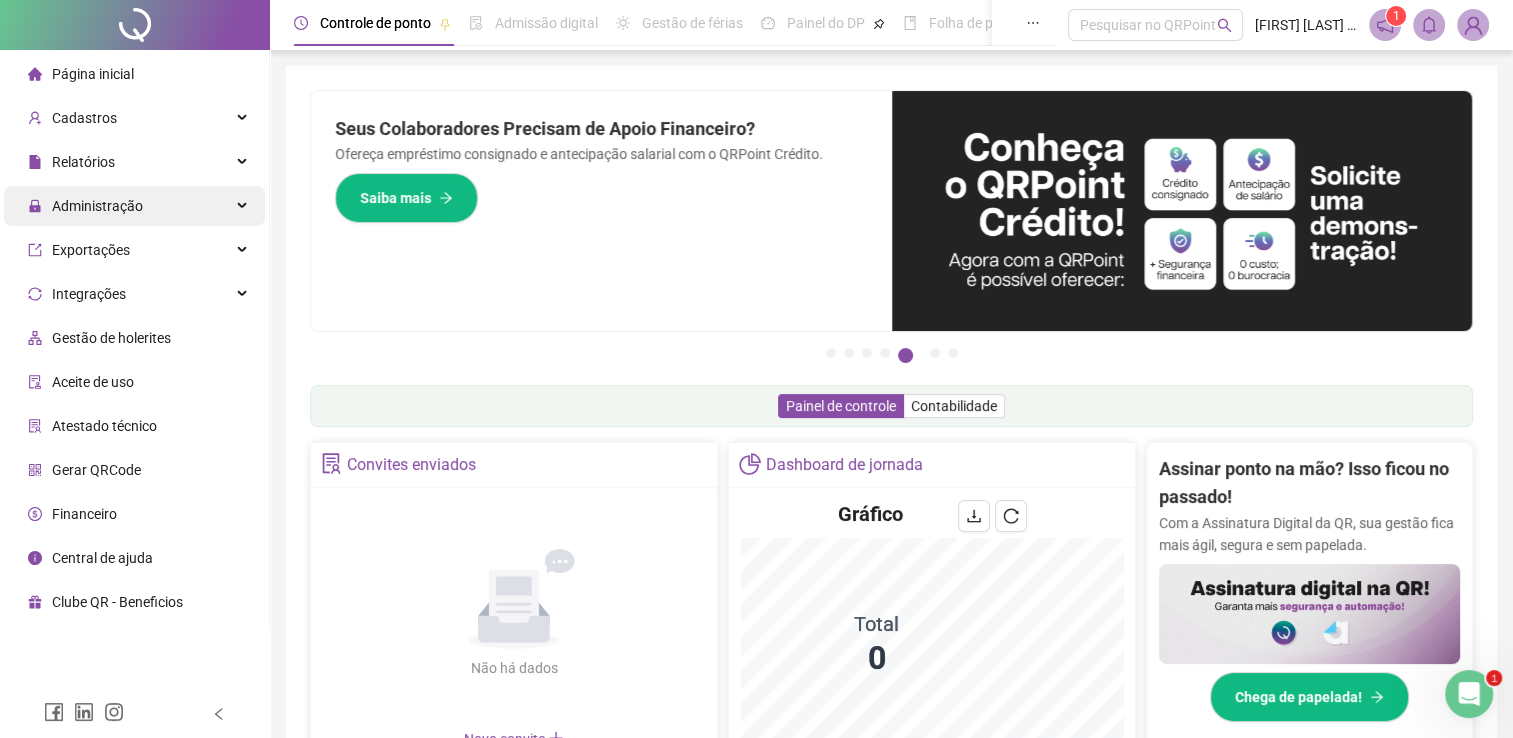 click on "Administração" at bounding box center [134, 206] 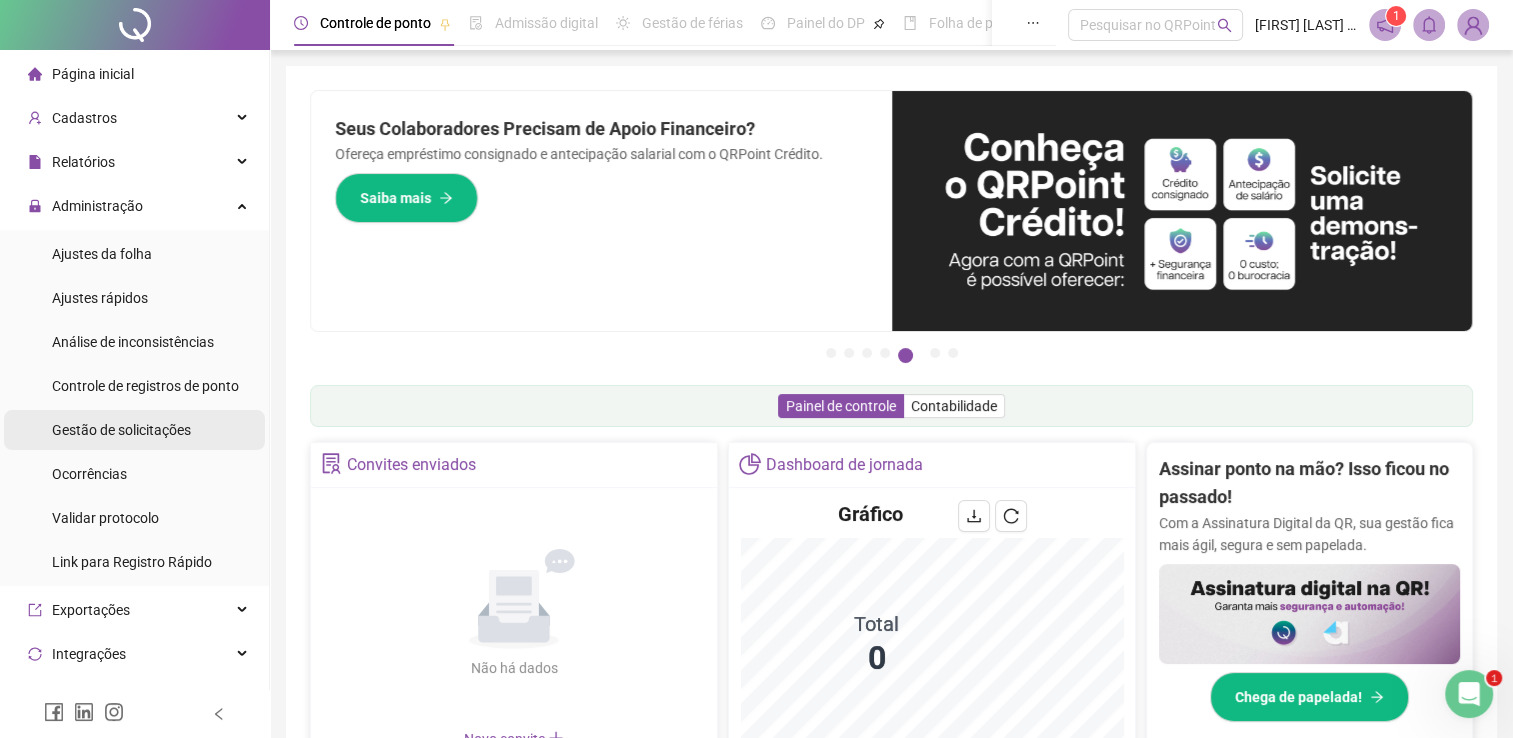 click on "Gestão de solicitações" at bounding box center (121, 430) 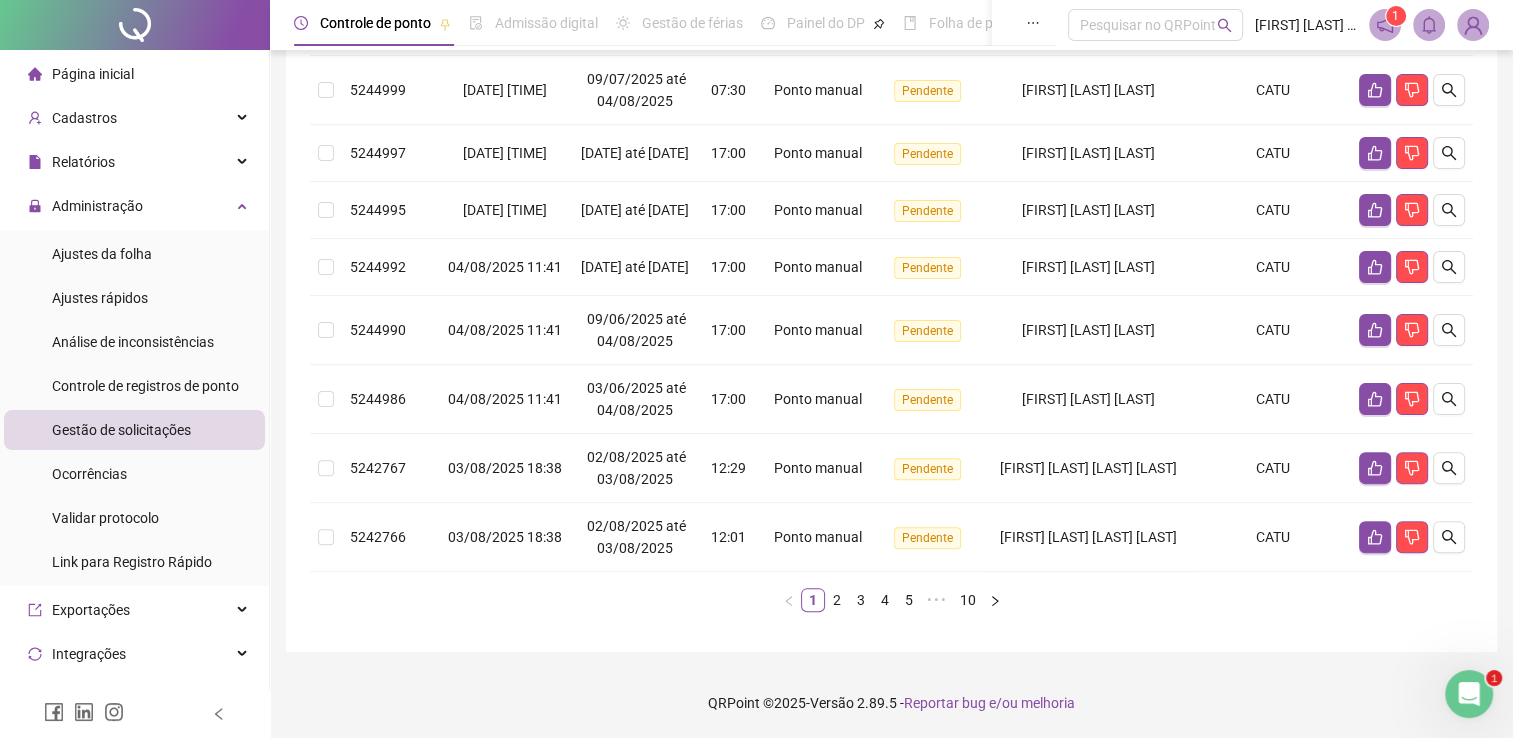 scroll, scrollTop: 574, scrollLeft: 0, axis: vertical 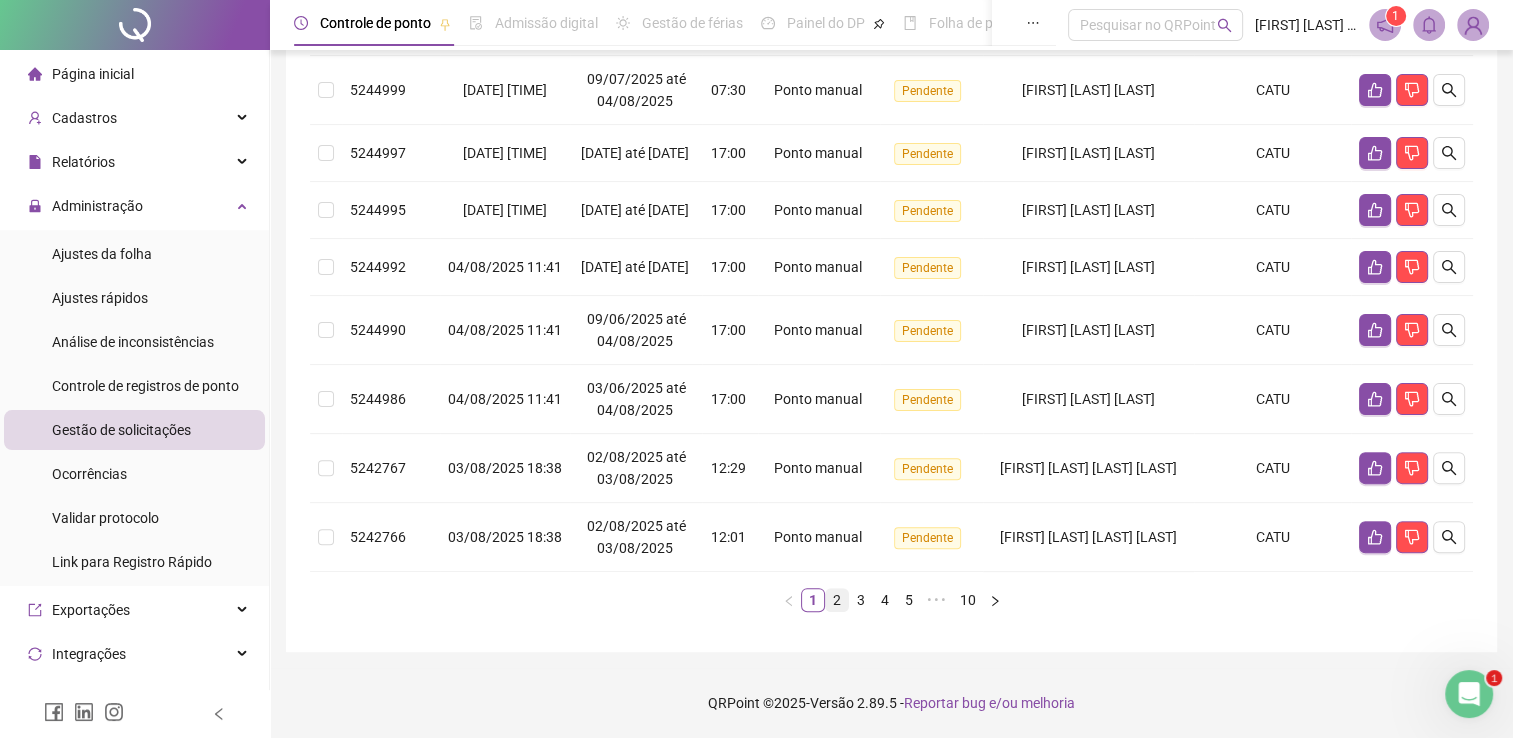 click on "2" at bounding box center [837, 600] 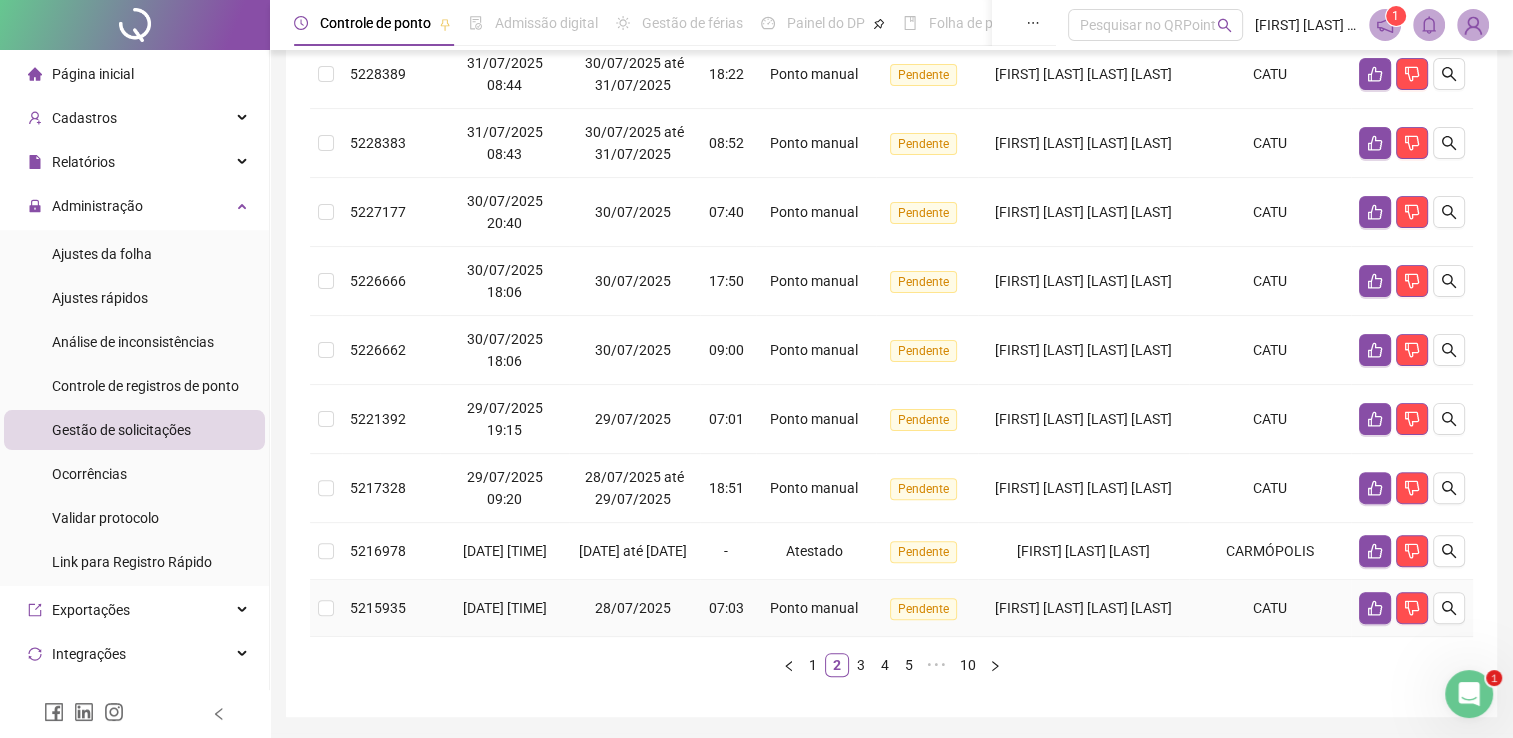 scroll, scrollTop: 574, scrollLeft: 0, axis: vertical 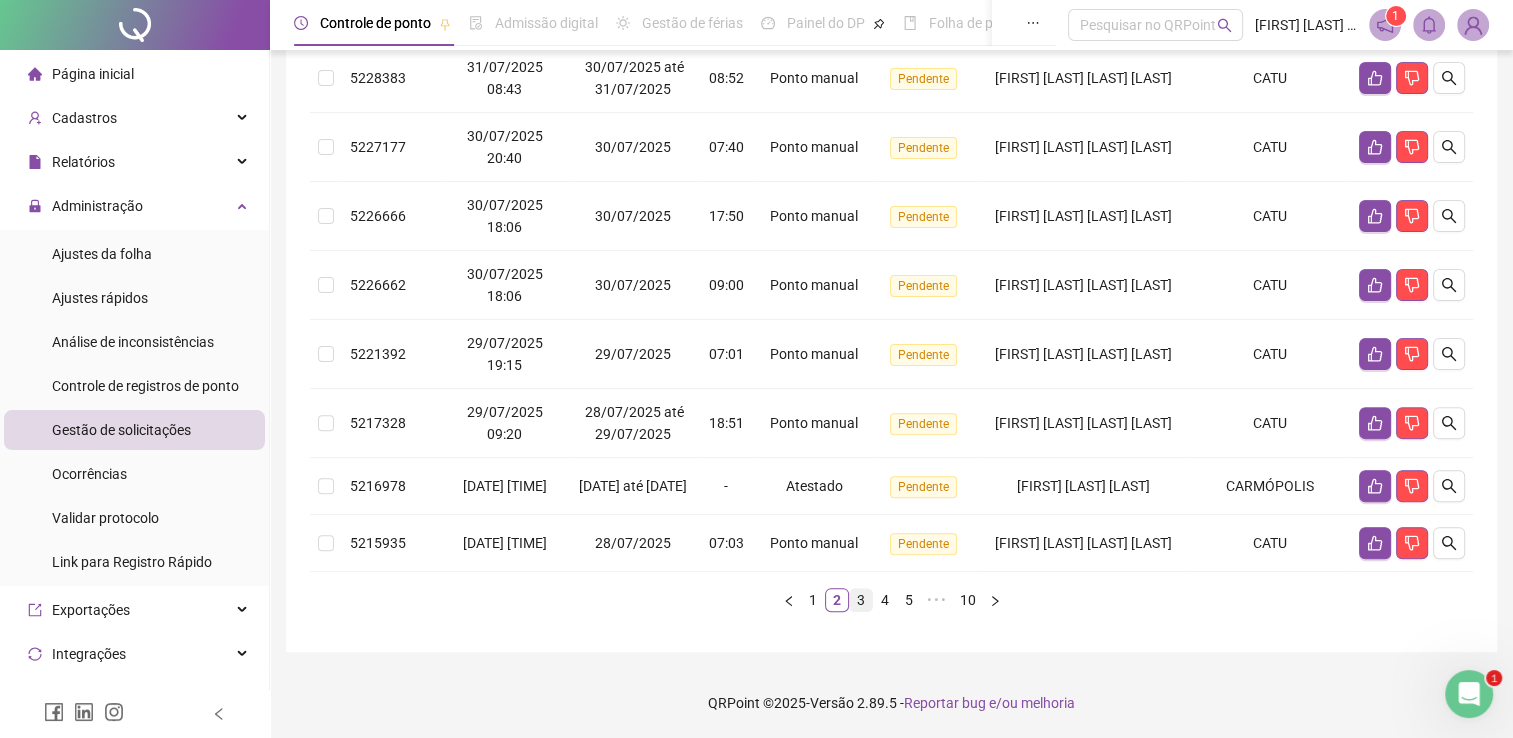 click on "3" at bounding box center [861, 600] 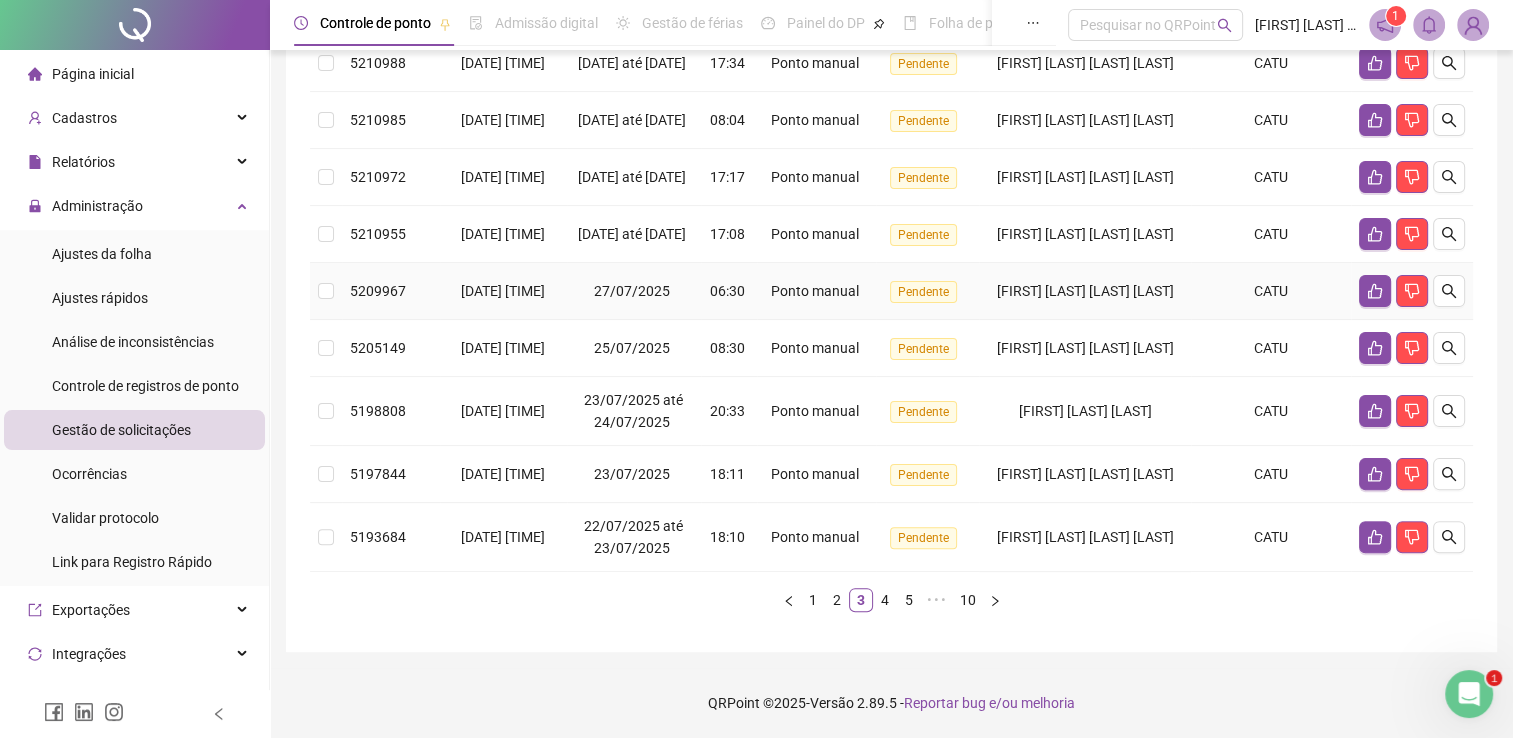 scroll, scrollTop: 574, scrollLeft: 0, axis: vertical 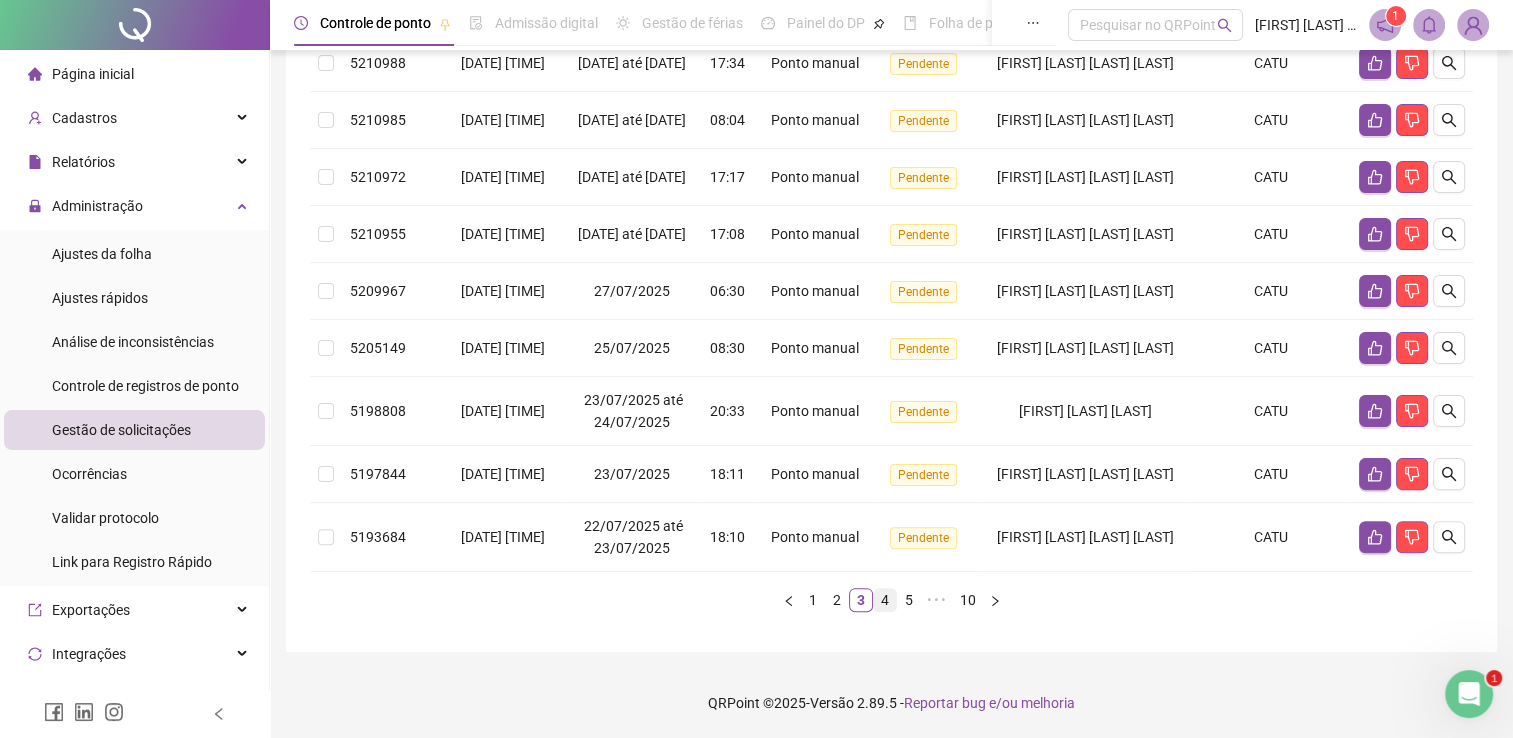 click on "4" at bounding box center [885, 600] 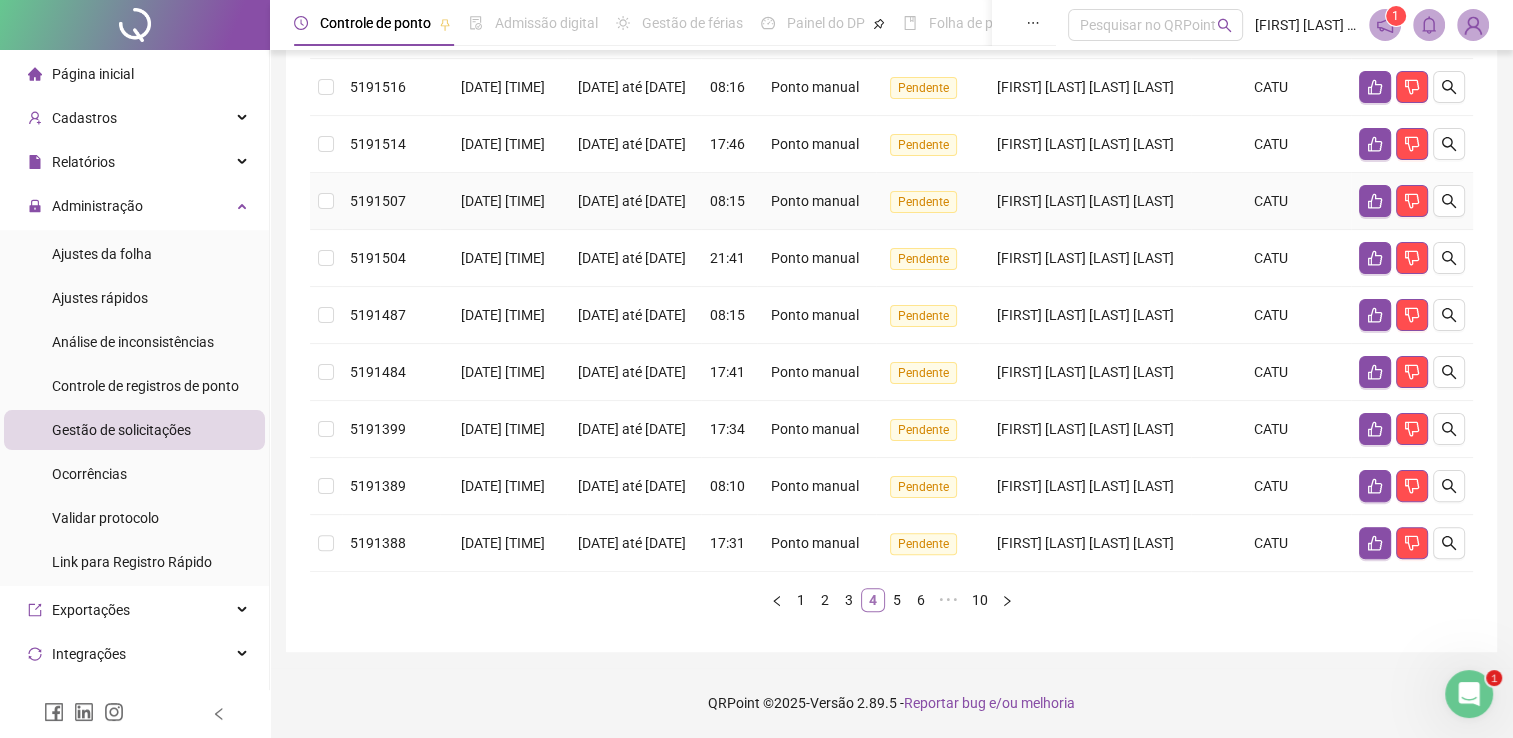 scroll, scrollTop: 562, scrollLeft: 0, axis: vertical 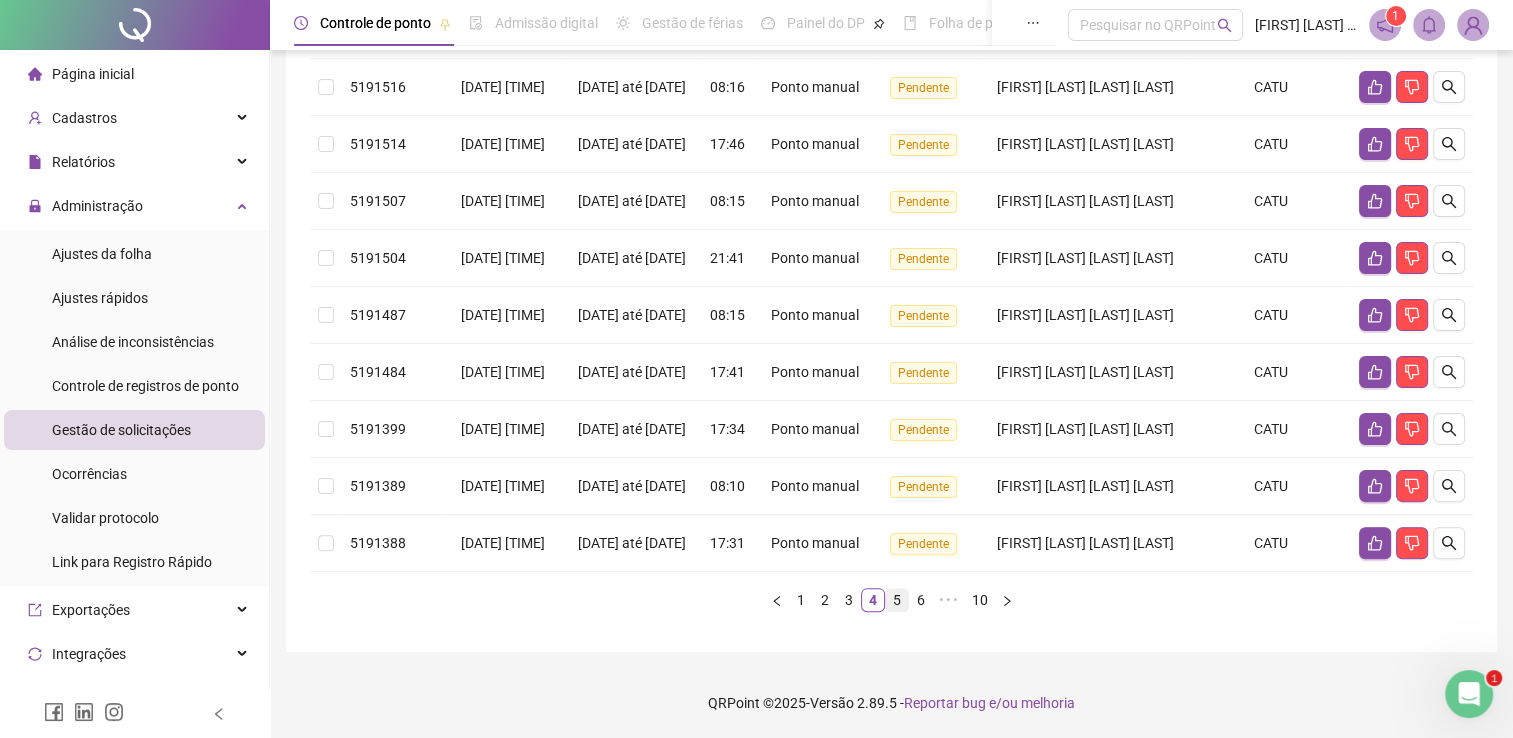 click on "5" at bounding box center [897, 600] 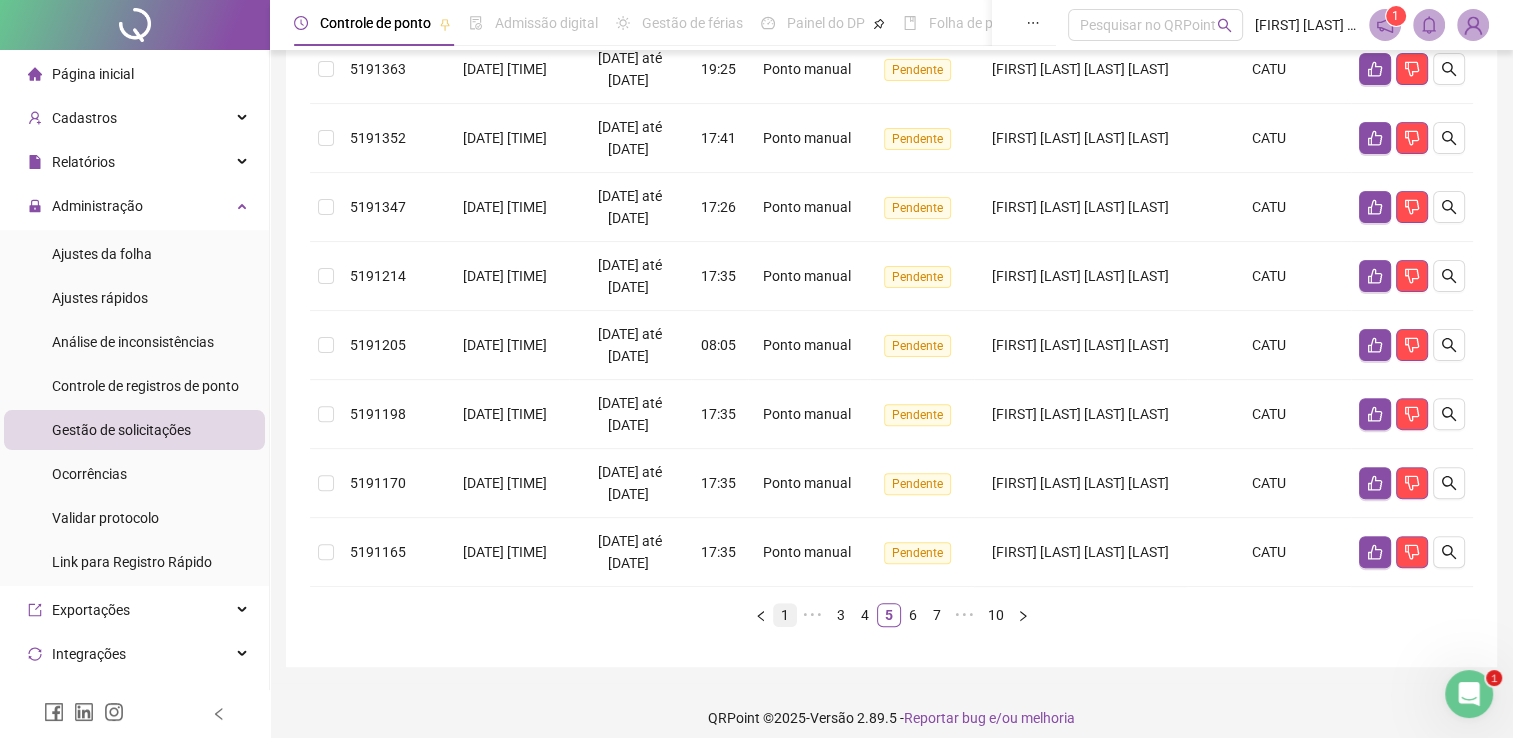 click on "1" at bounding box center (785, 615) 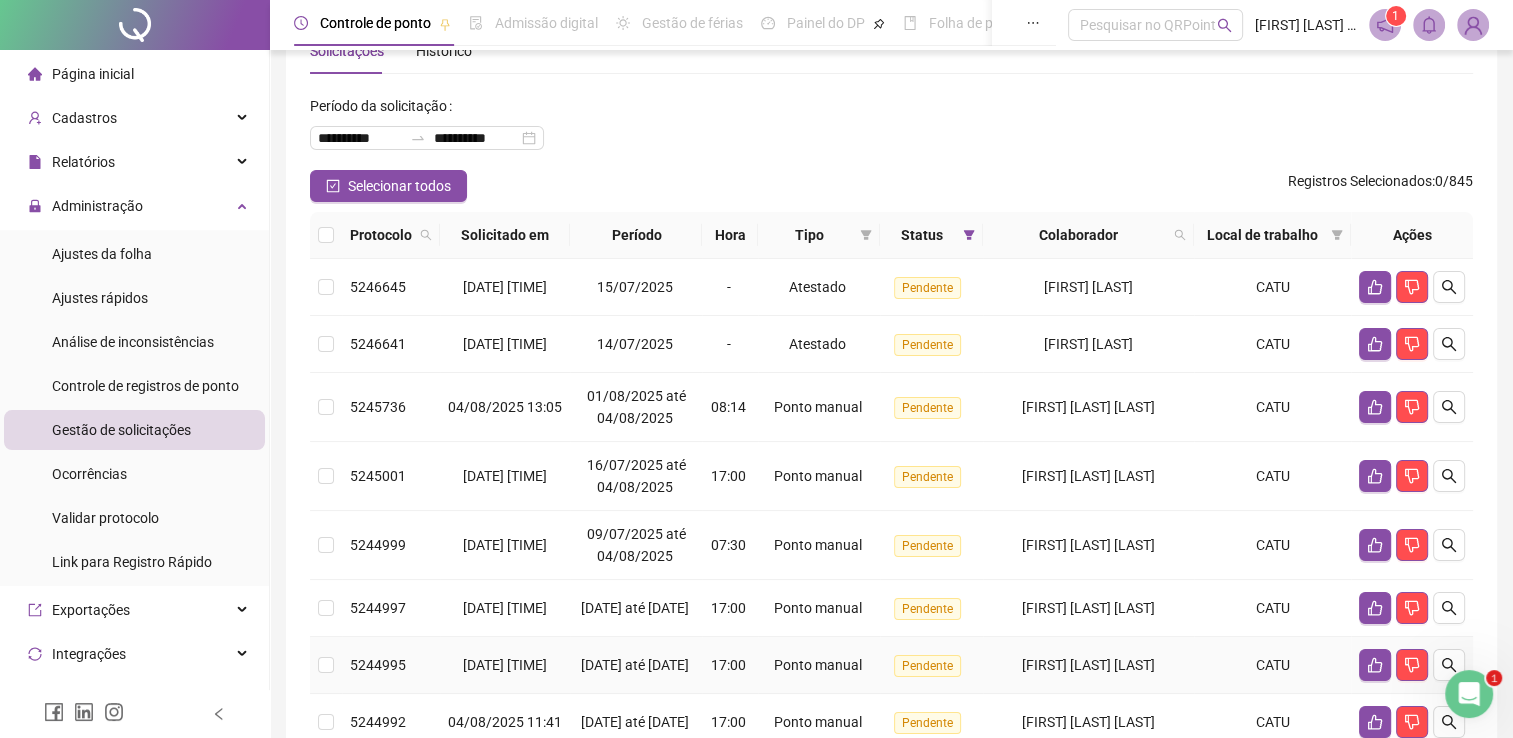 scroll, scrollTop: 0, scrollLeft: 0, axis: both 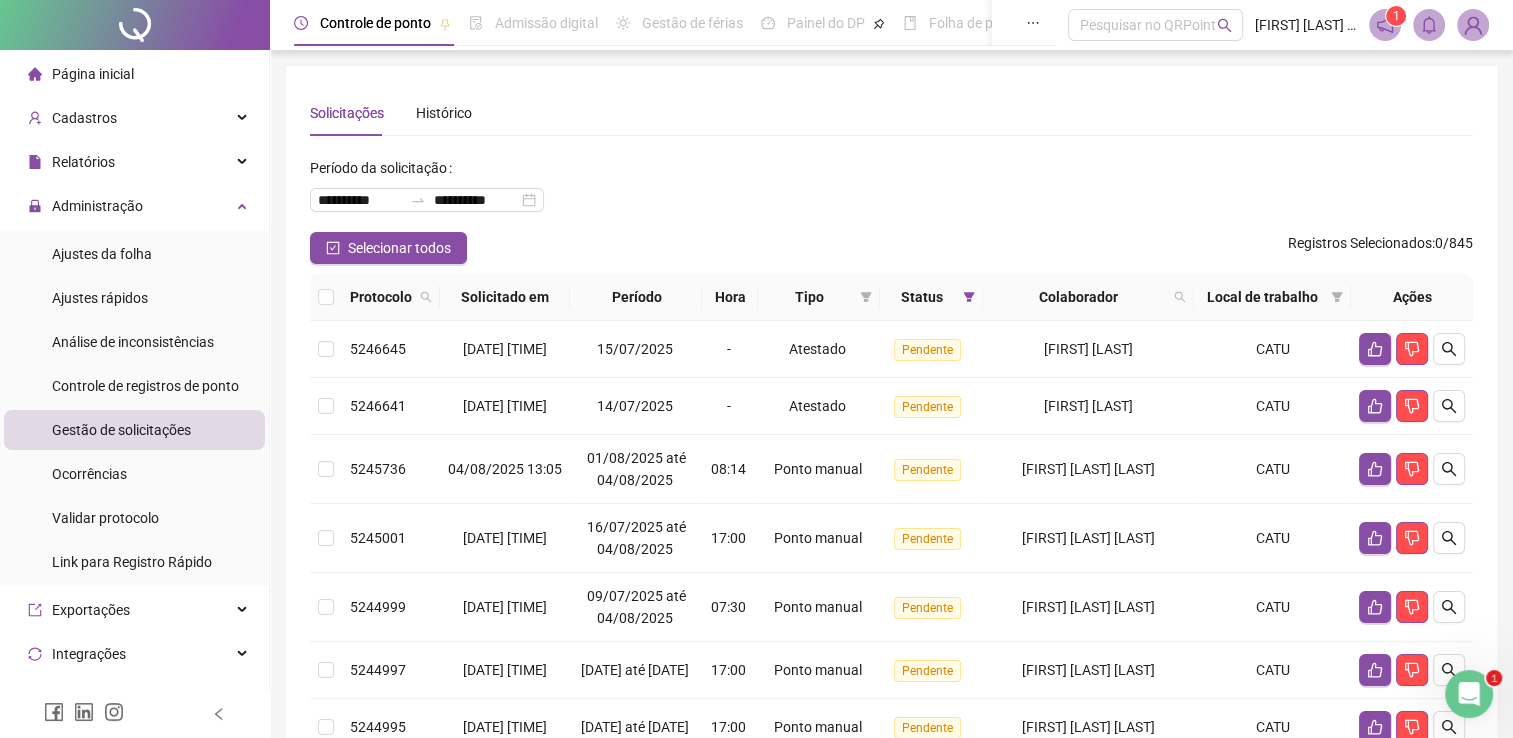 click on "Página inicial" at bounding box center [134, 74] 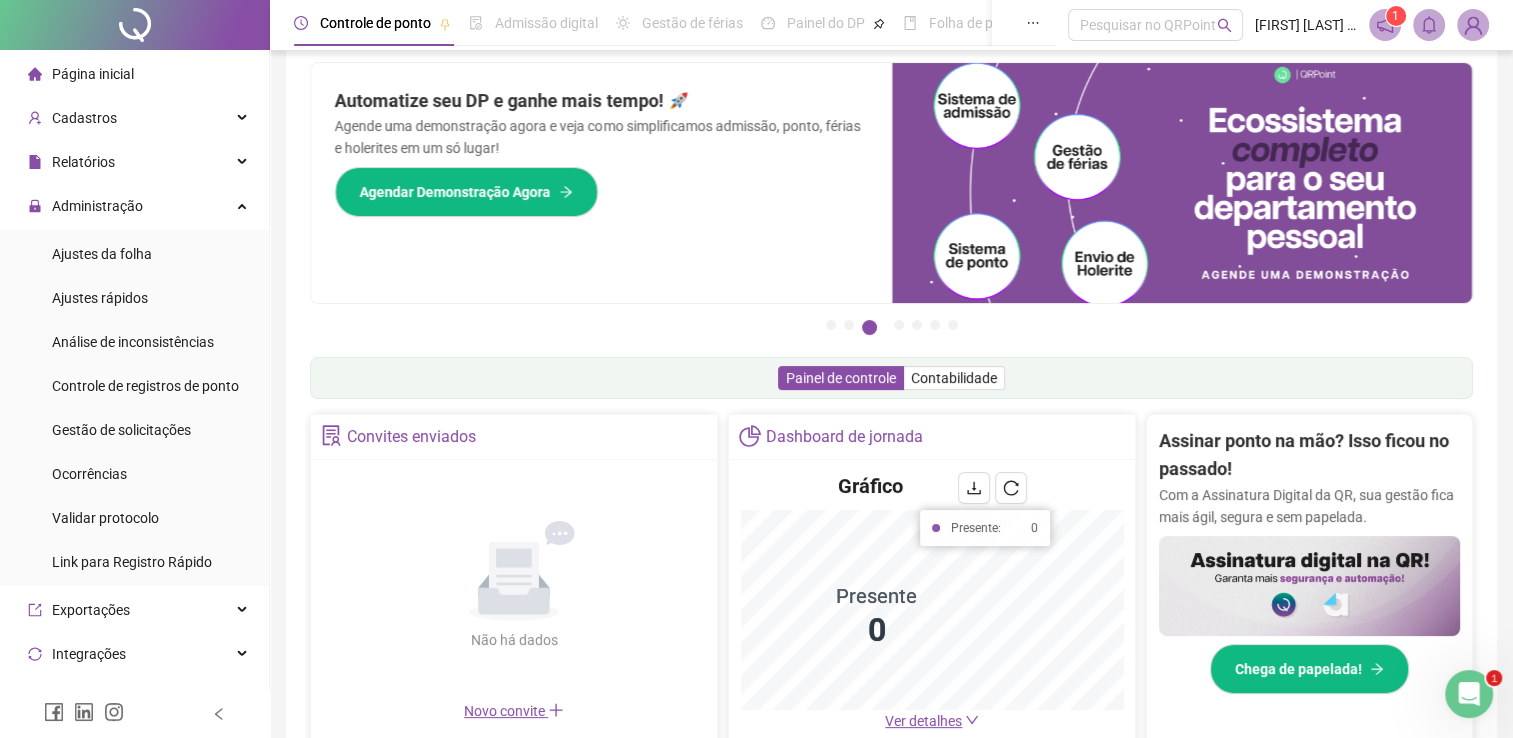 scroll, scrollTop: 0, scrollLeft: 0, axis: both 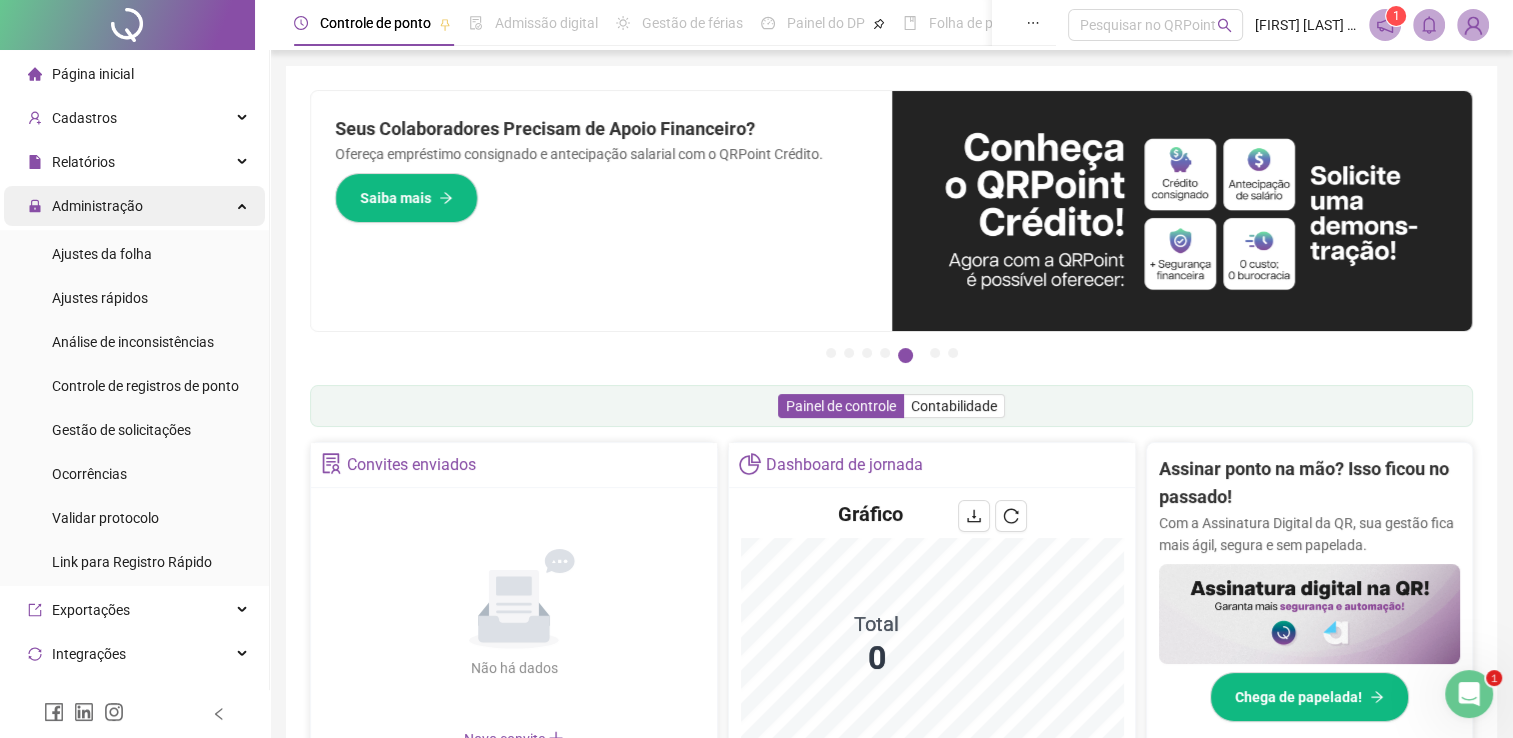 click on "Administração" at bounding box center [97, 206] 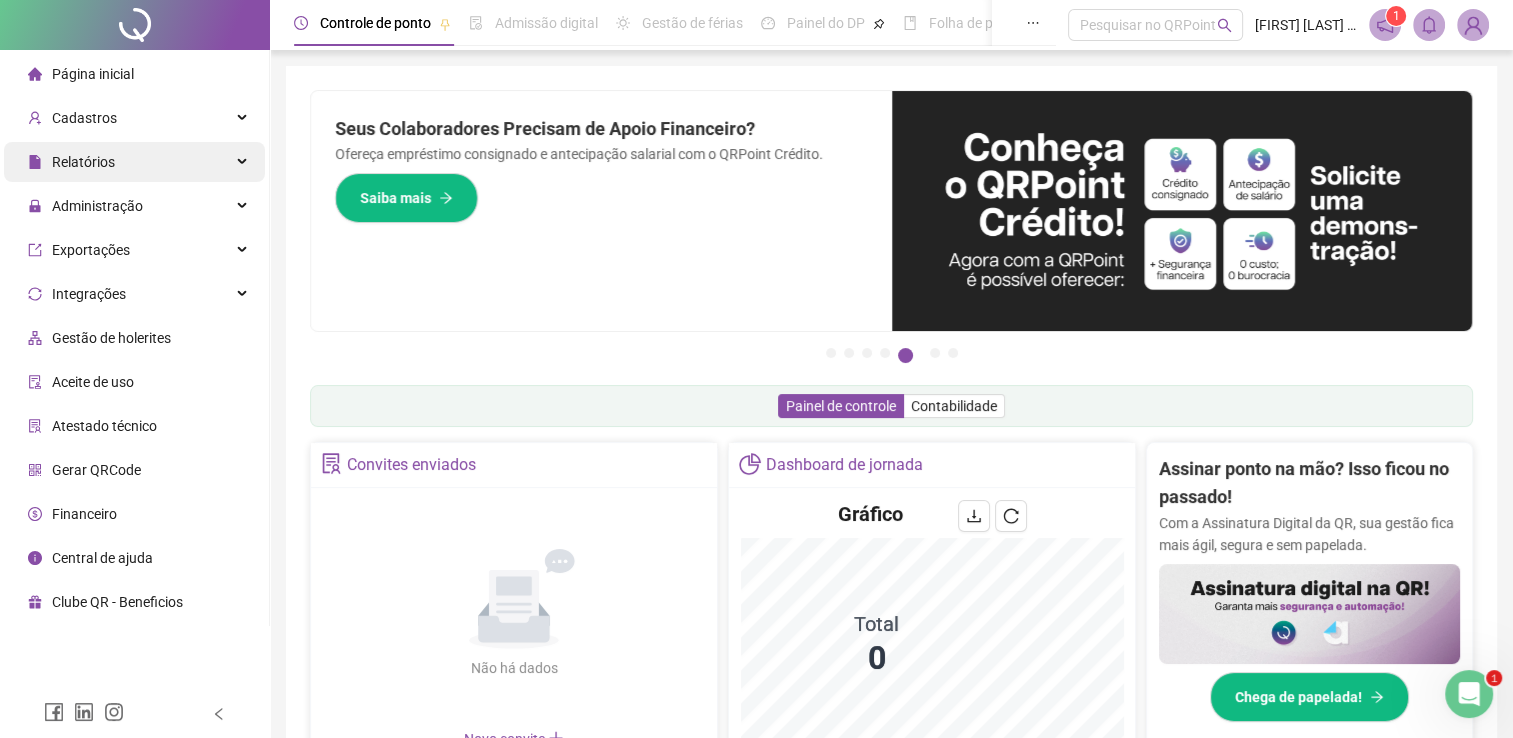 click on "Relatórios" at bounding box center [134, 162] 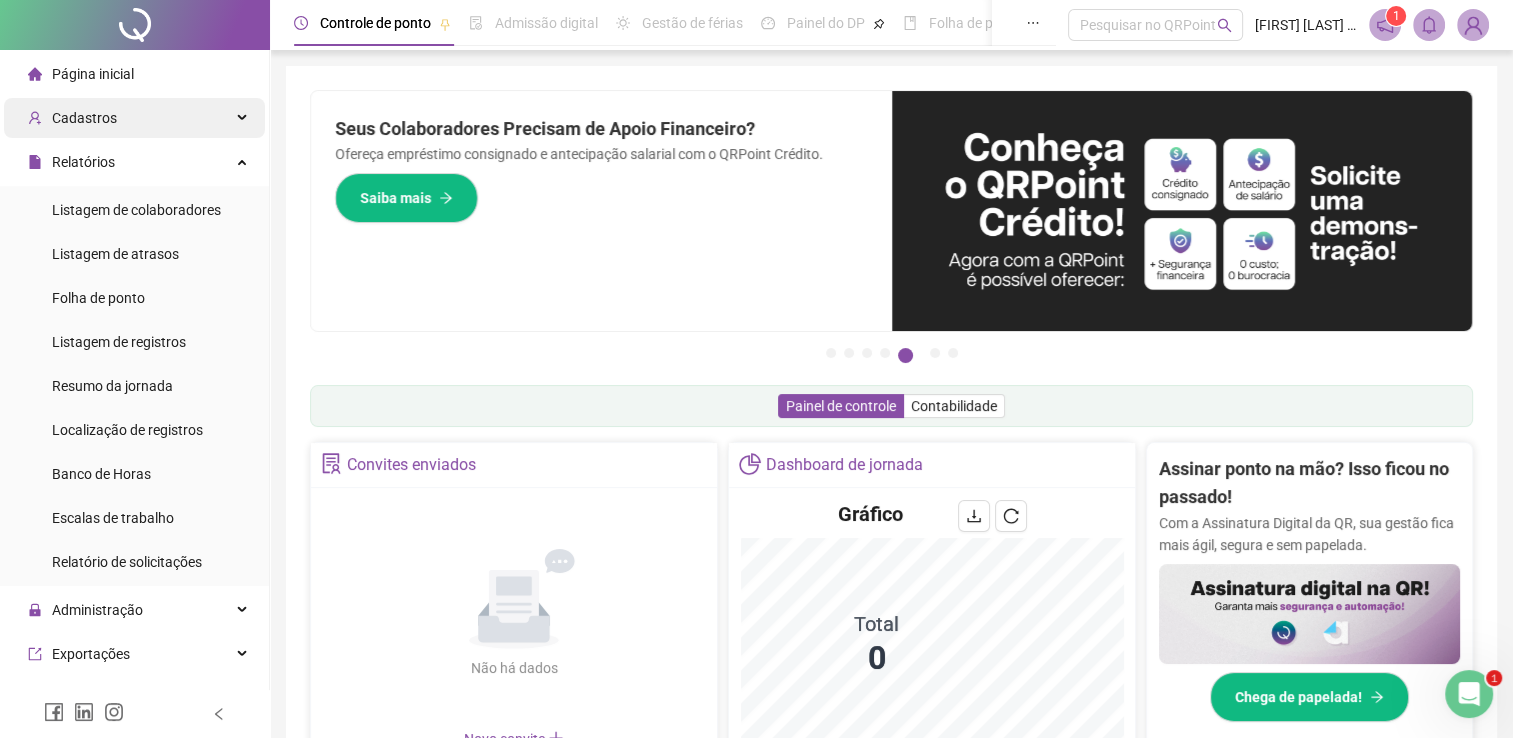 click on "Cadastros" at bounding box center [134, 118] 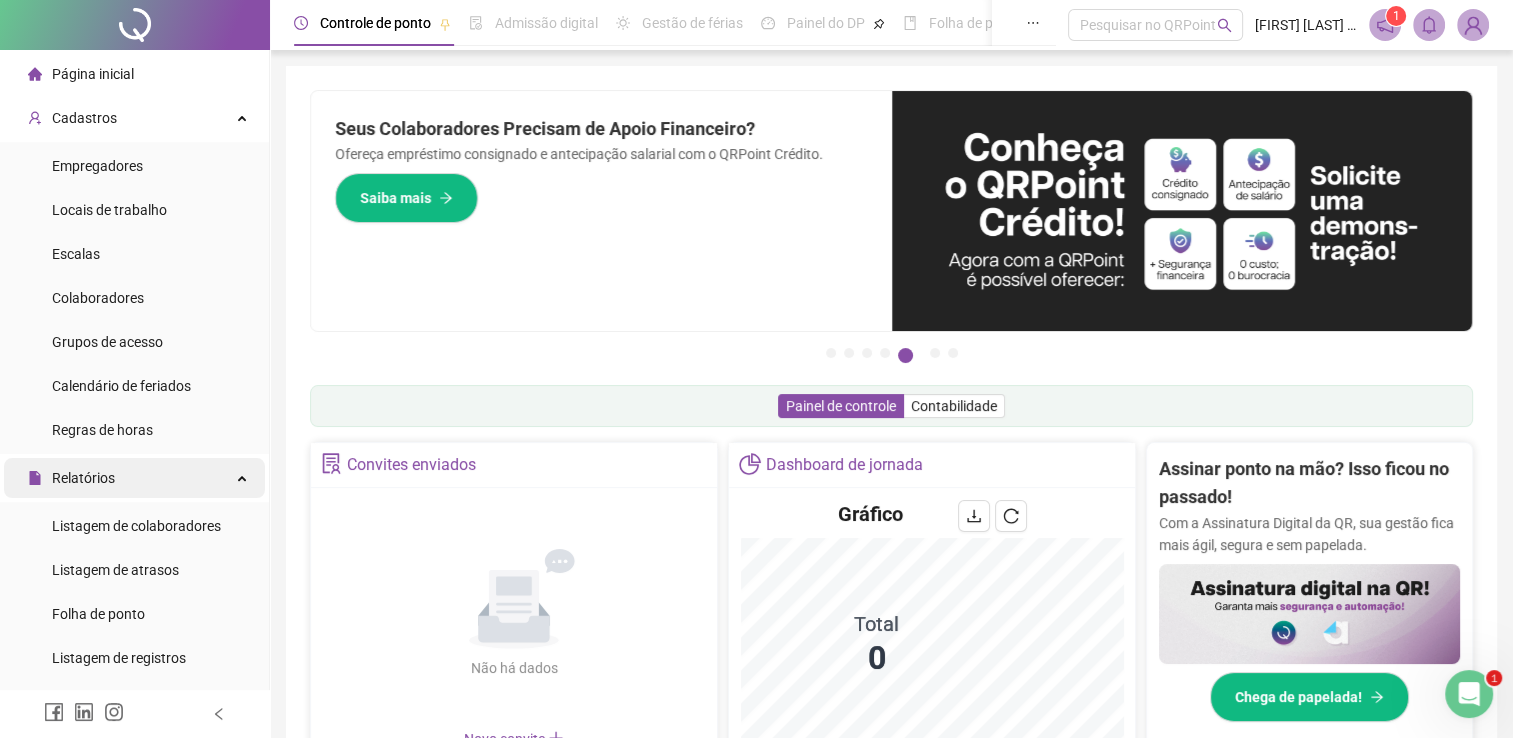 click on "Relatórios" at bounding box center (134, 478) 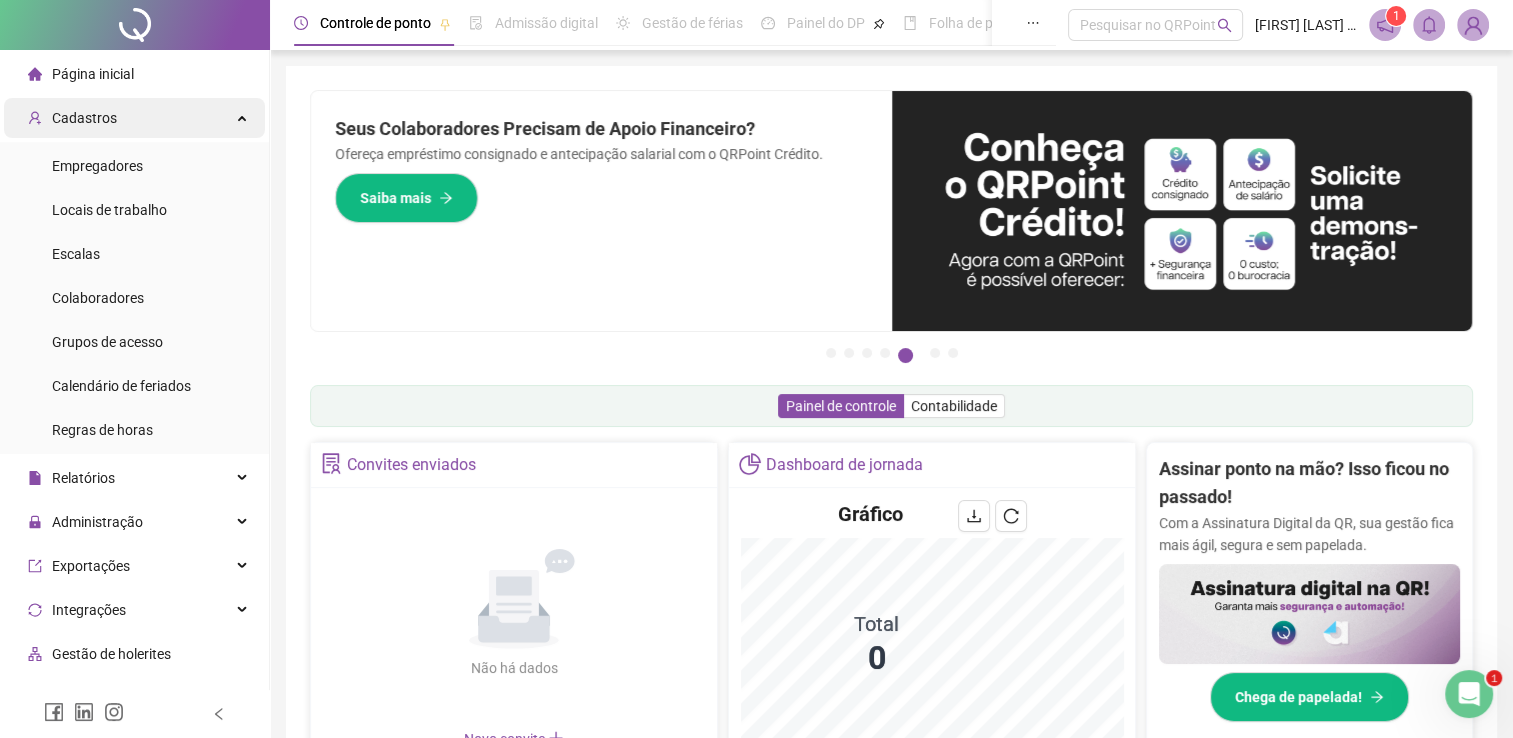 click on "Cadastros" at bounding box center (134, 118) 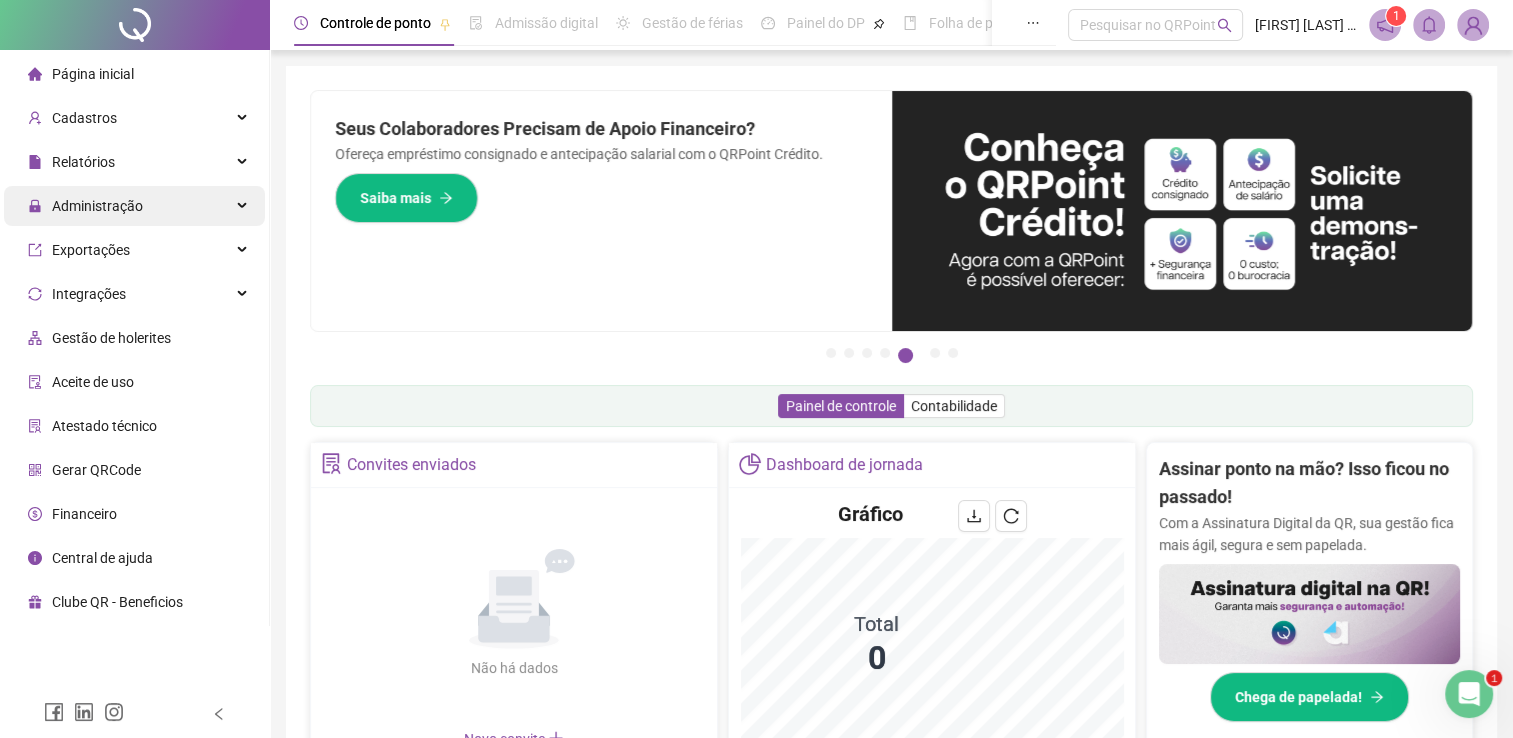click on "Administração" at bounding box center (134, 206) 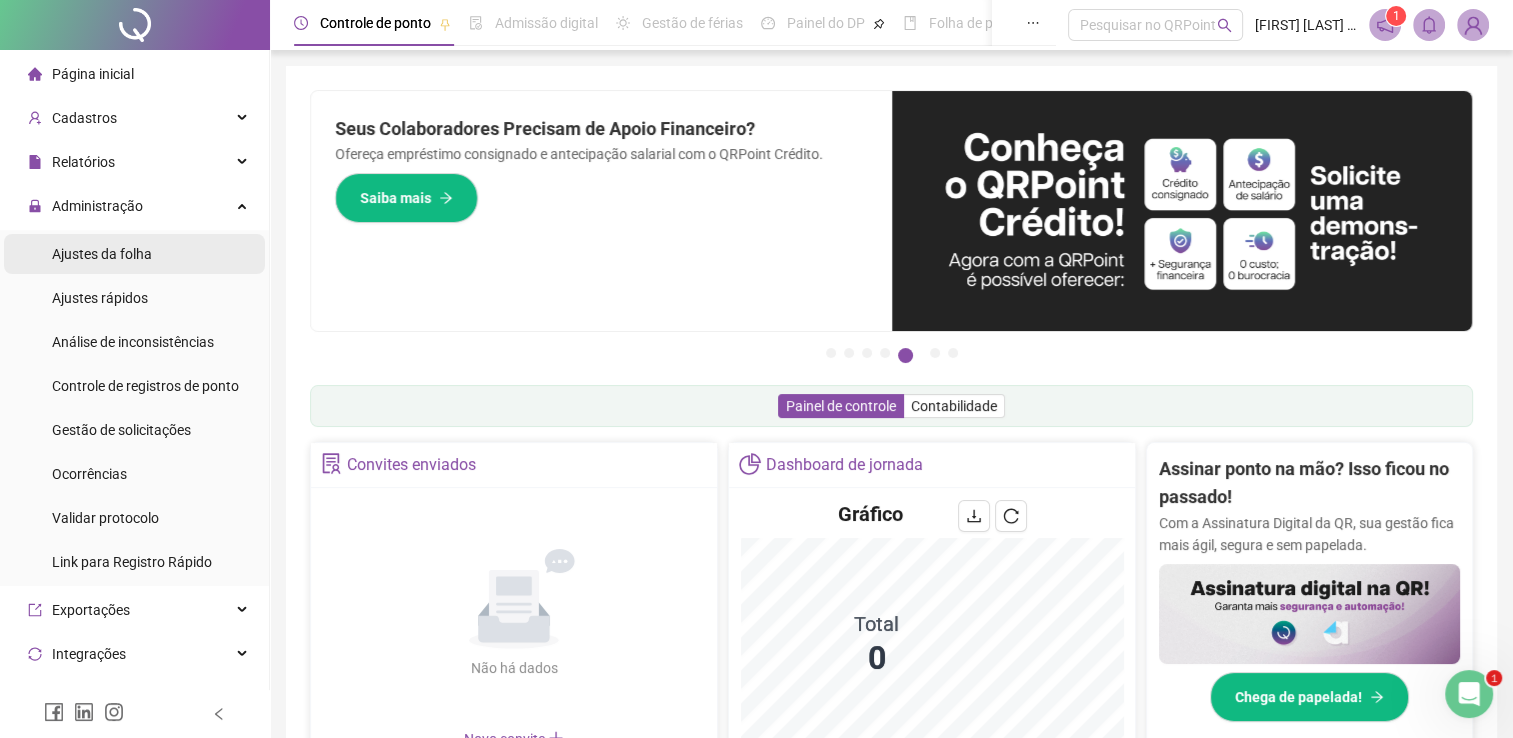 click on "Ajustes da folha" at bounding box center (102, 254) 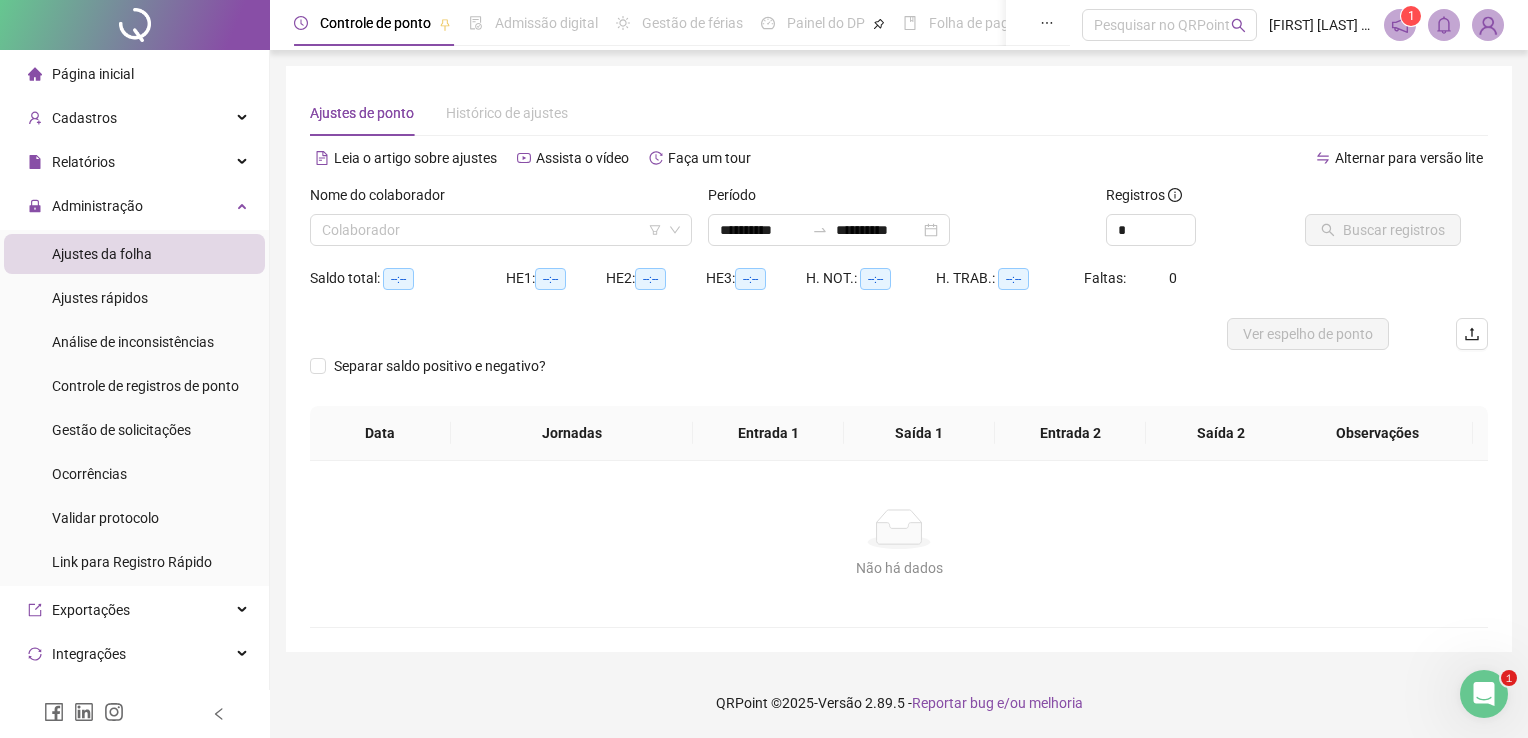 drag, startPoint x: 1136, startPoint y: 213, endPoint x: 1106, endPoint y: 213, distance: 30 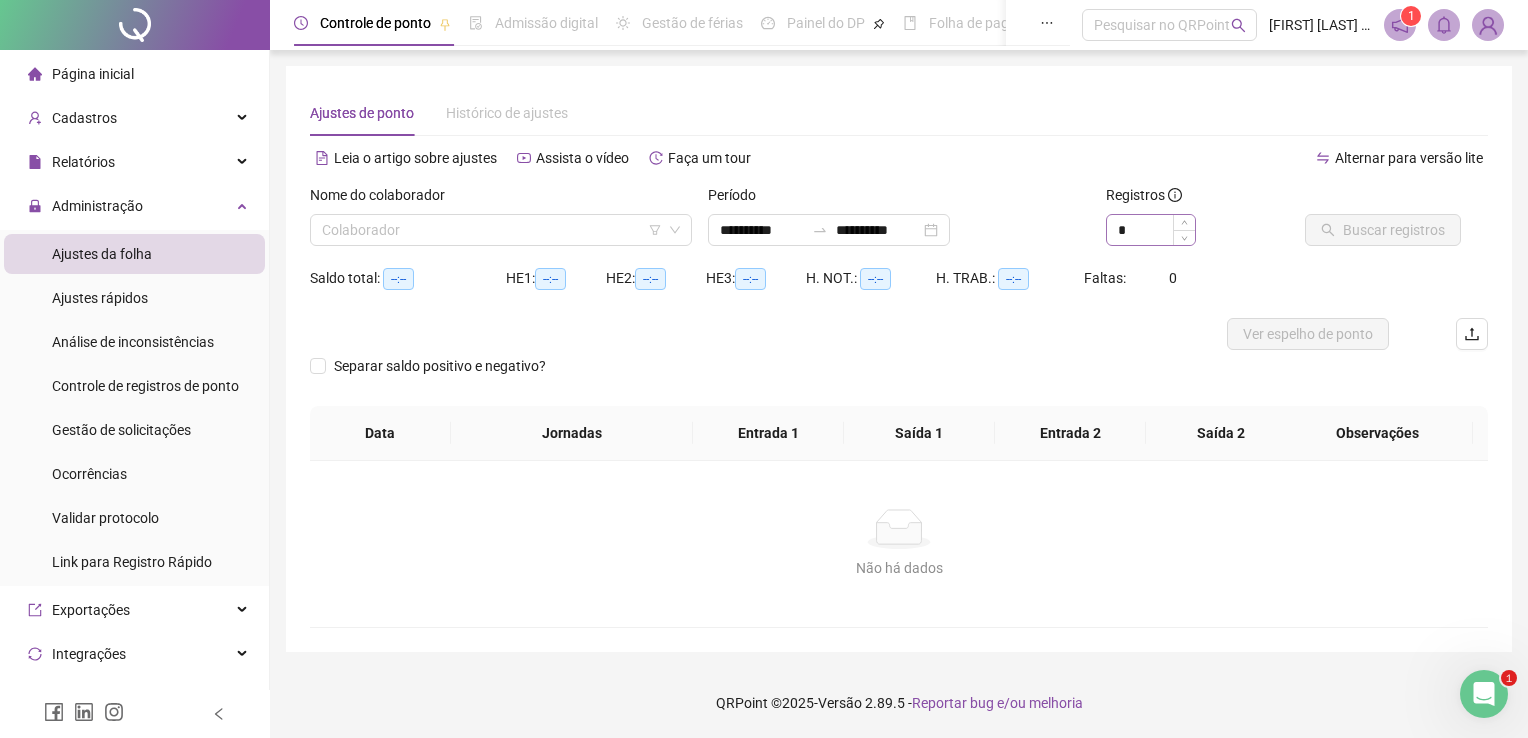 drag, startPoint x: 1132, startPoint y: 212, endPoint x: 1128, endPoint y: 225, distance: 13.601471 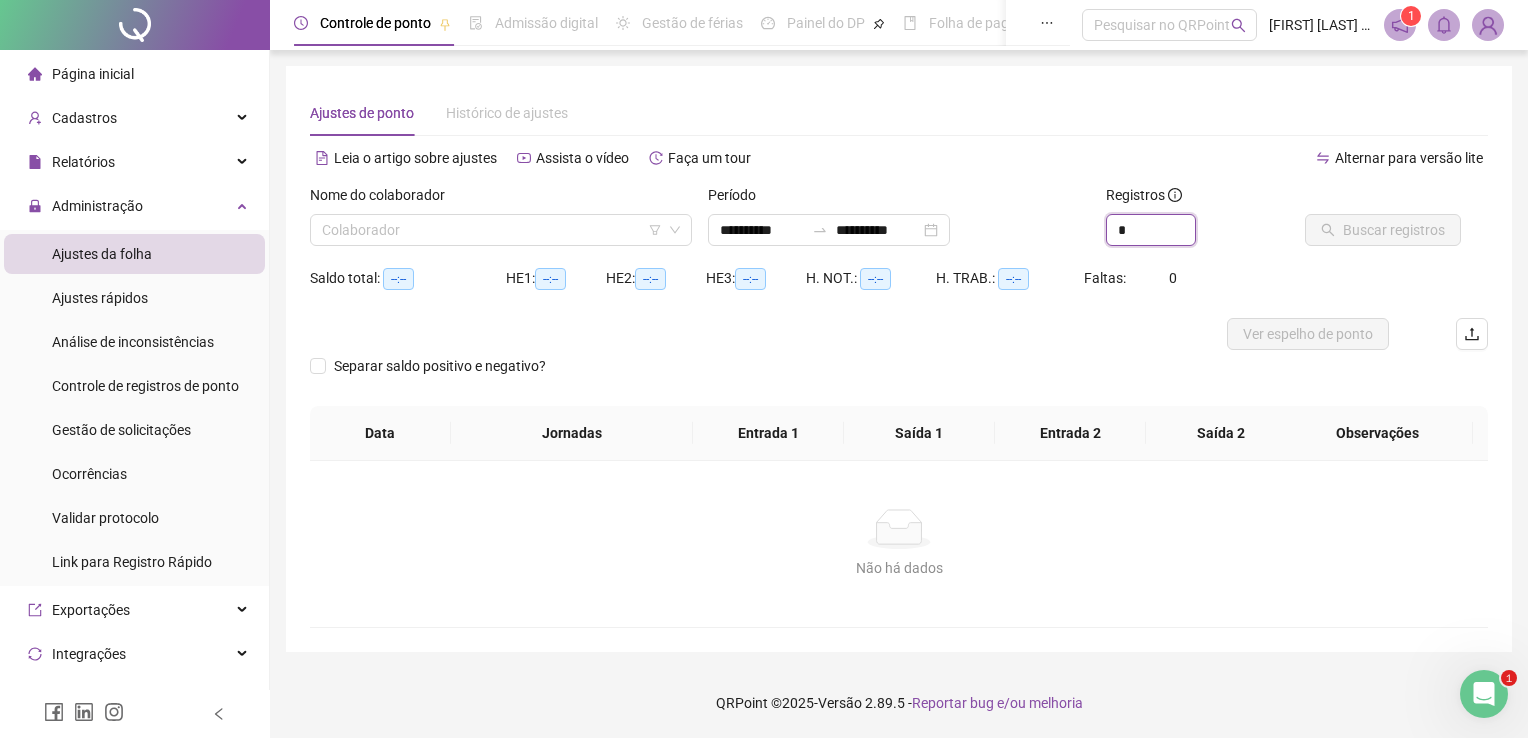 drag, startPoint x: 1140, startPoint y: 242, endPoint x: 1095, endPoint y: 230, distance: 46.572525 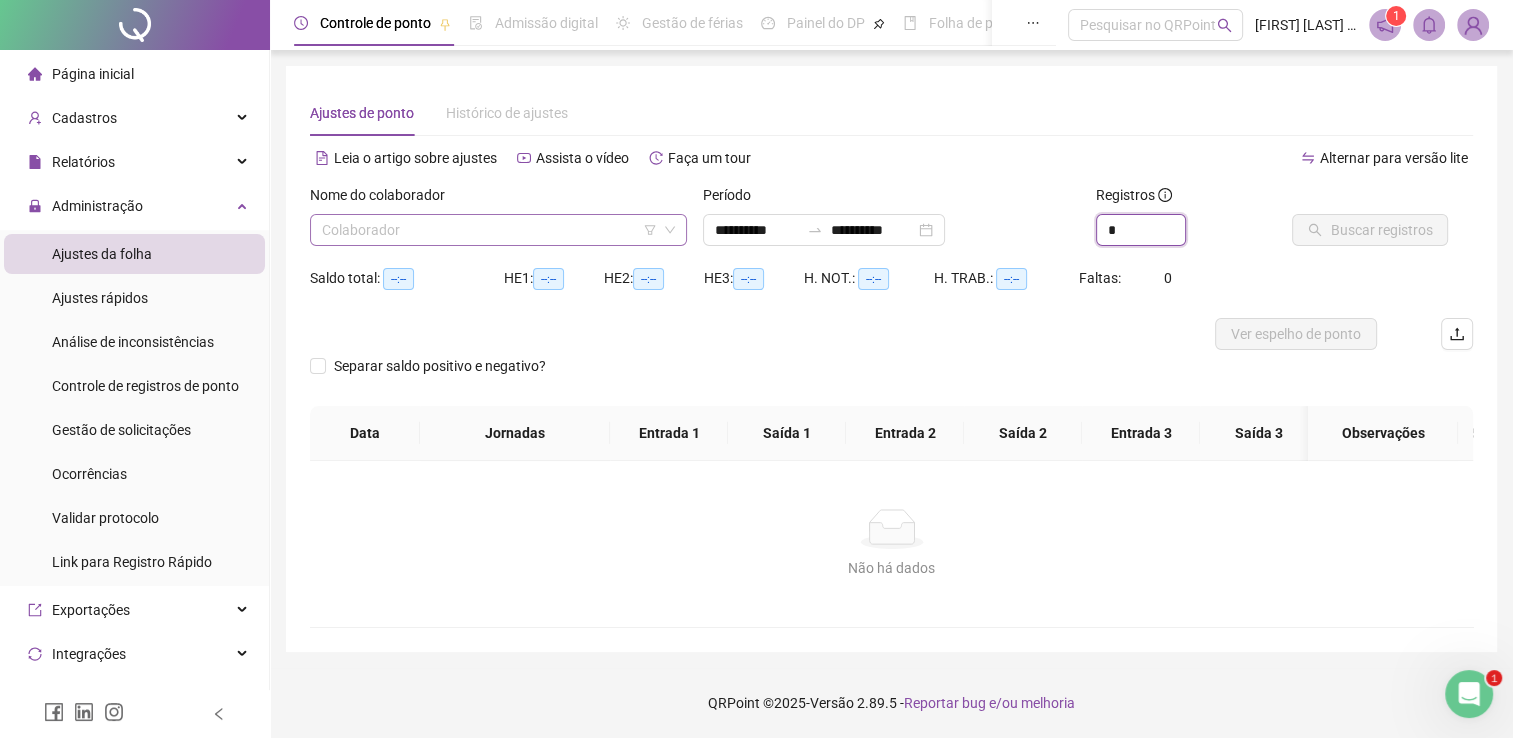 type on "*" 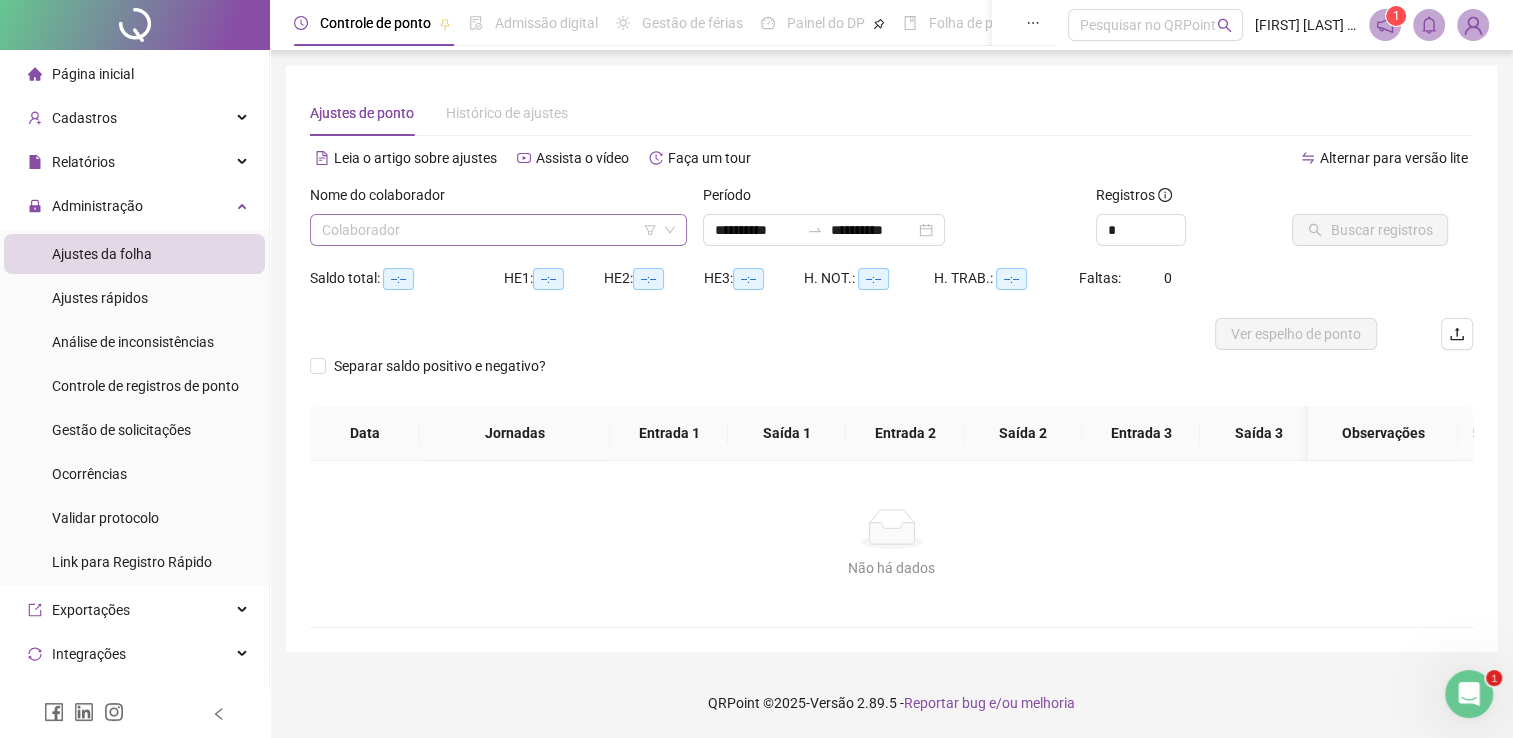 click at bounding box center [489, 230] 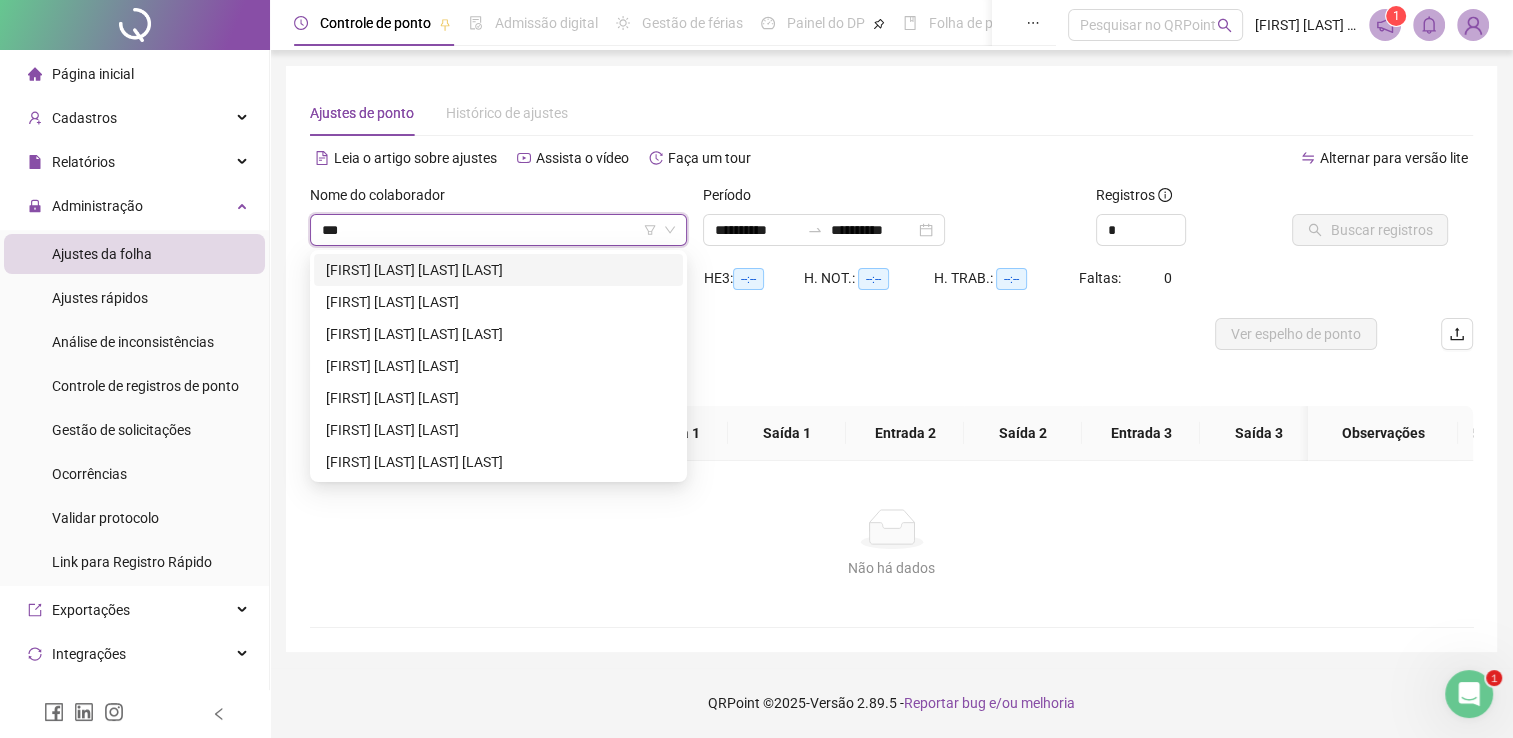 type on "****" 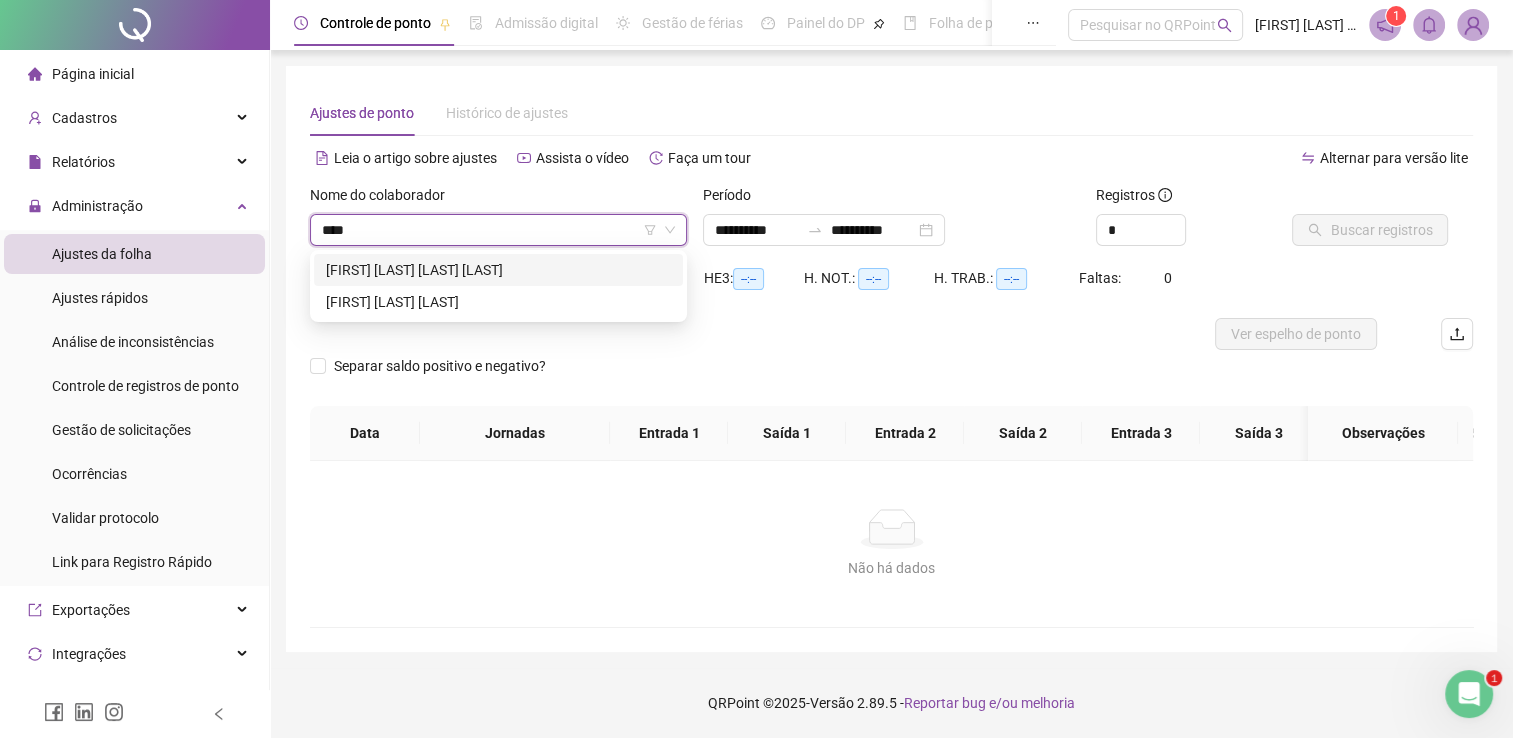 click on "[FIRST] [LAST] [LAST] [LAST]" at bounding box center (498, 270) 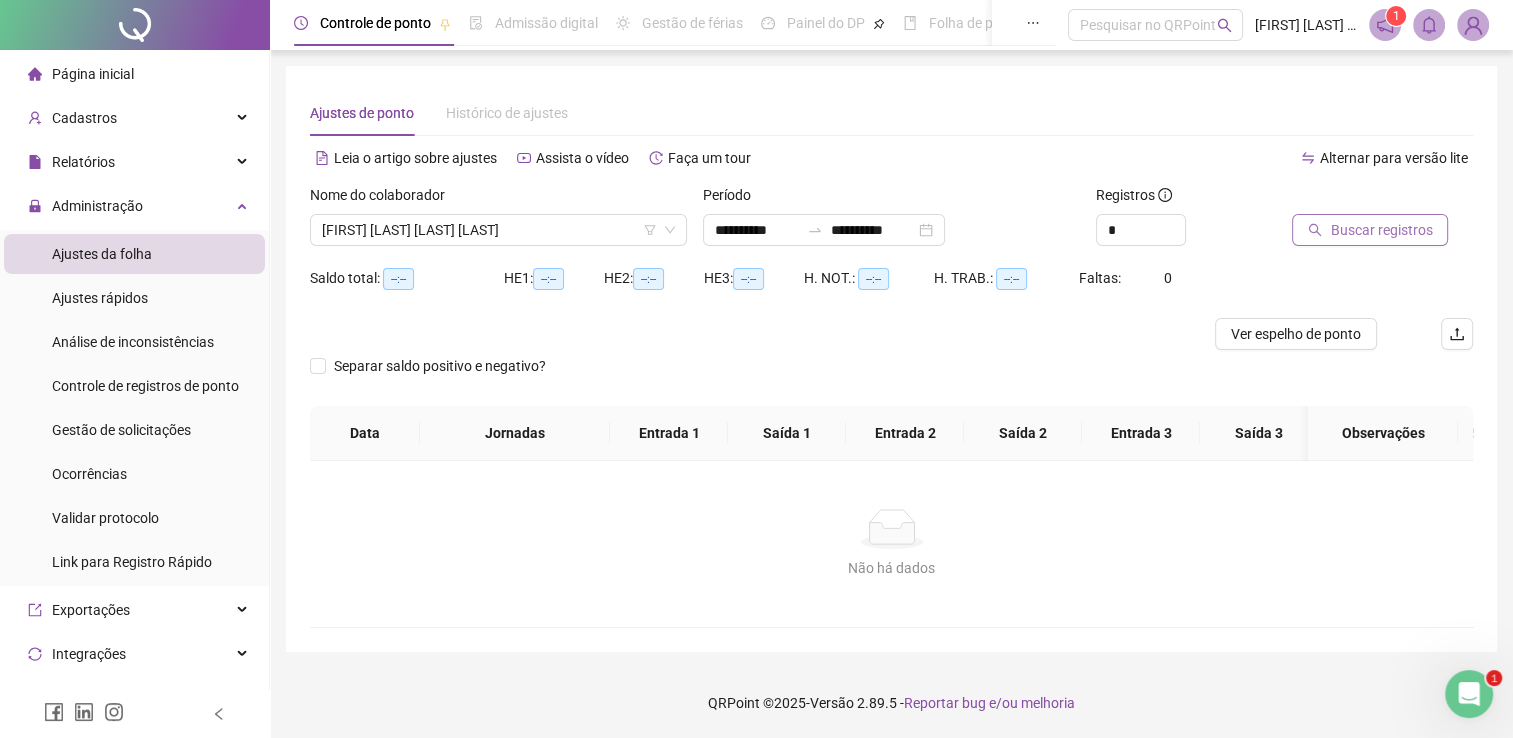 click on "Buscar registros" at bounding box center [1381, 230] 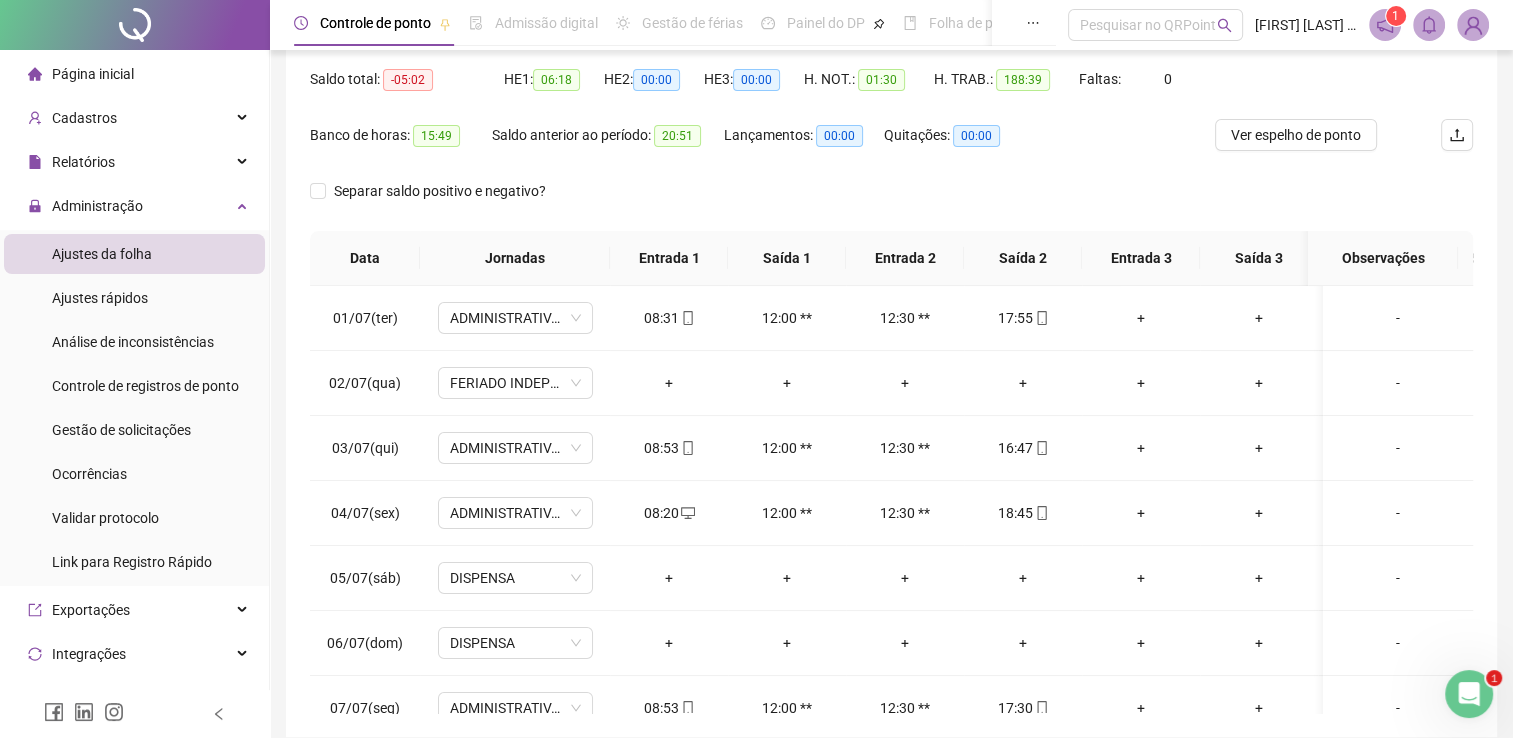 scroll, scrollTop: 200, scrollLeft: 0, axis: vertical 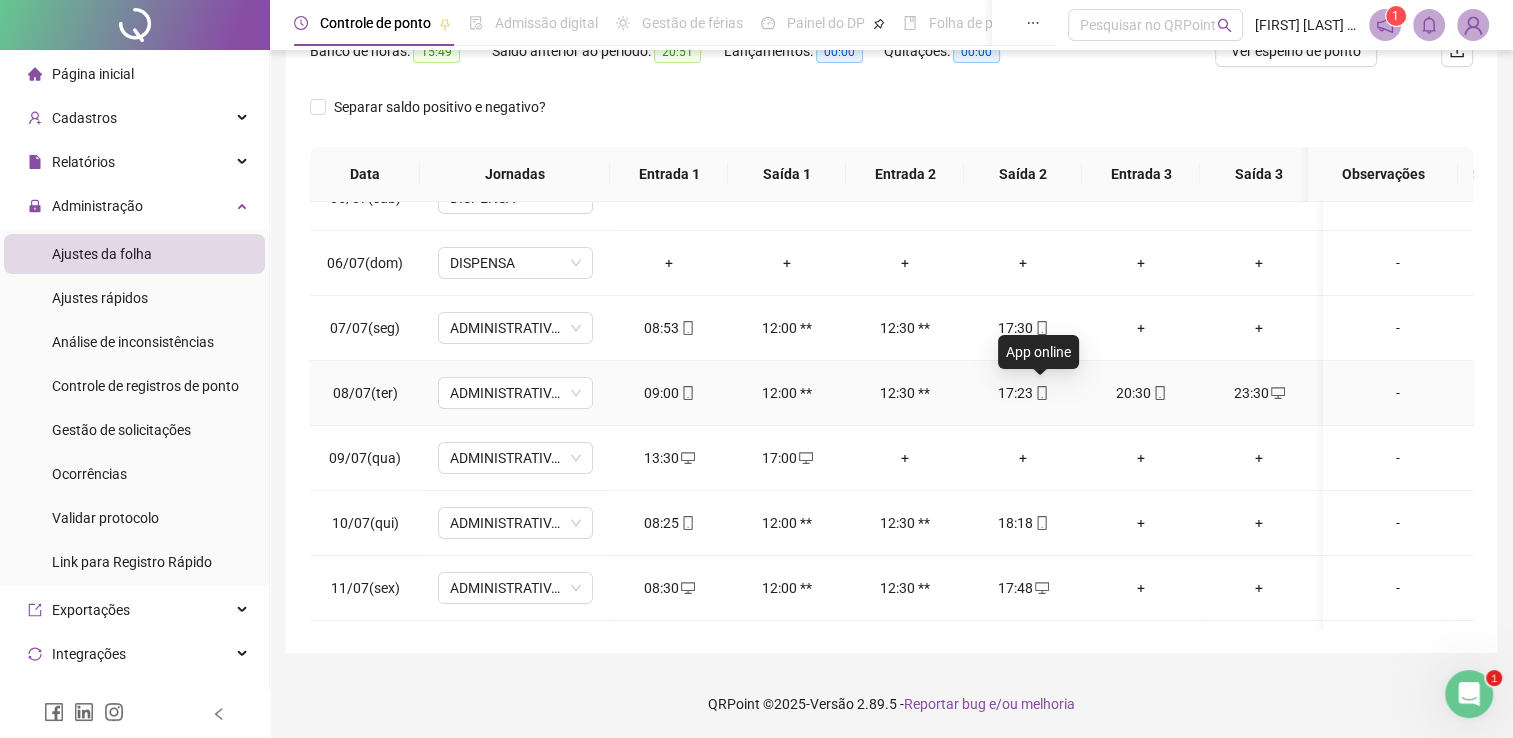 click 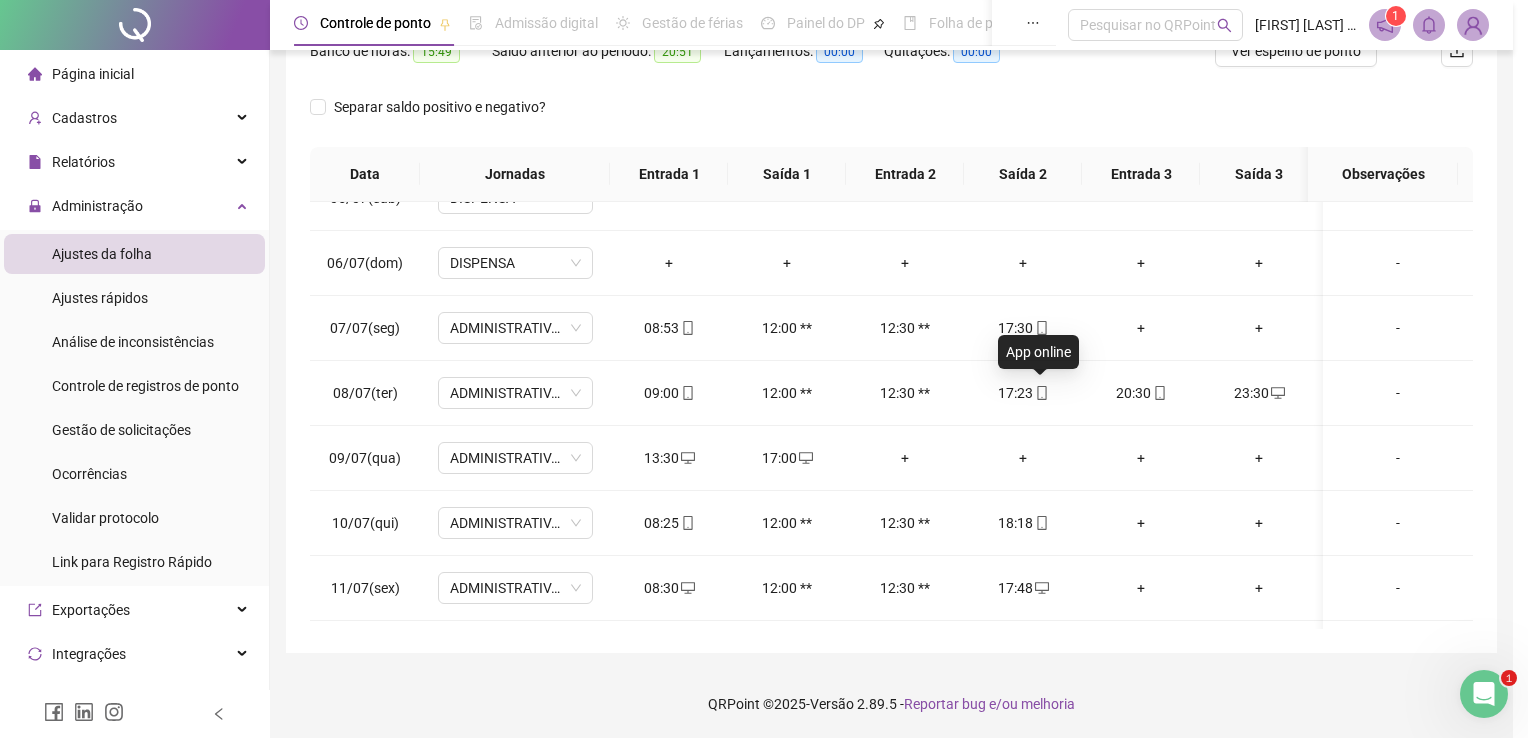 type on "**********" 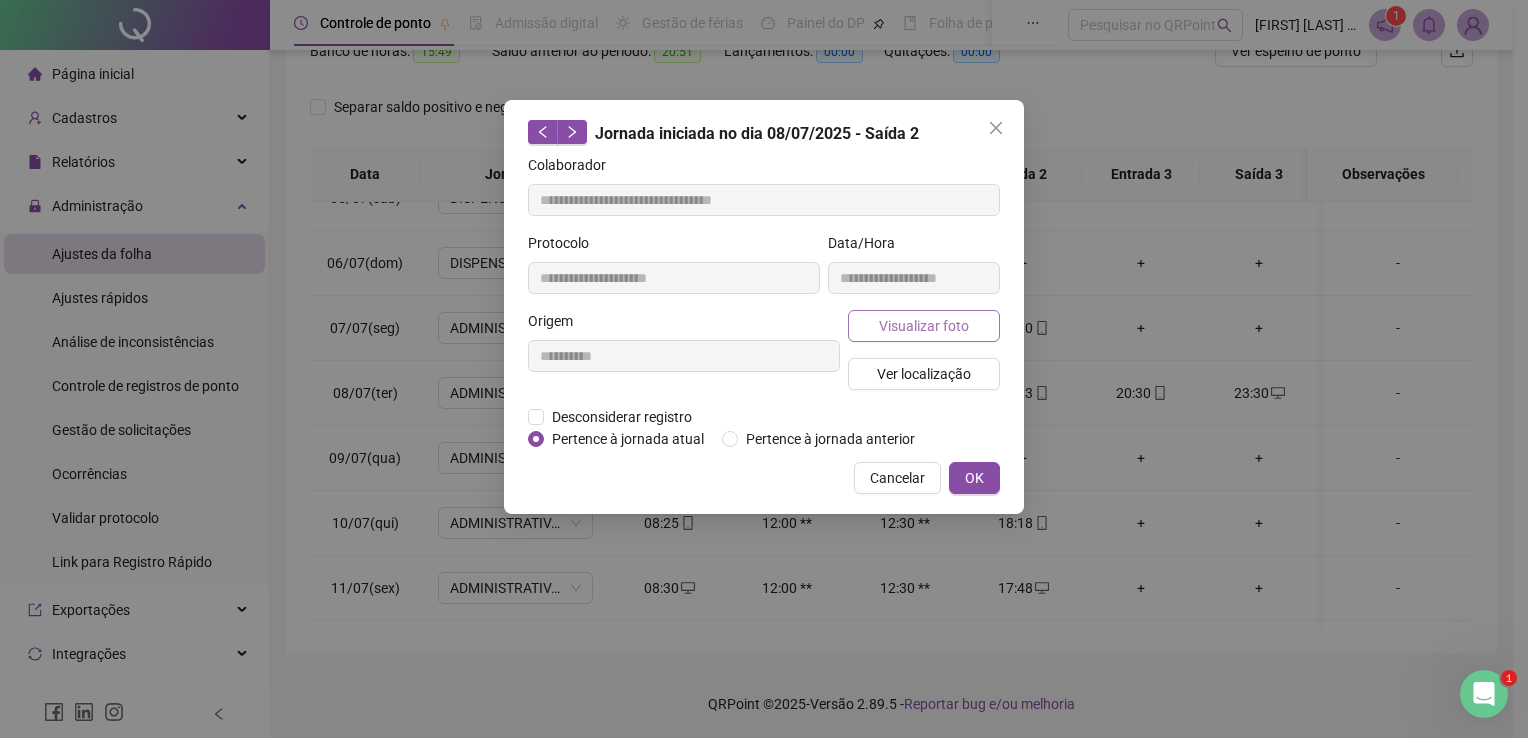 click on "Visualizar foto" at bounding box center (924, 326) 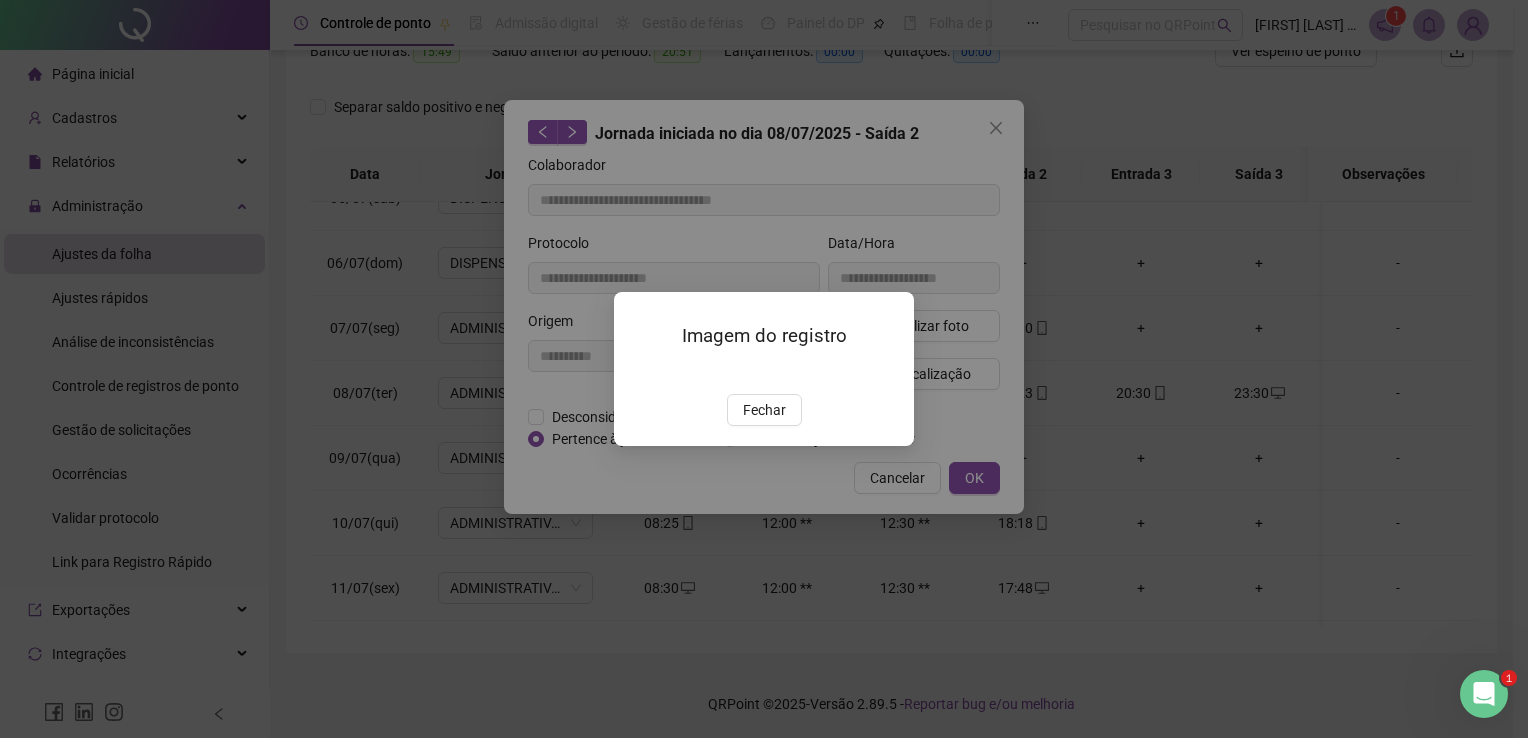 click on "Fechar" at bounding box center (764, 410) 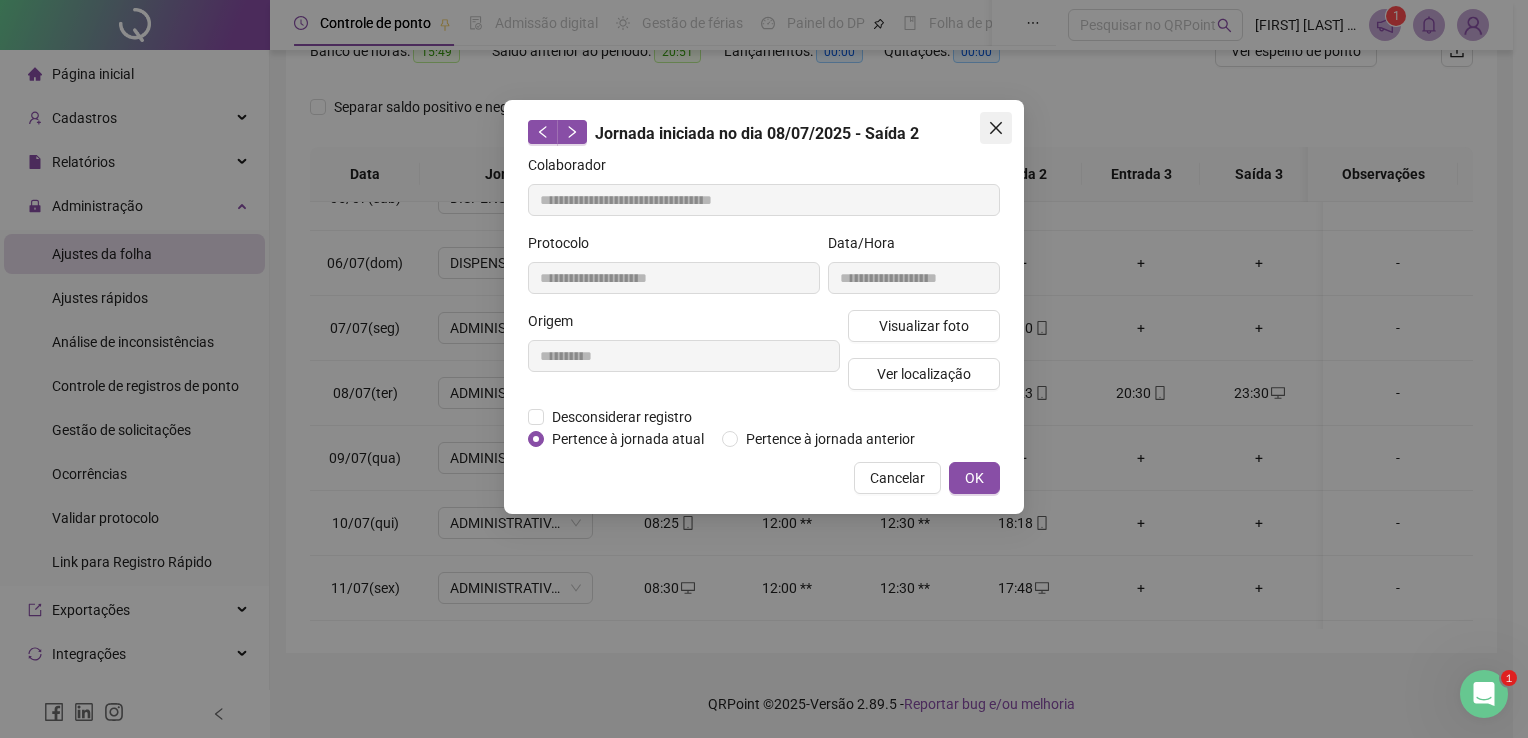 click 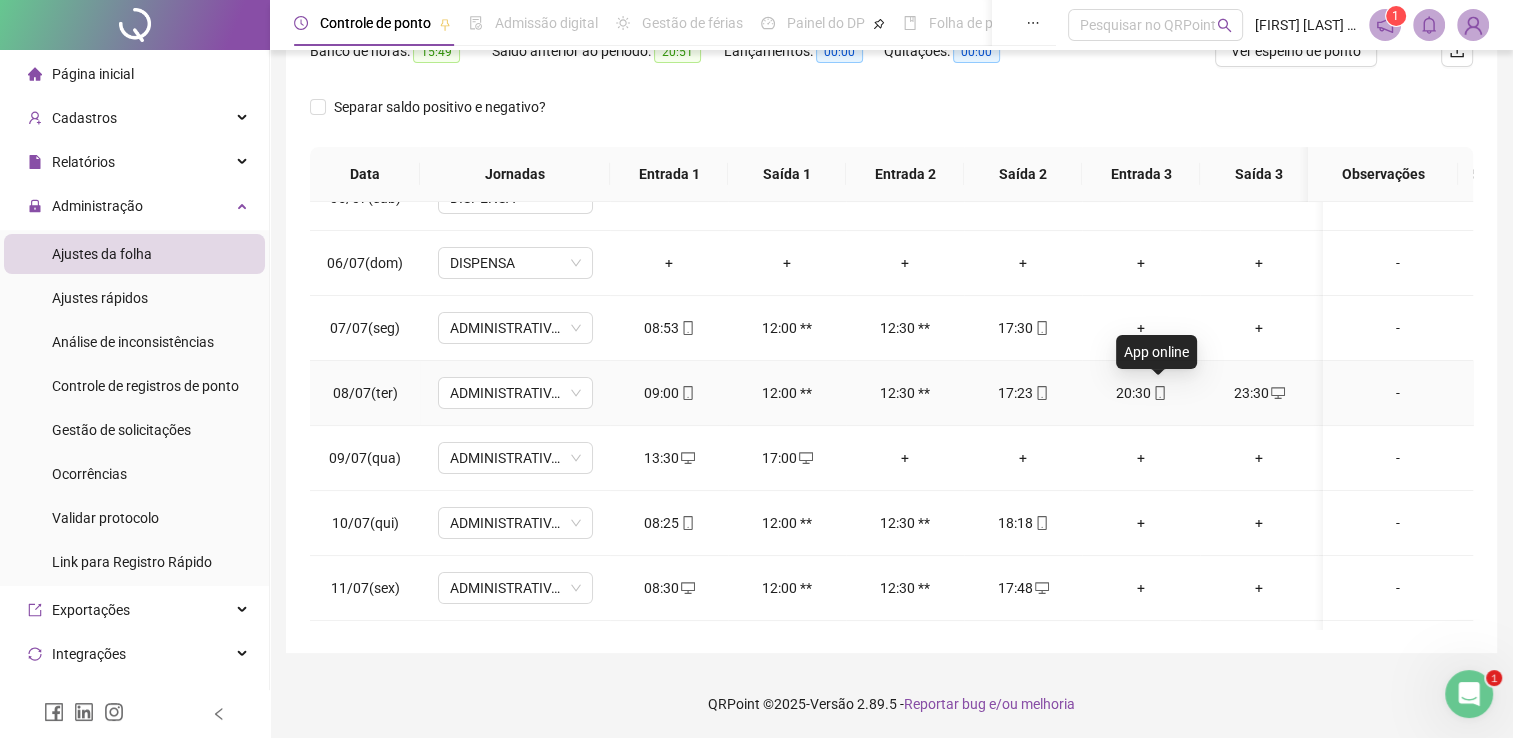 click 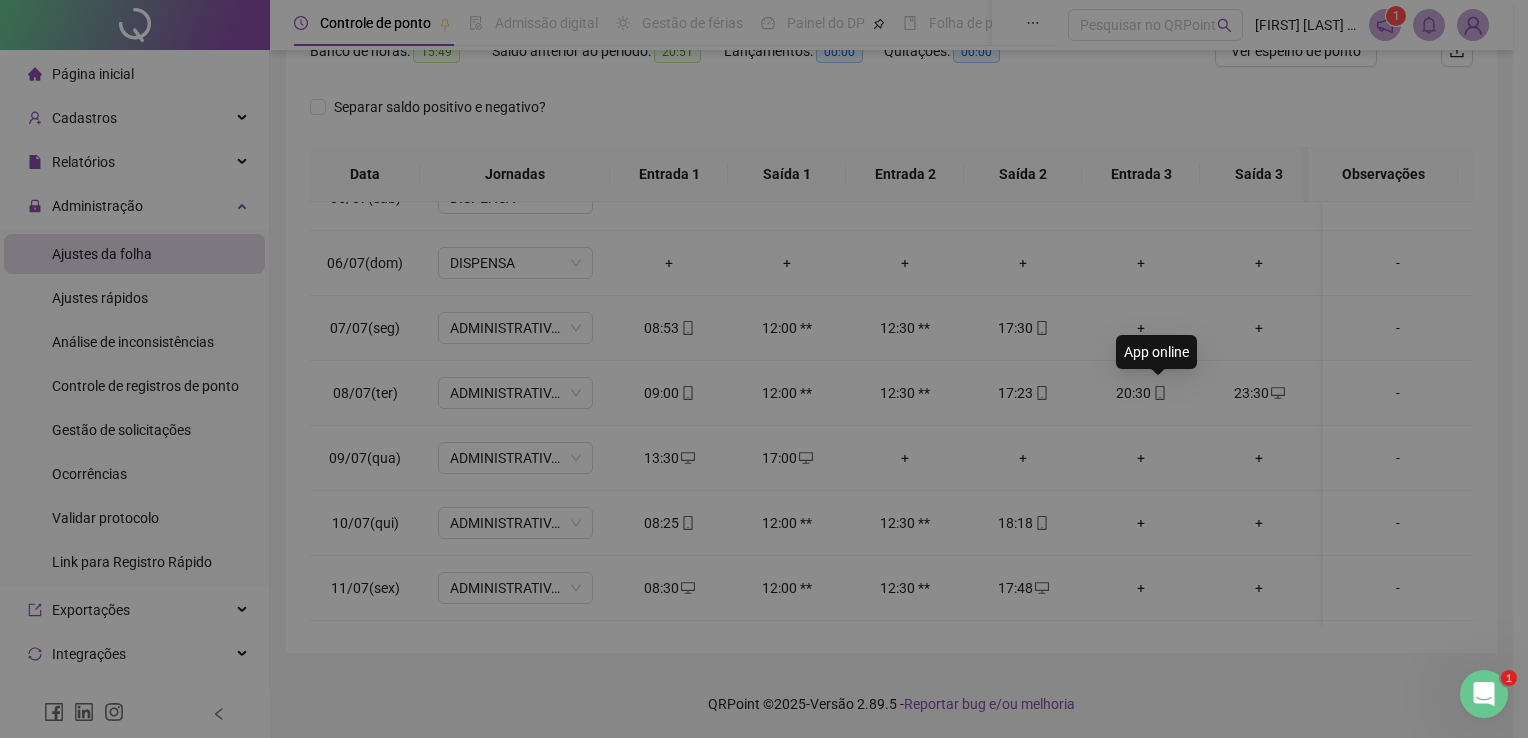 type on "**********" 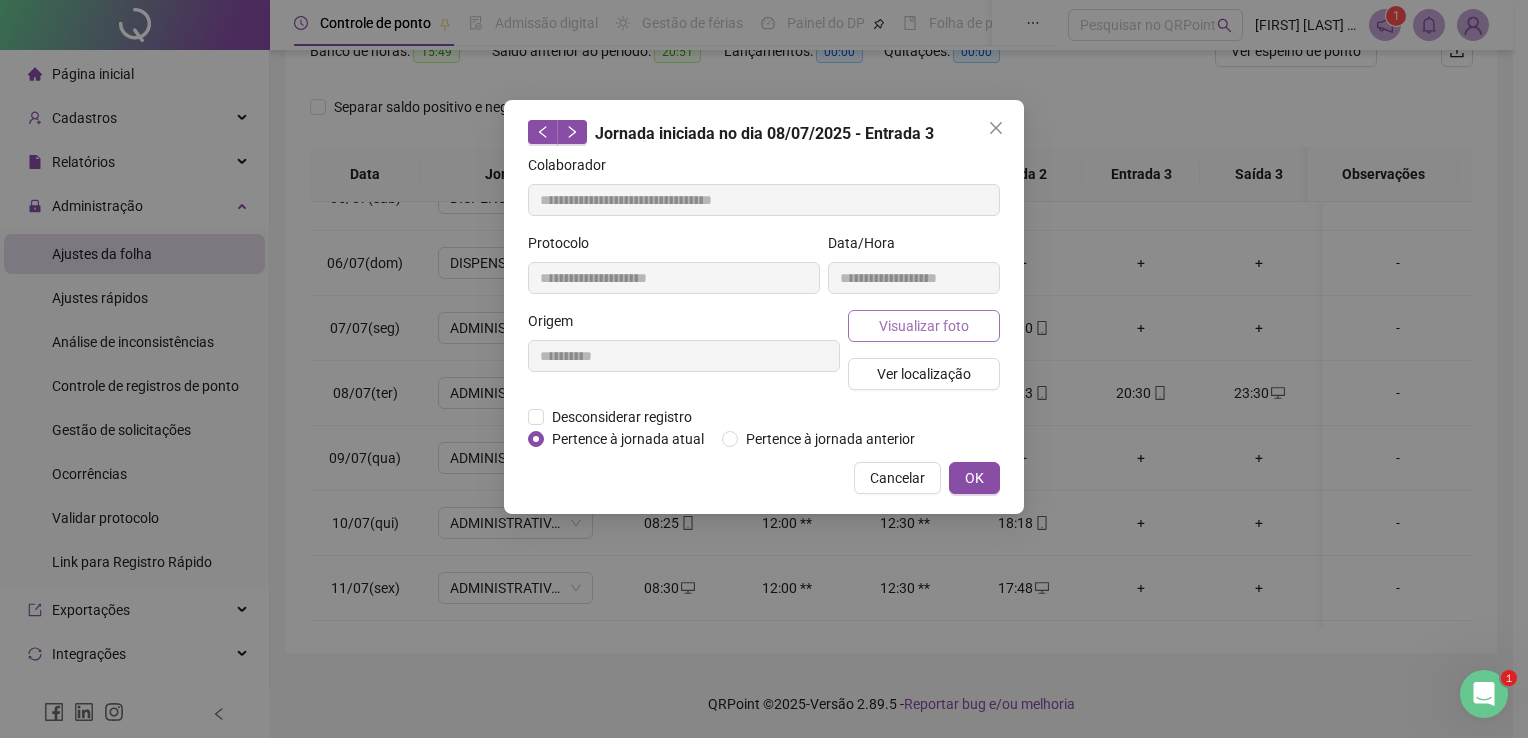 click on "Visualizar foto" at bounding box center (924, 326) 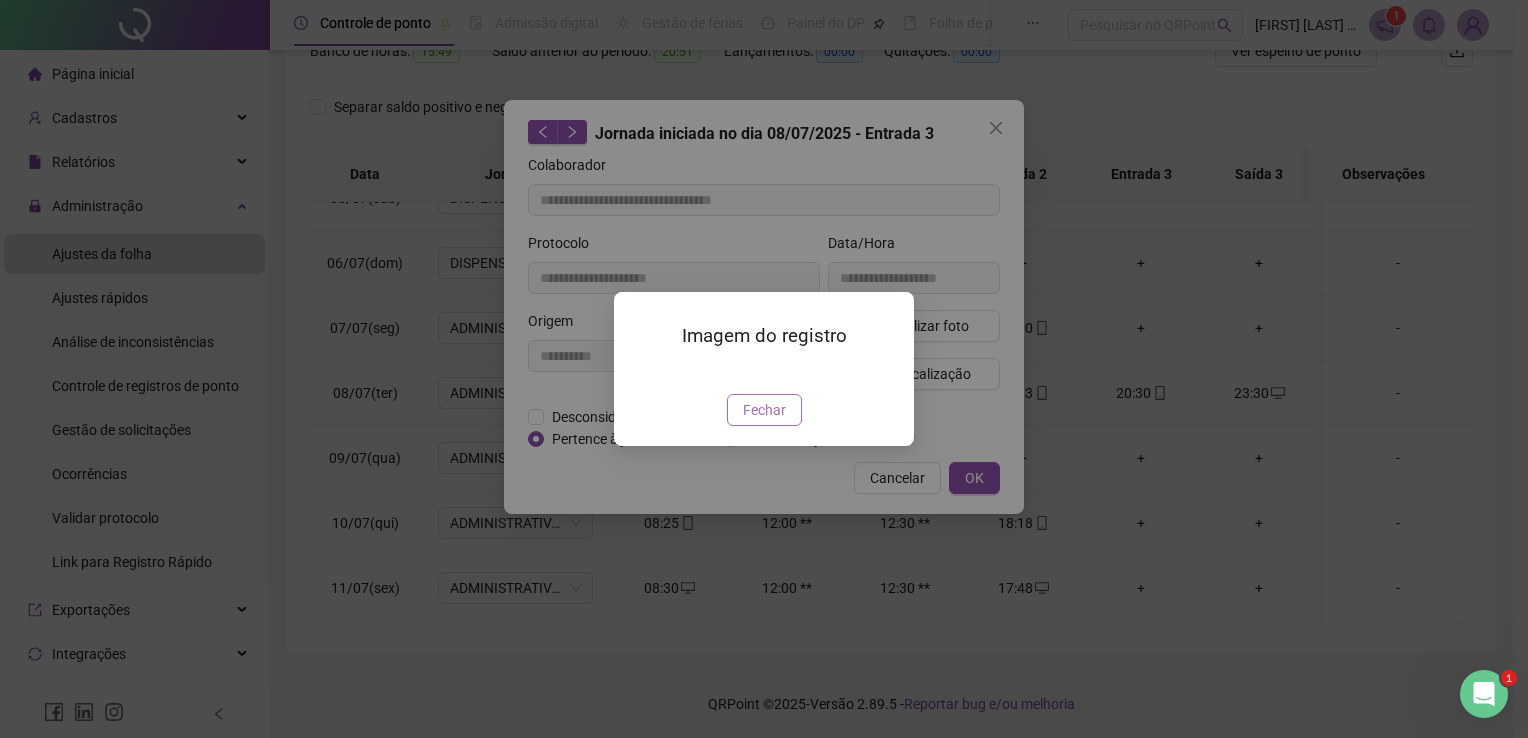 click on "Fechar" at bounding box center (764, 410) 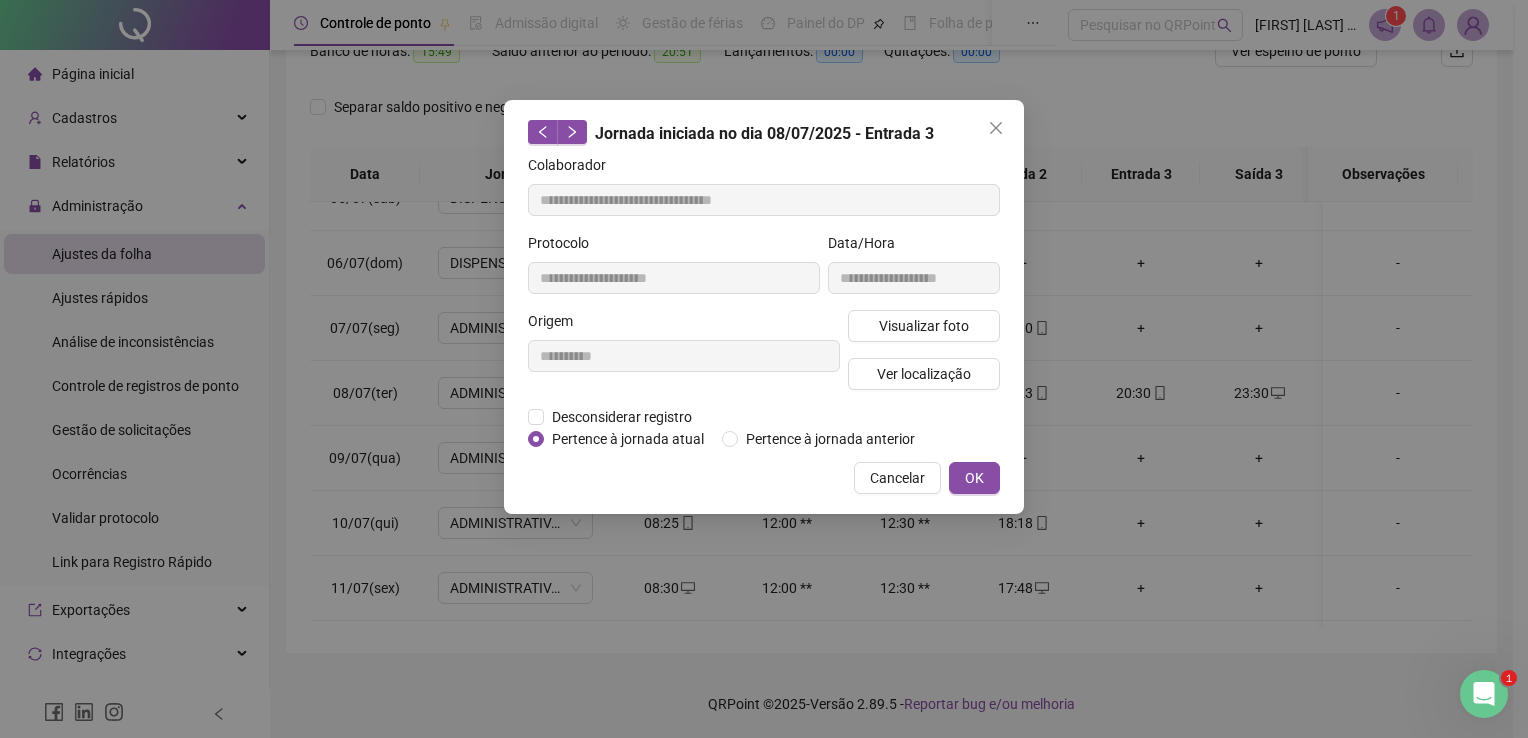 click at bounding box center (996, 128) 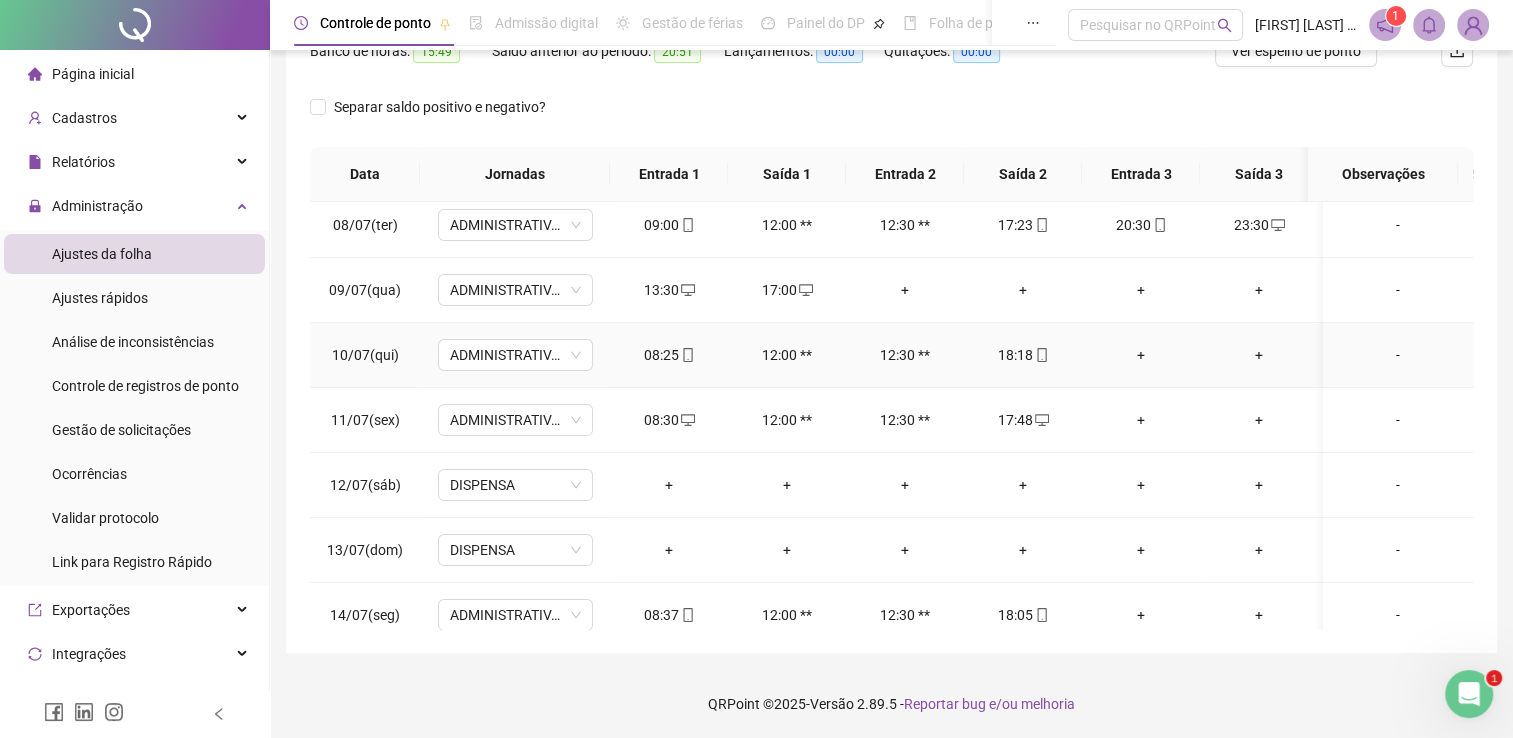 scroll, scrollTop: 496, scrollLeft: 0, axis: vertical 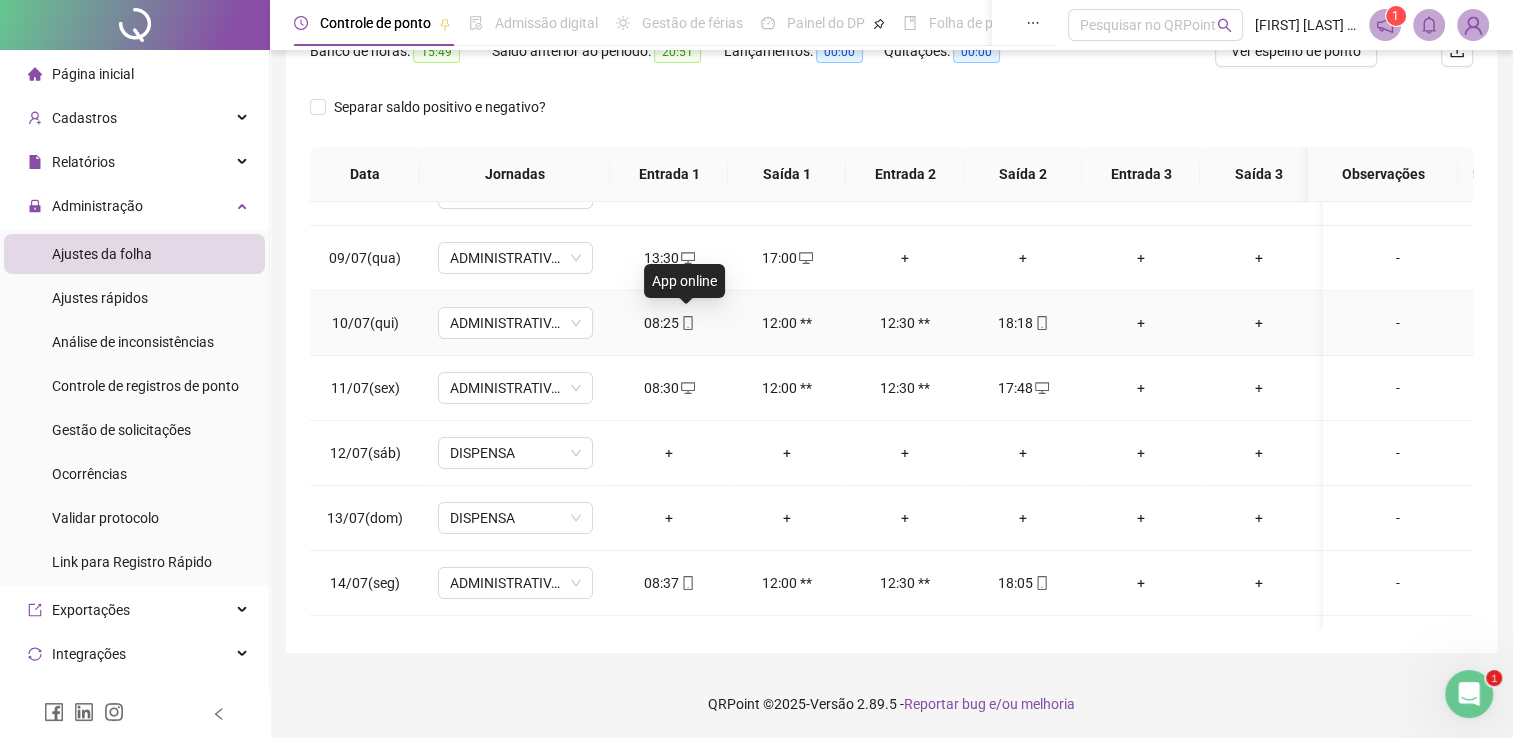 click 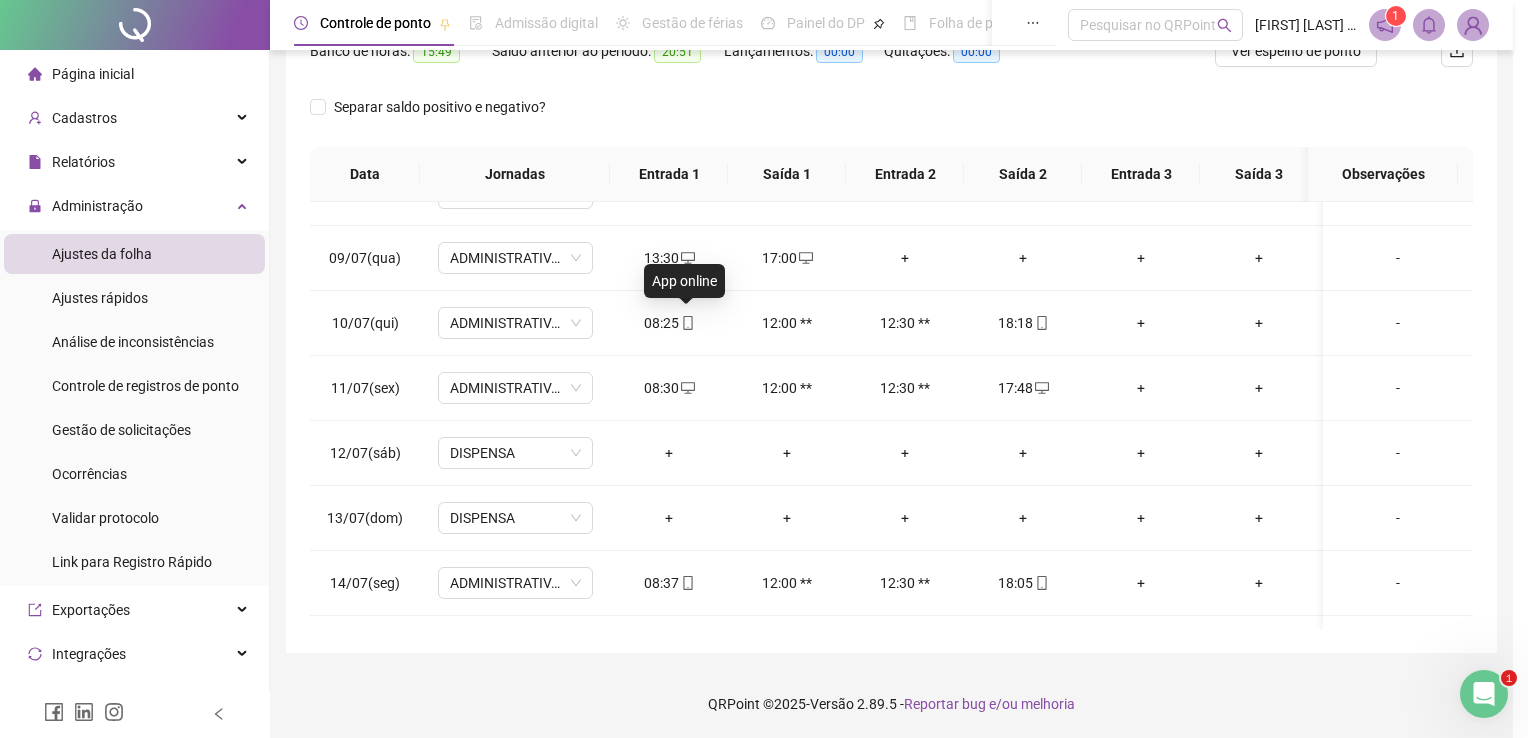 type on "**********" 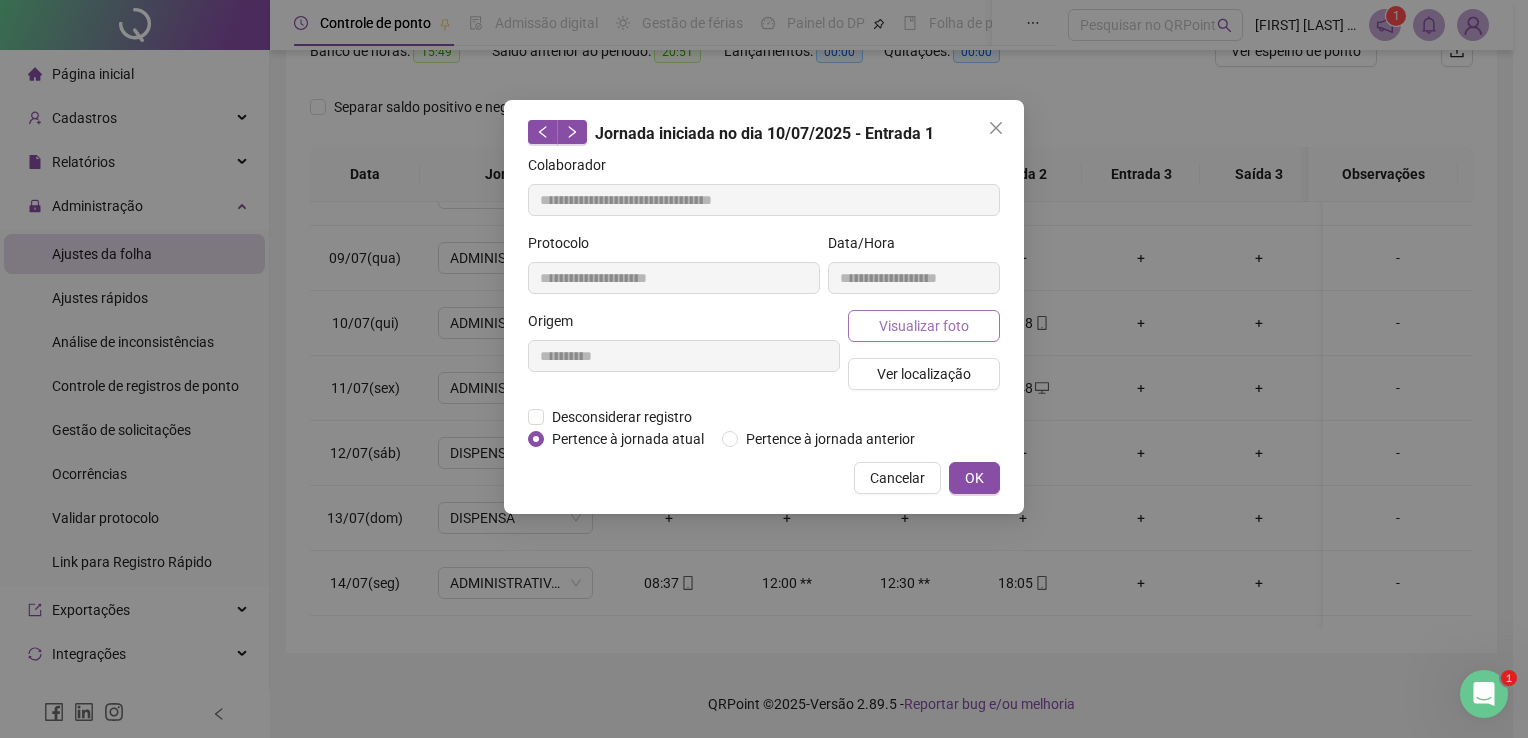click on "Visualizar foto" at bounding box center [924, 326] 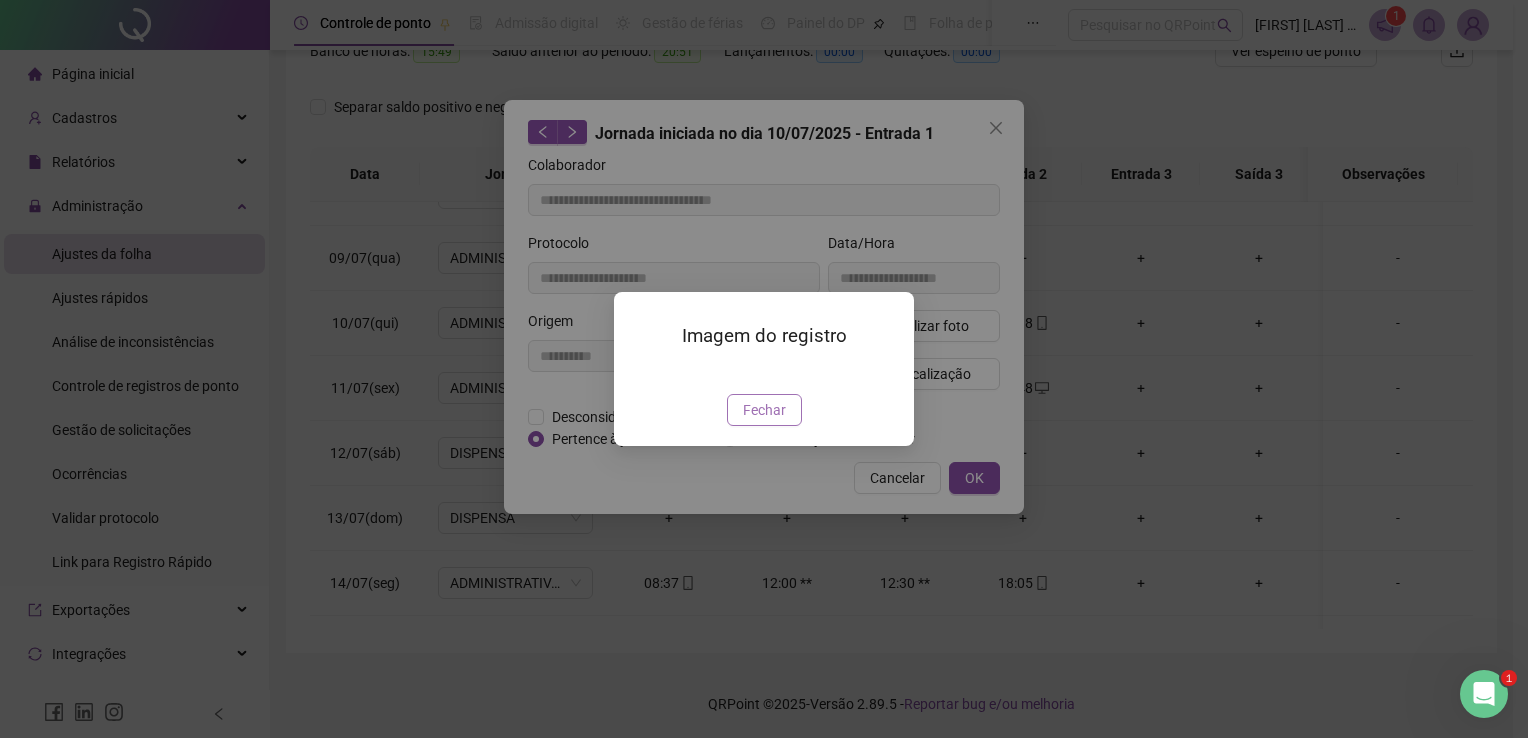 click on "Fechar" at bounding box center (764, 410) 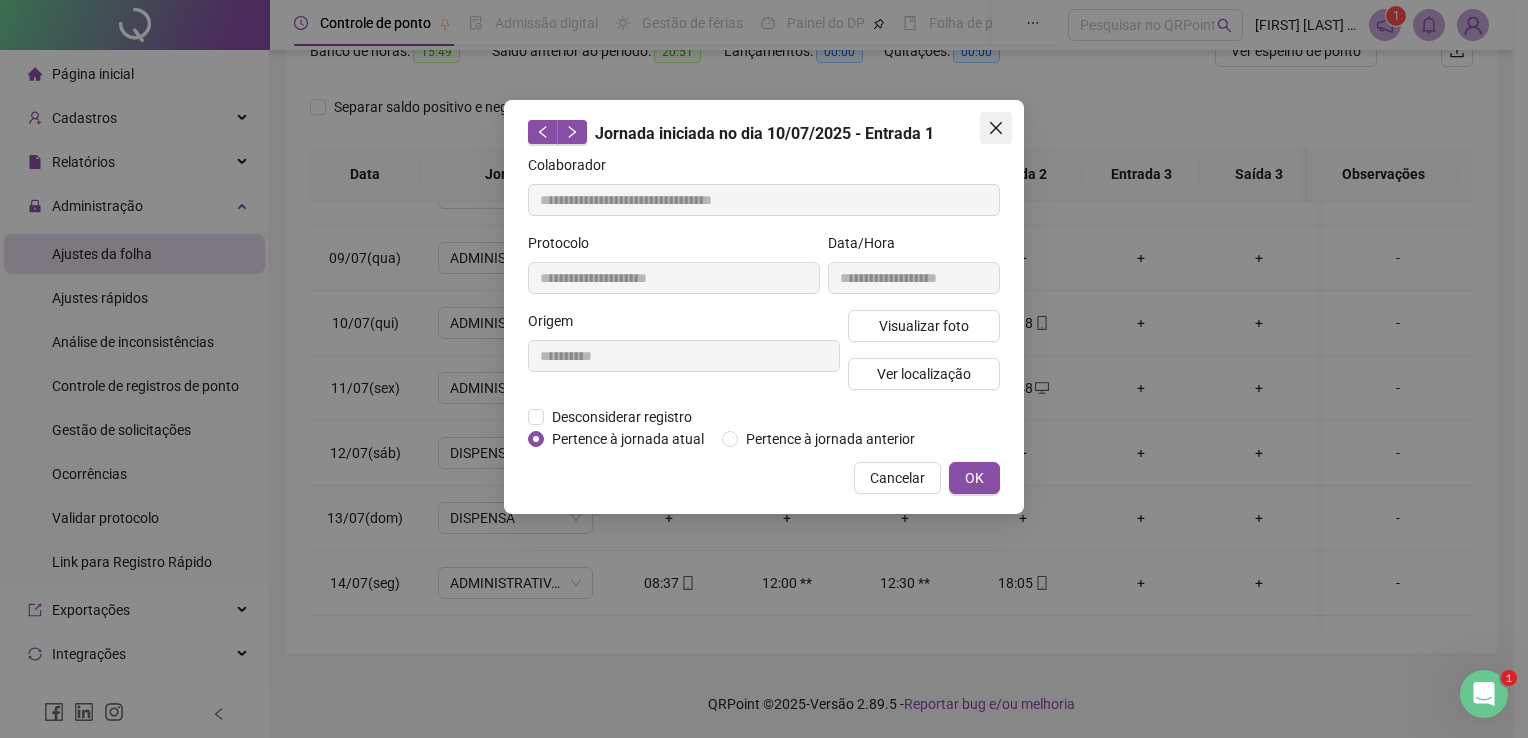click 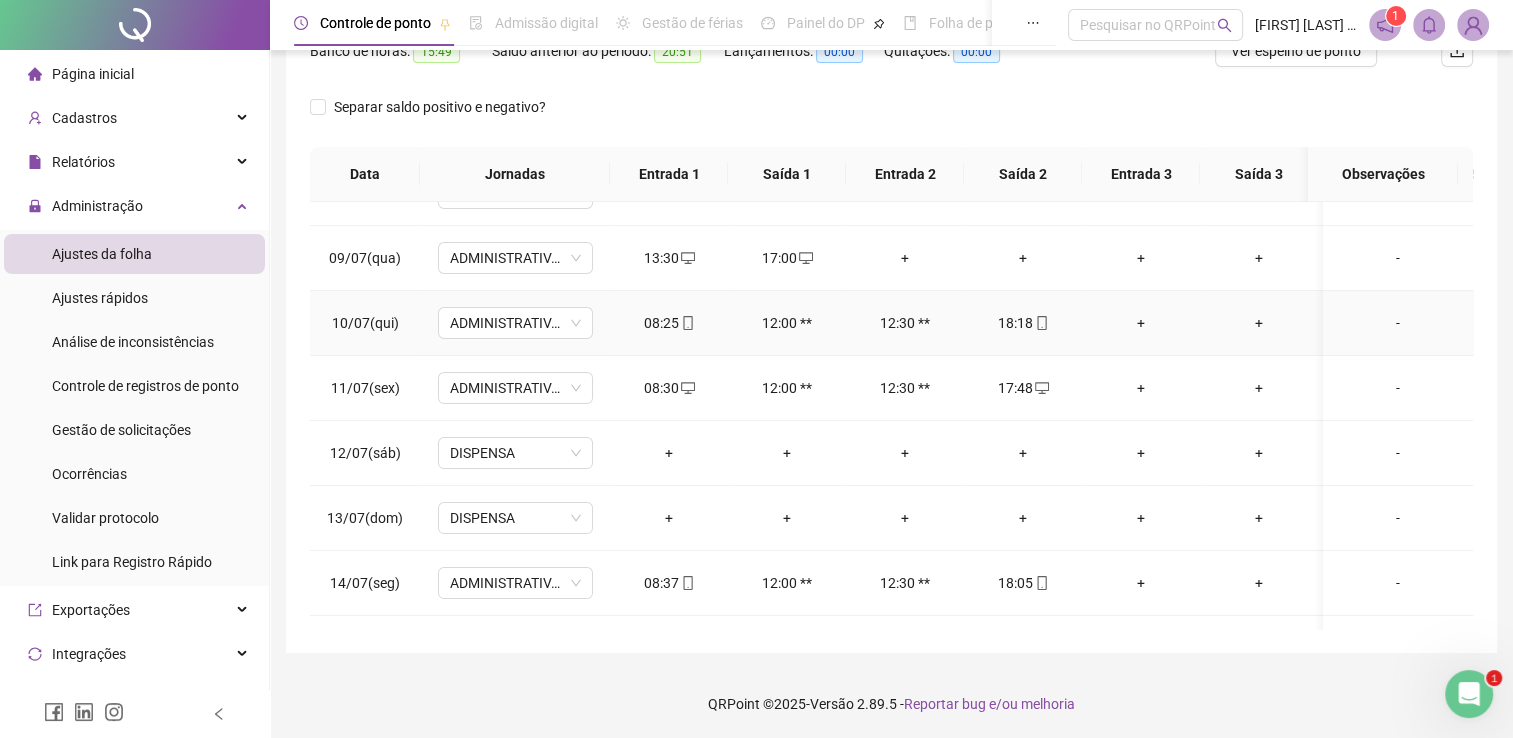 click at bounding box center (1041, 323) 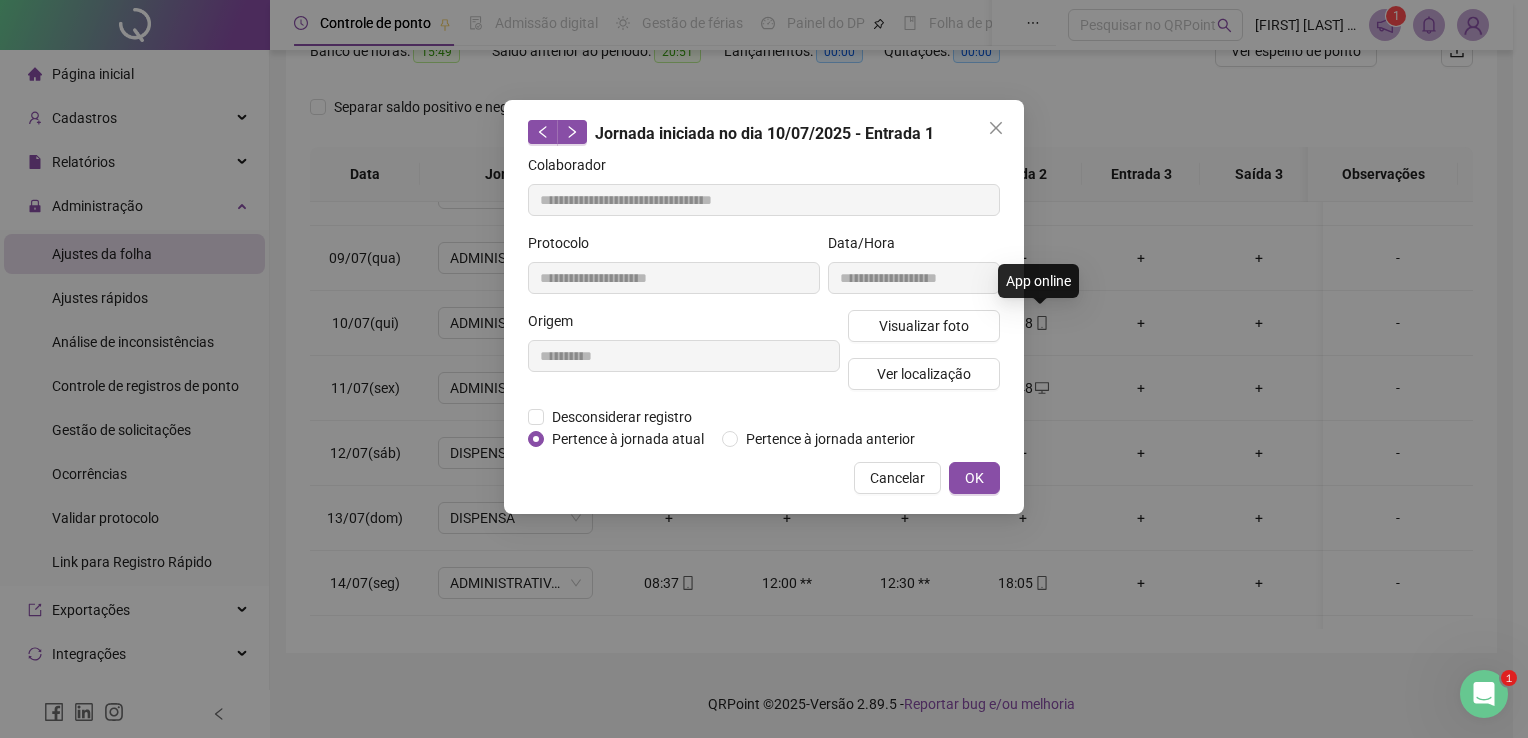 type on "**********" 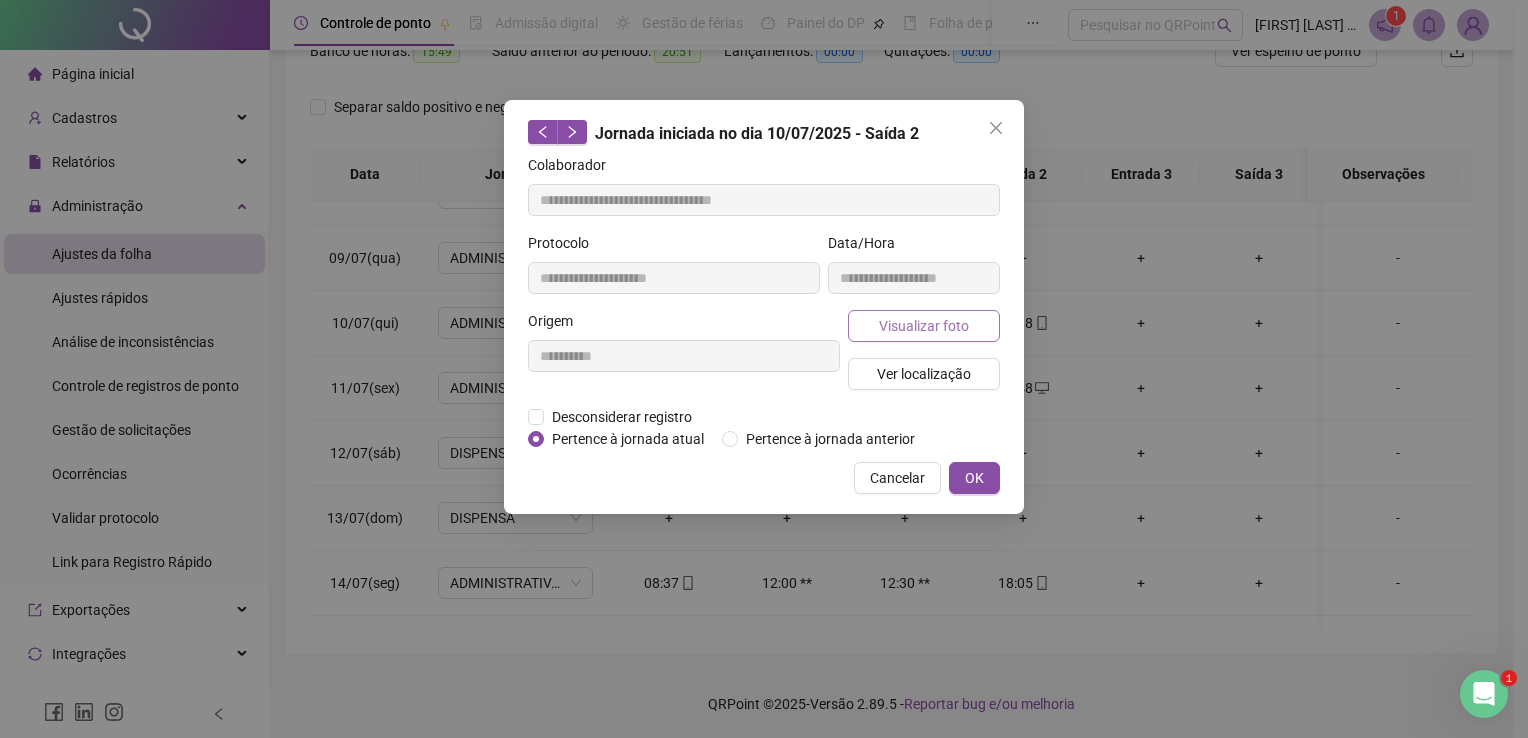 click on "Visualizar foto" at bounding box center [924, 326] 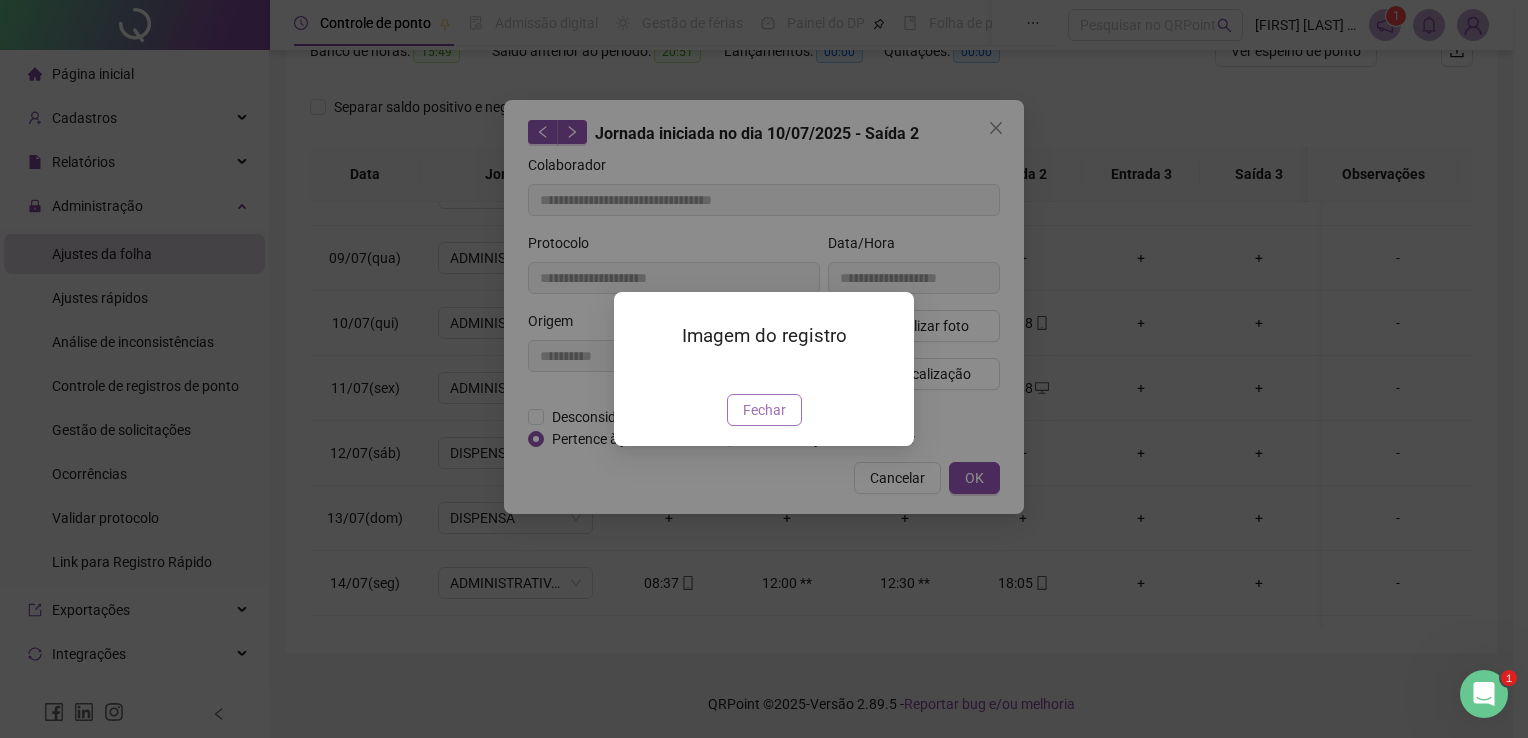 click on "Fechar" at bounding box center [764, 410] 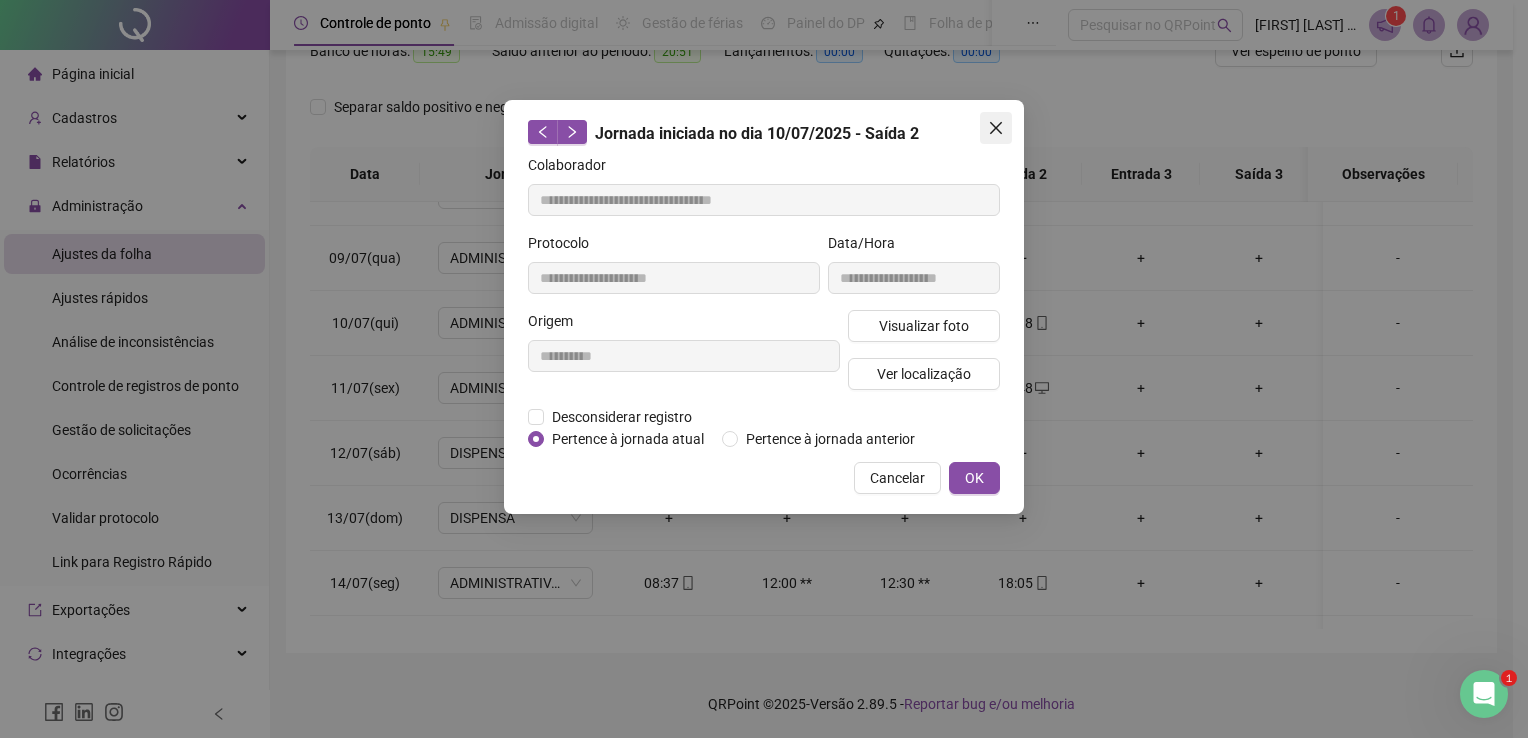 click at bounding box center (996, 128) 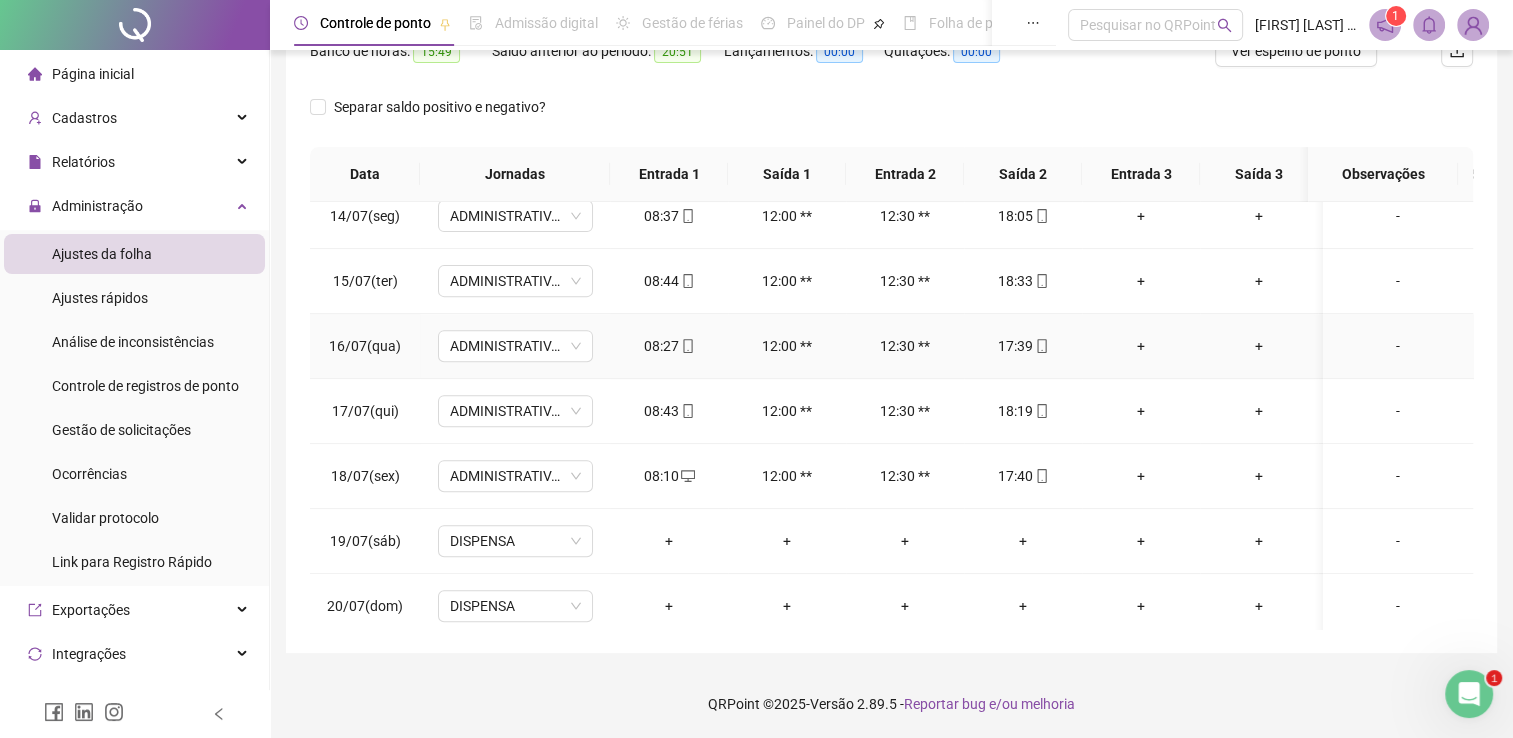 scroll, scrollTop: 896, scrollLeft: 0, axis: vertical 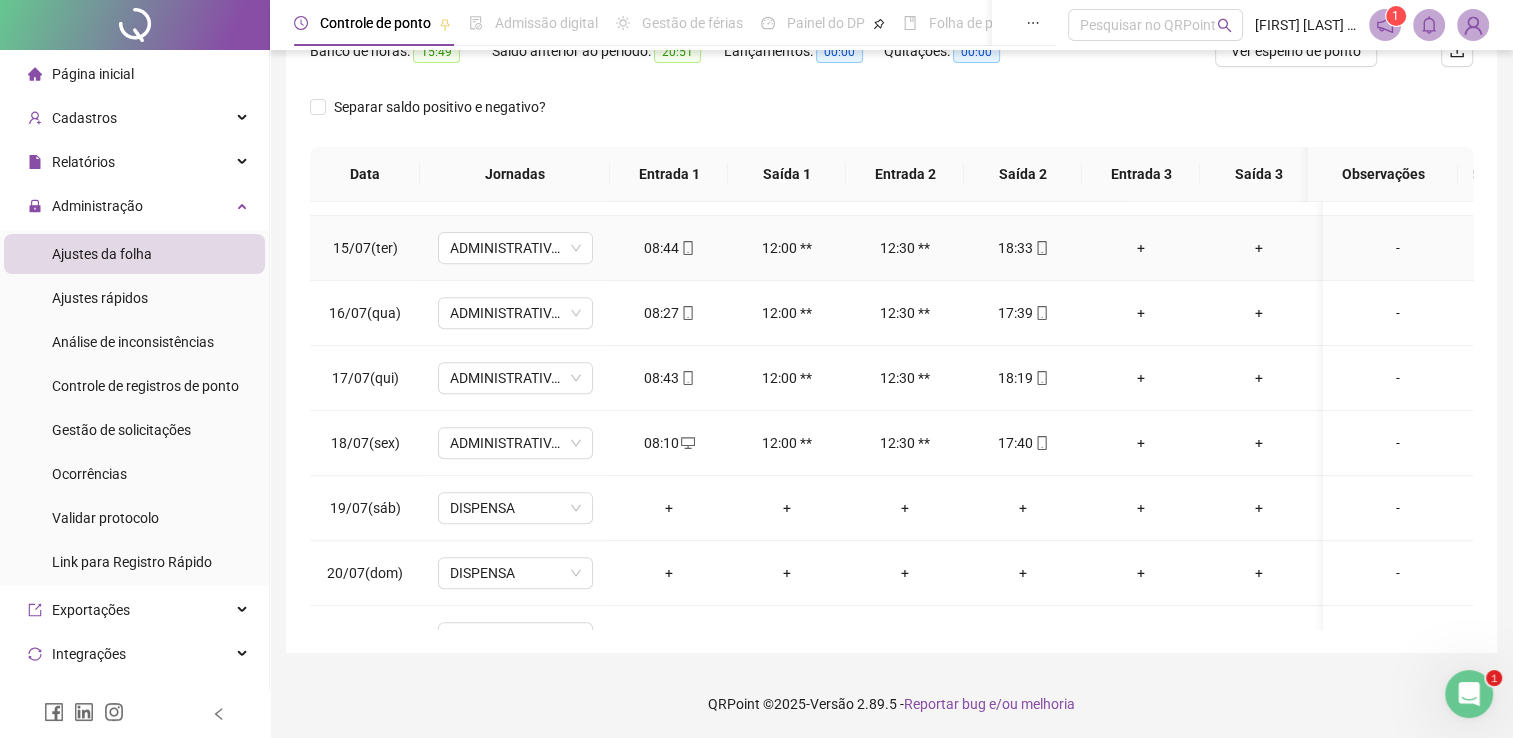 click 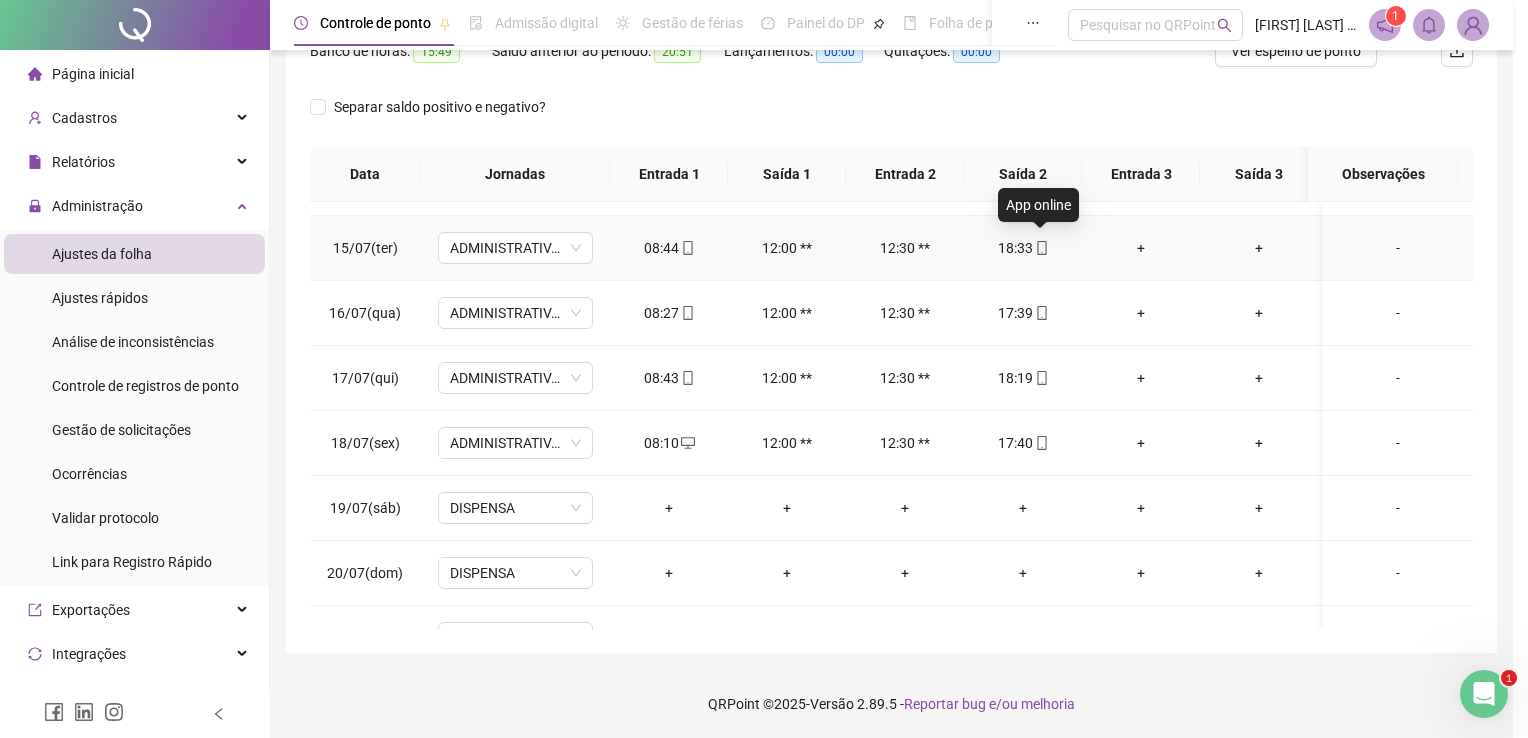 type on "**********" 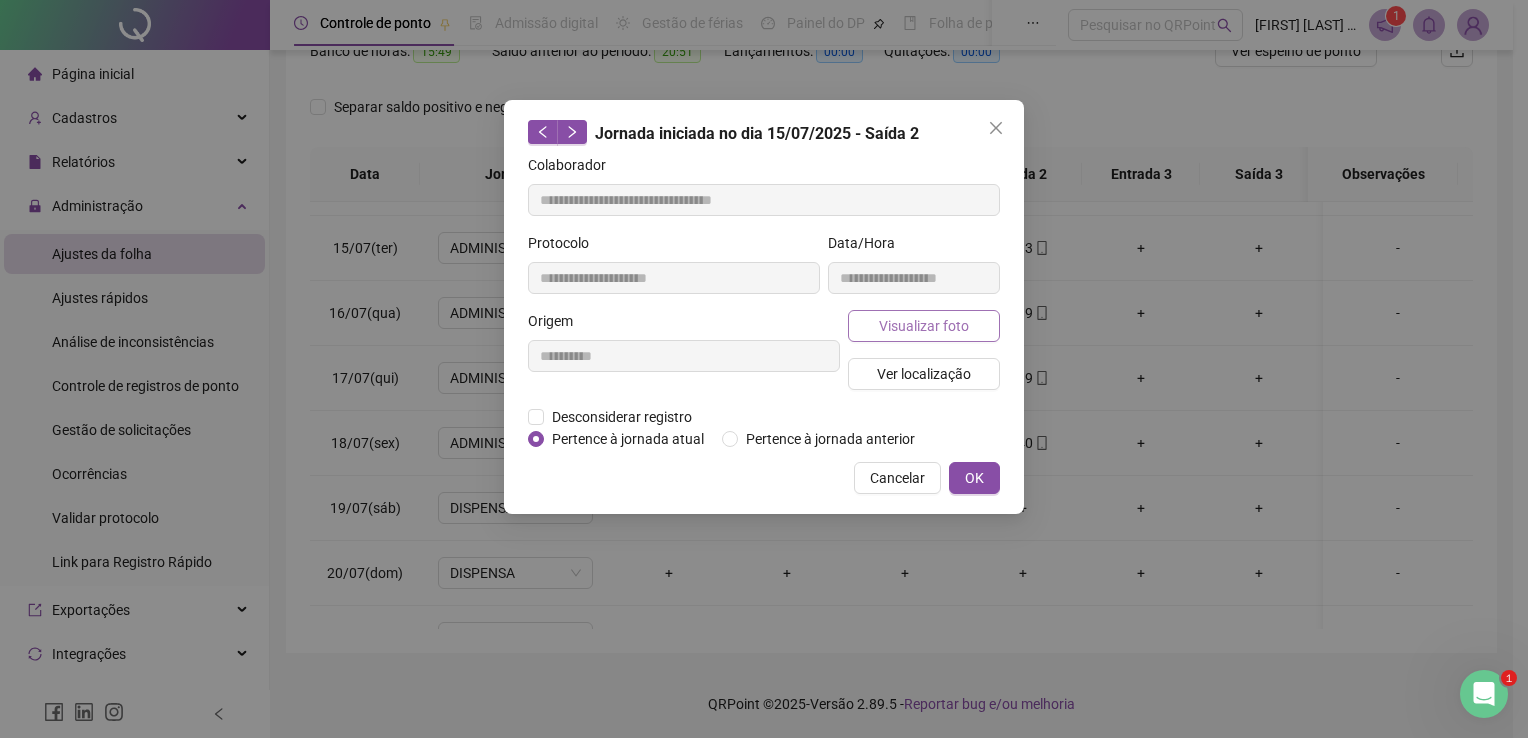 click on "Visualizar foto" at bounding box center [924, 326] 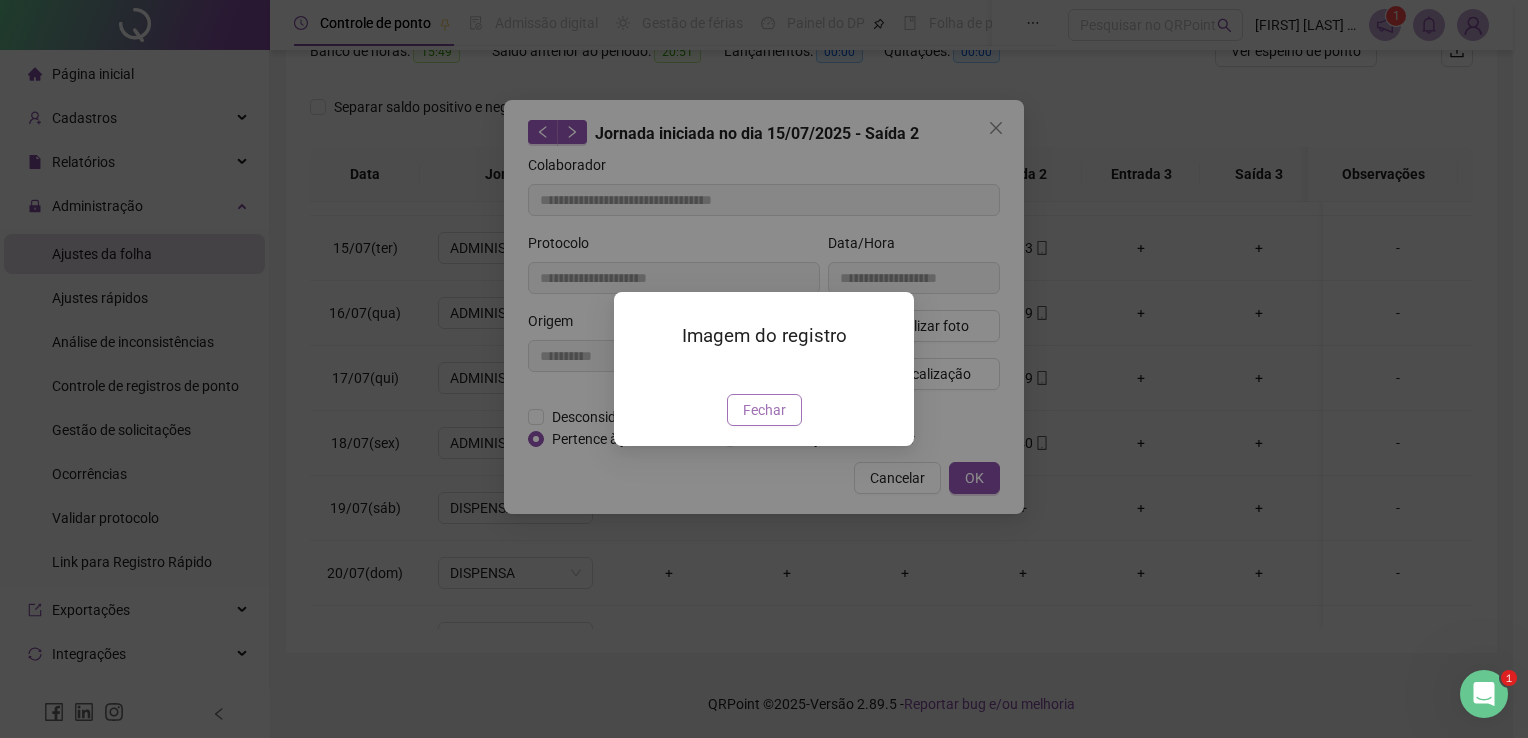 click on "Fechar" at bounding box center (764, 410) 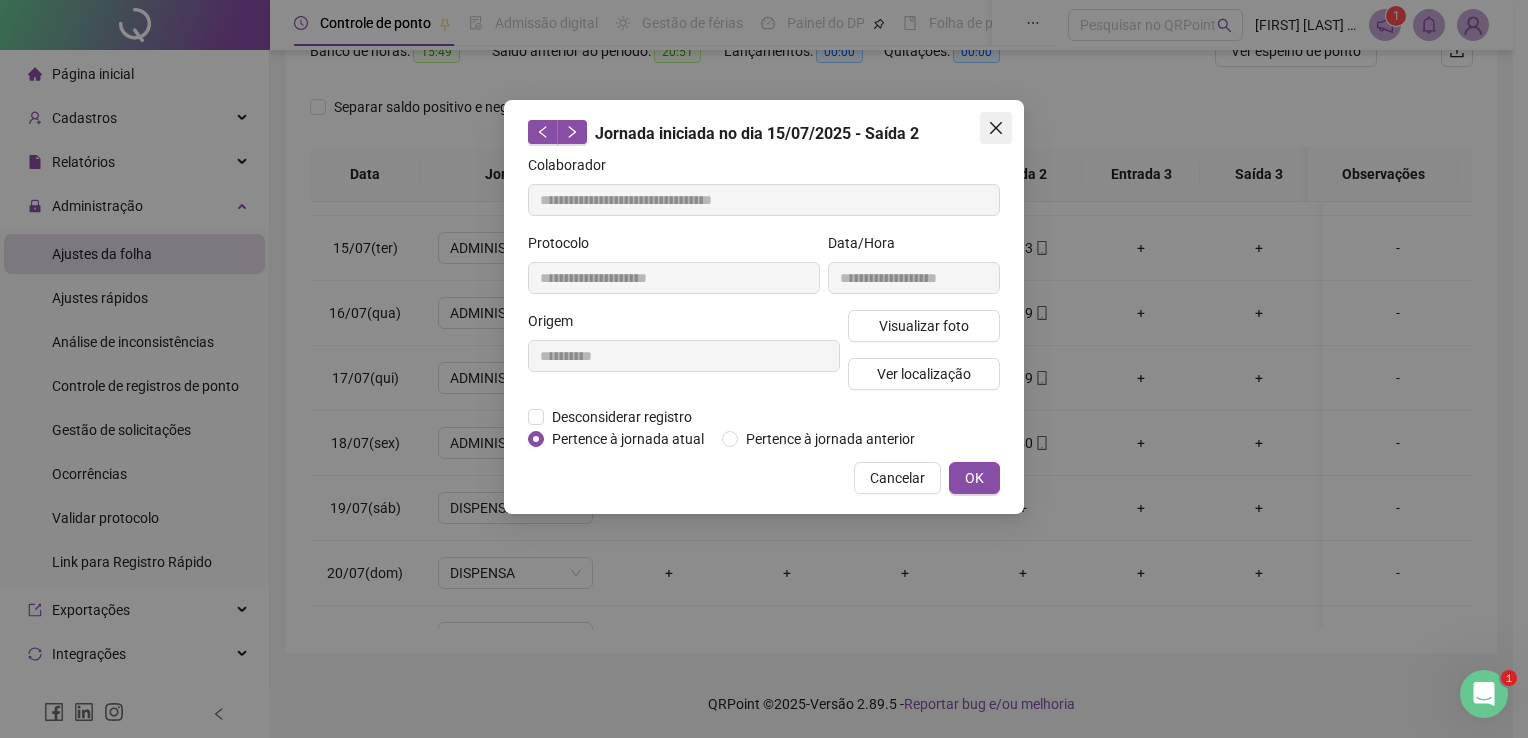 click at bounding box center (996, 128) 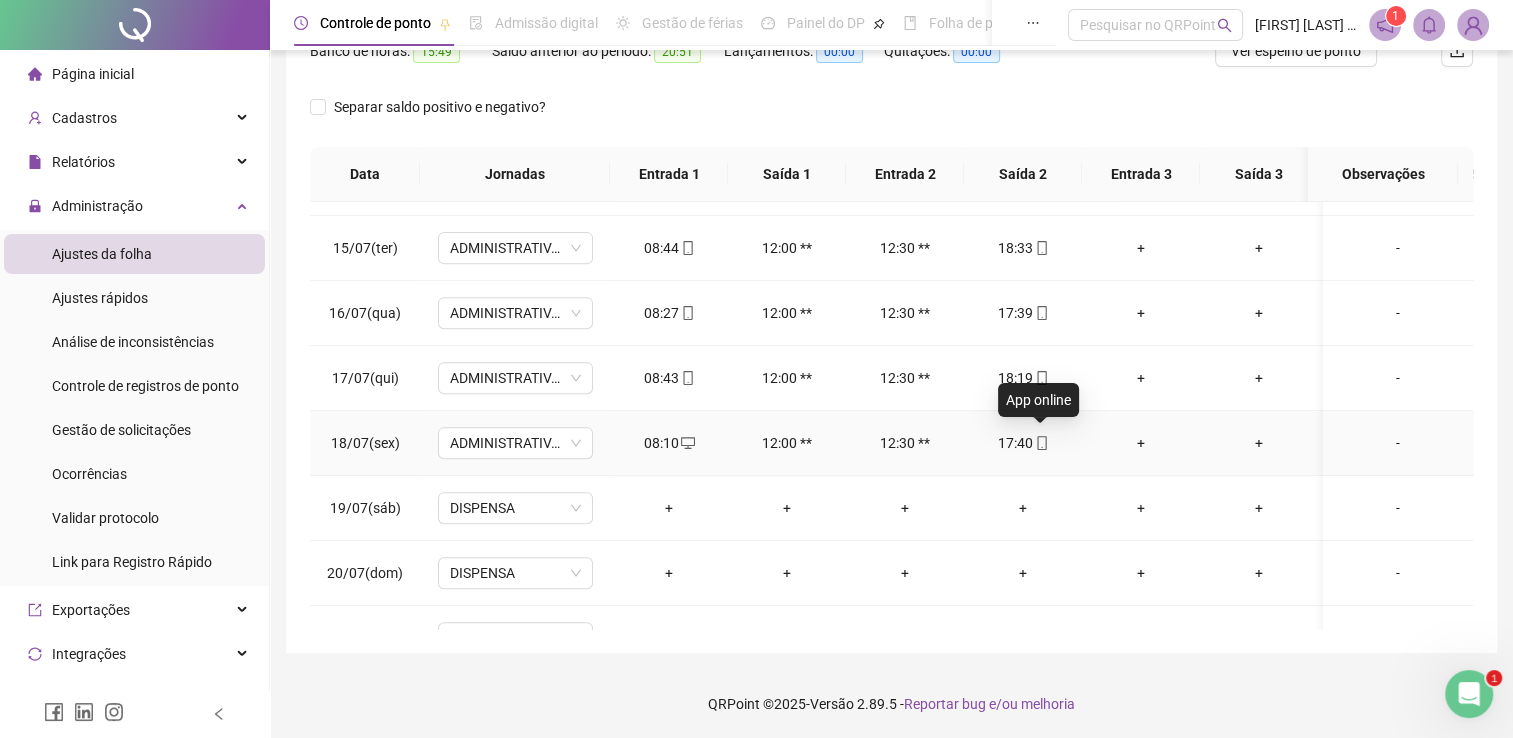 click 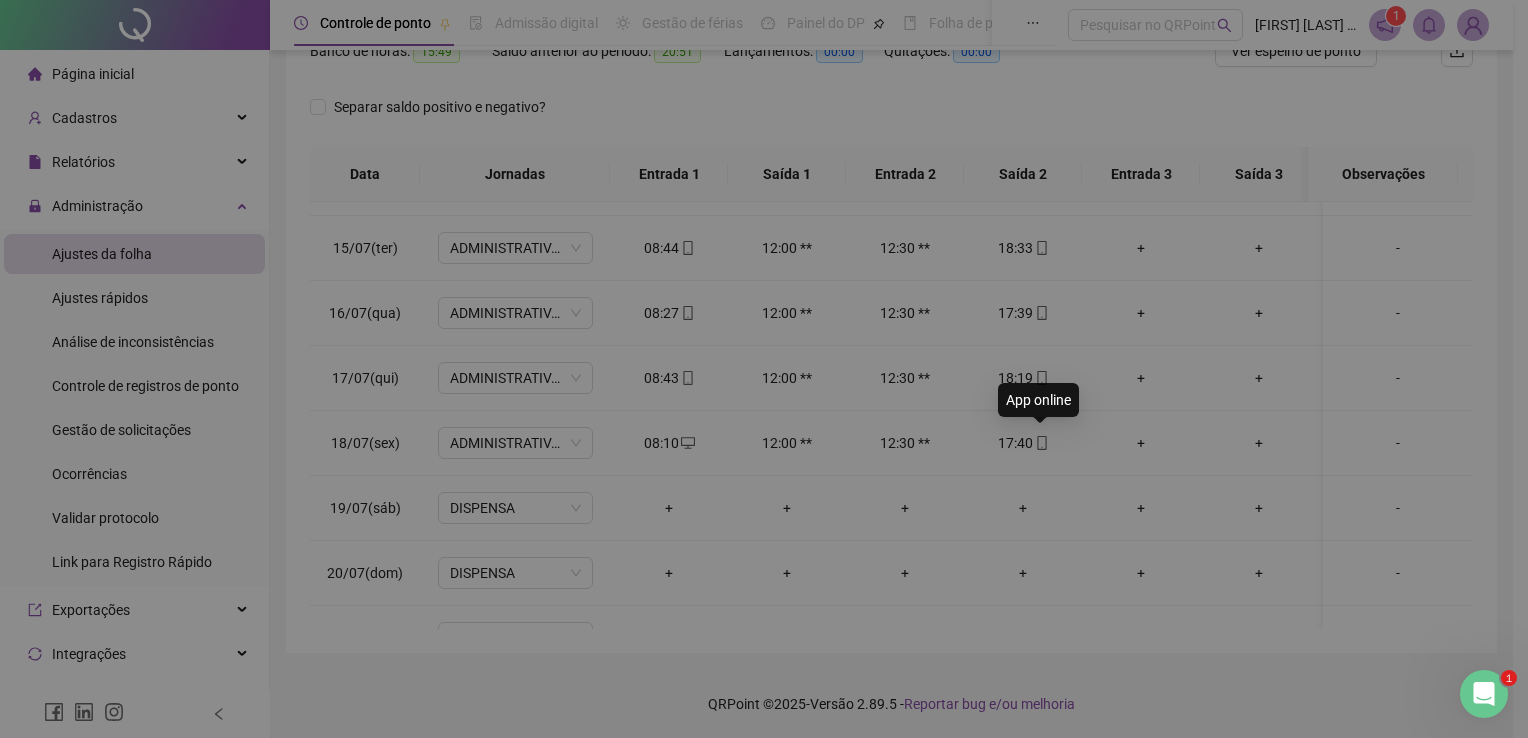 type on "**********" 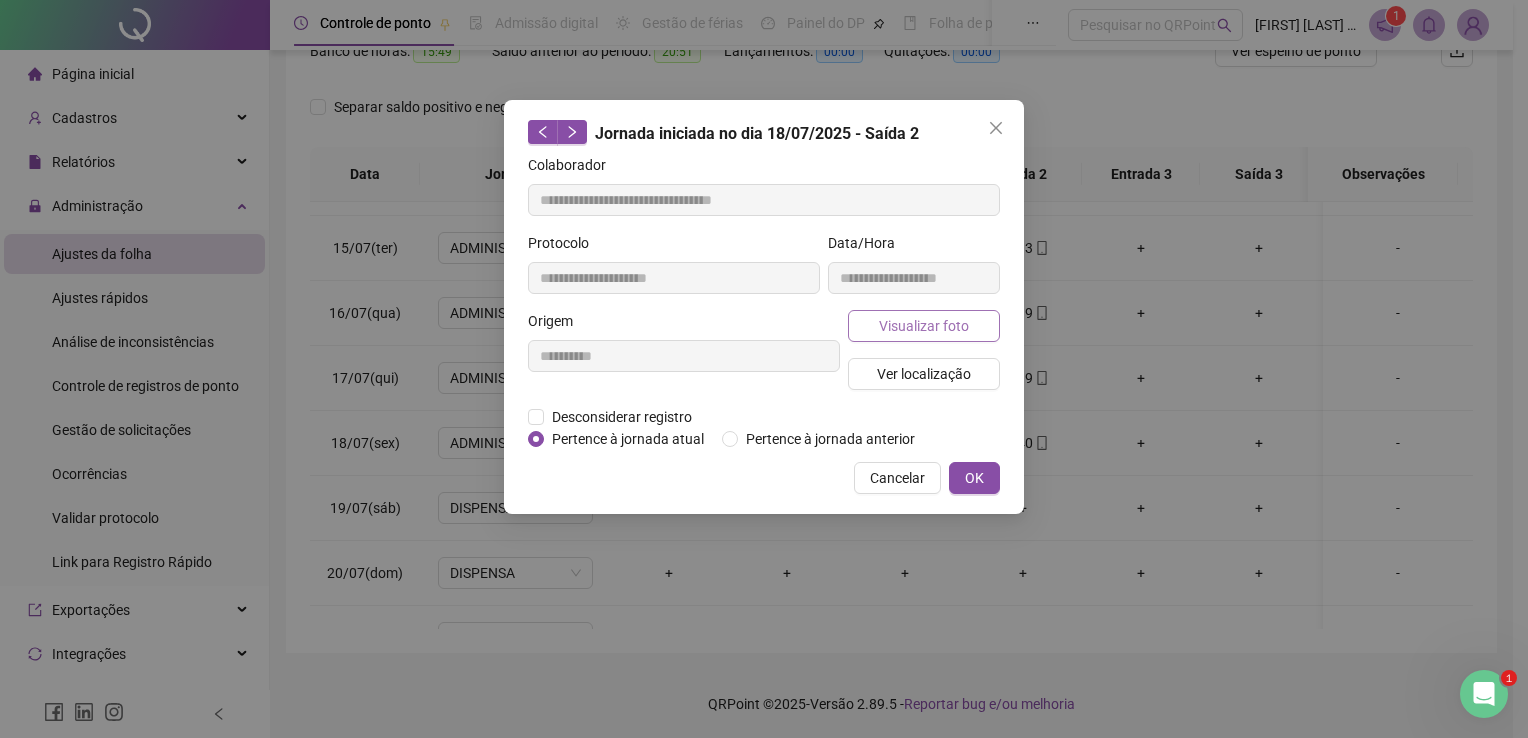click on "Visualizar foto" at bounding box center [924, 326] 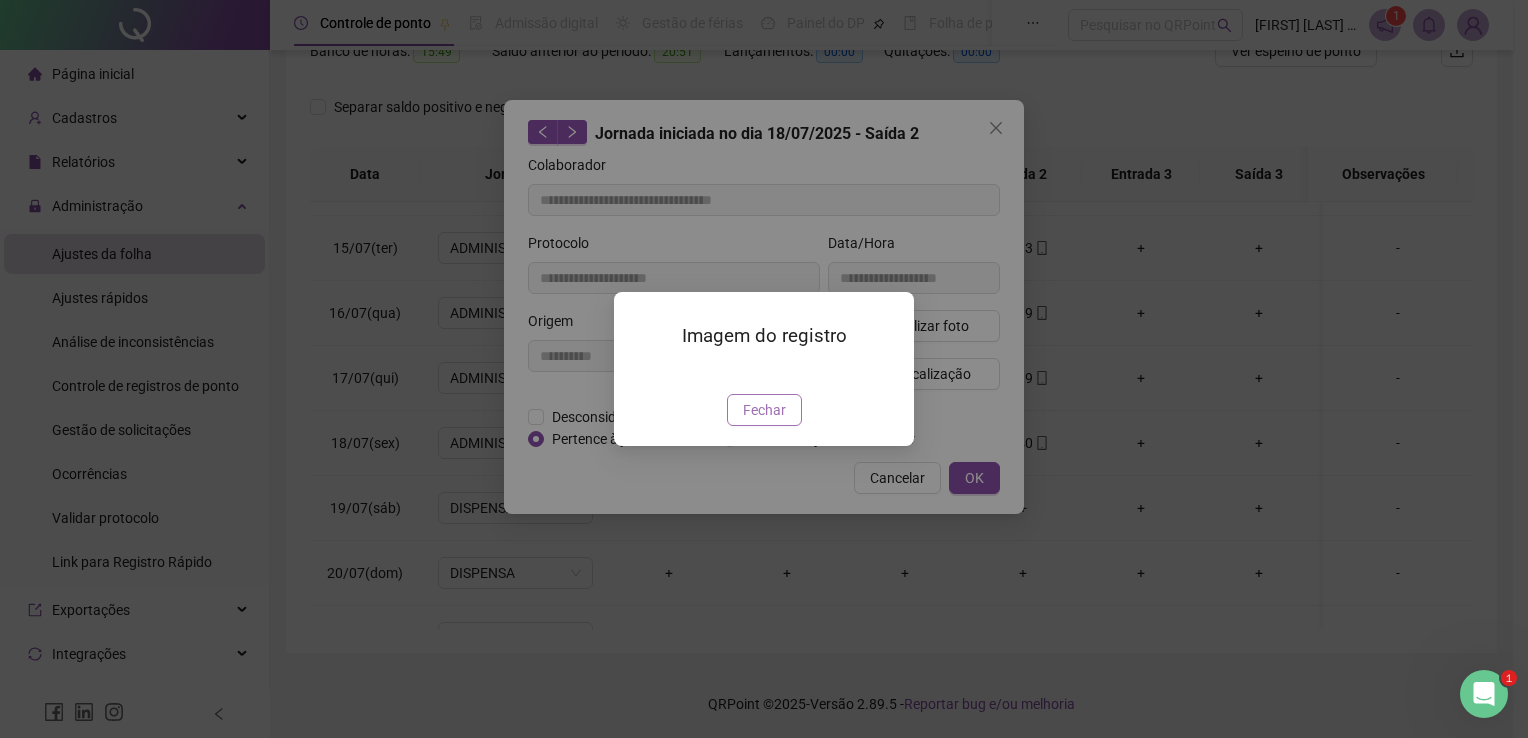 click on "Fechar" at bounding box center [764, 410] 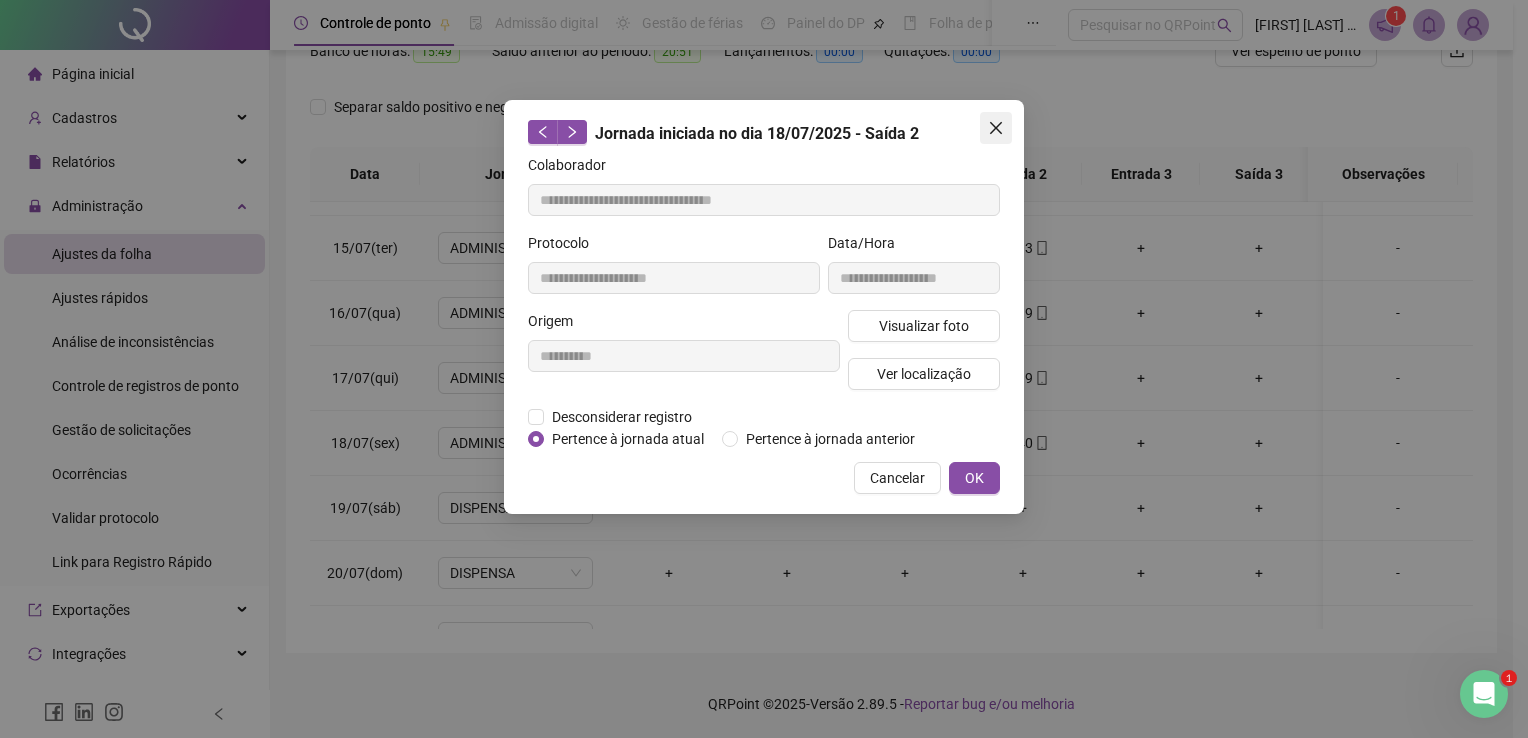 click 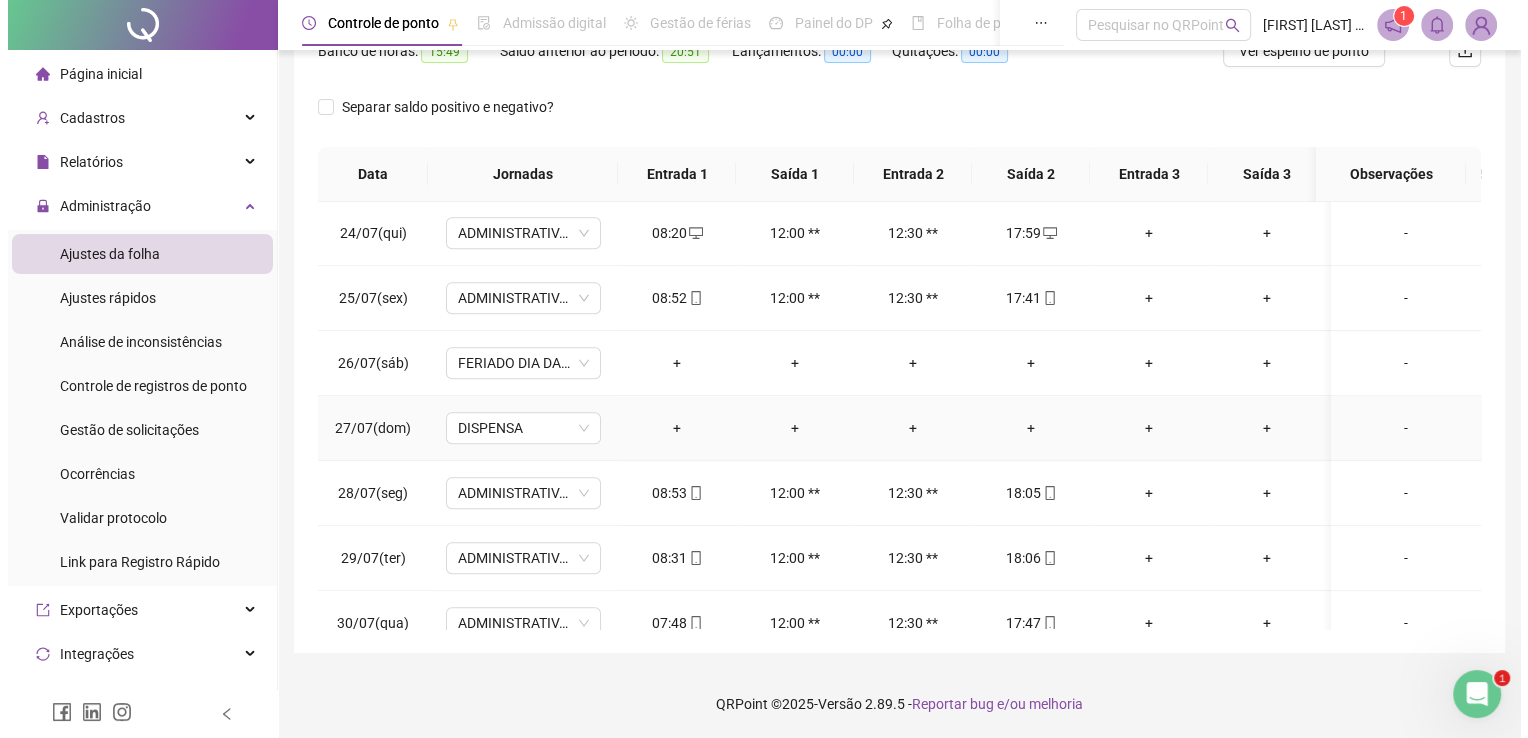 scroll, scrollTop: 1596, scrollLeft: 0, axis: vertical 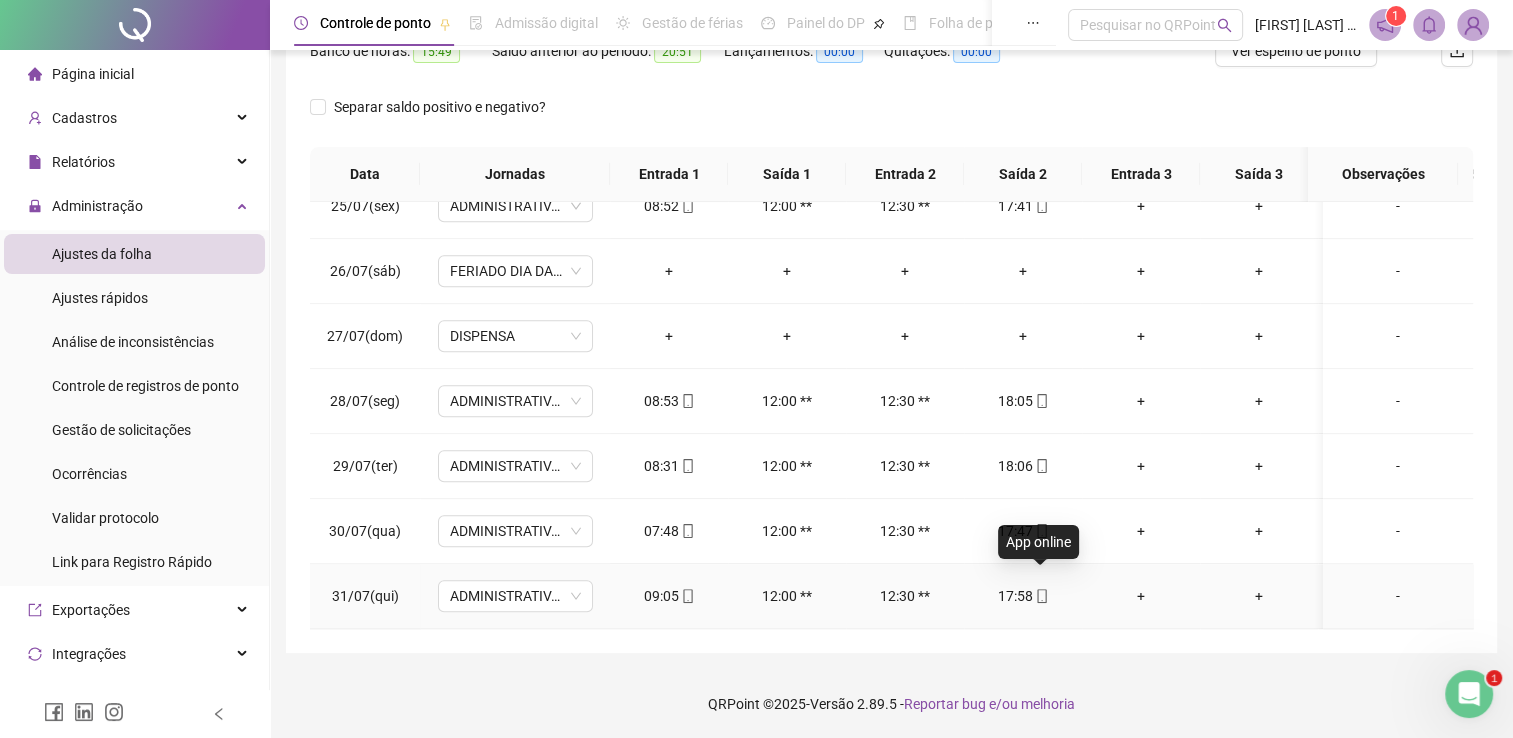 click 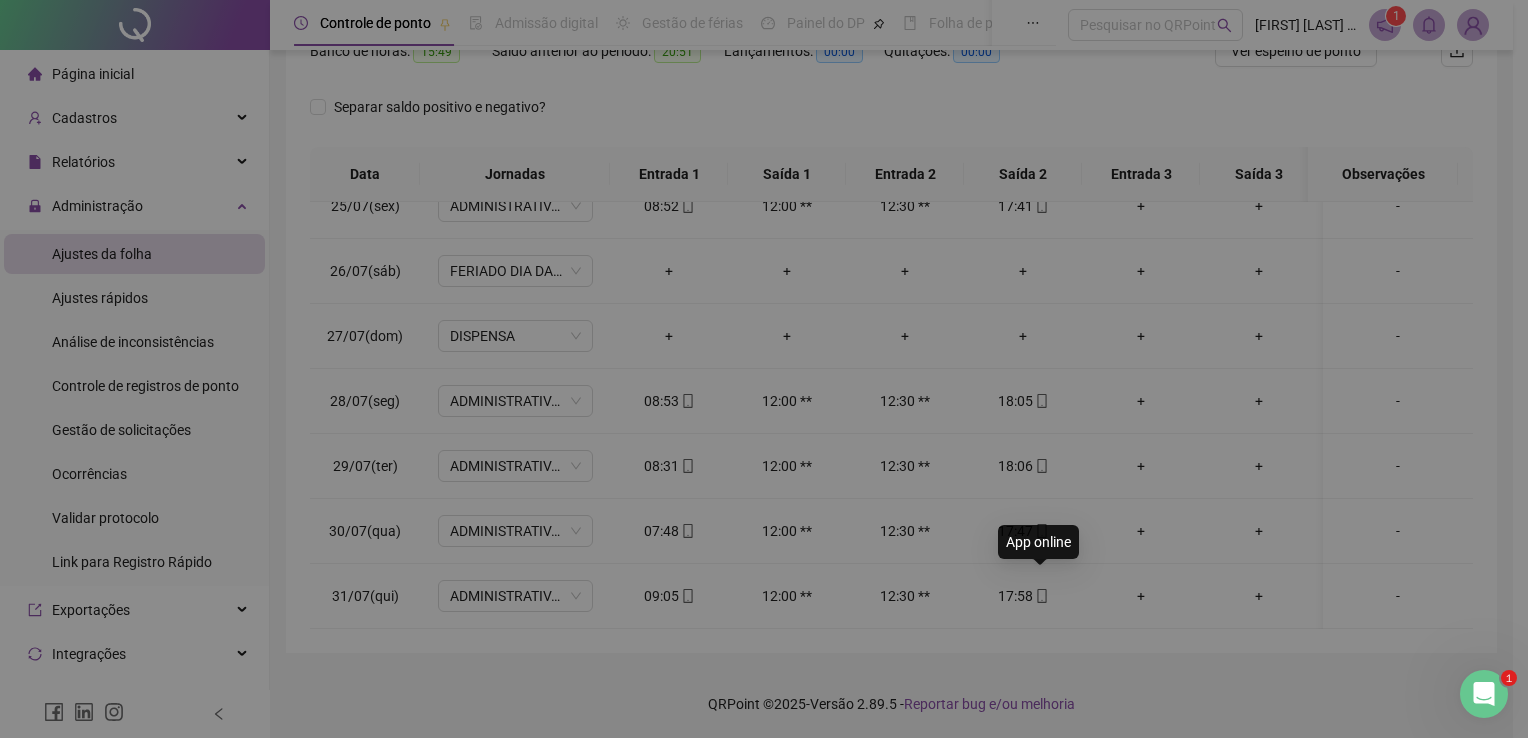 type on "**********" 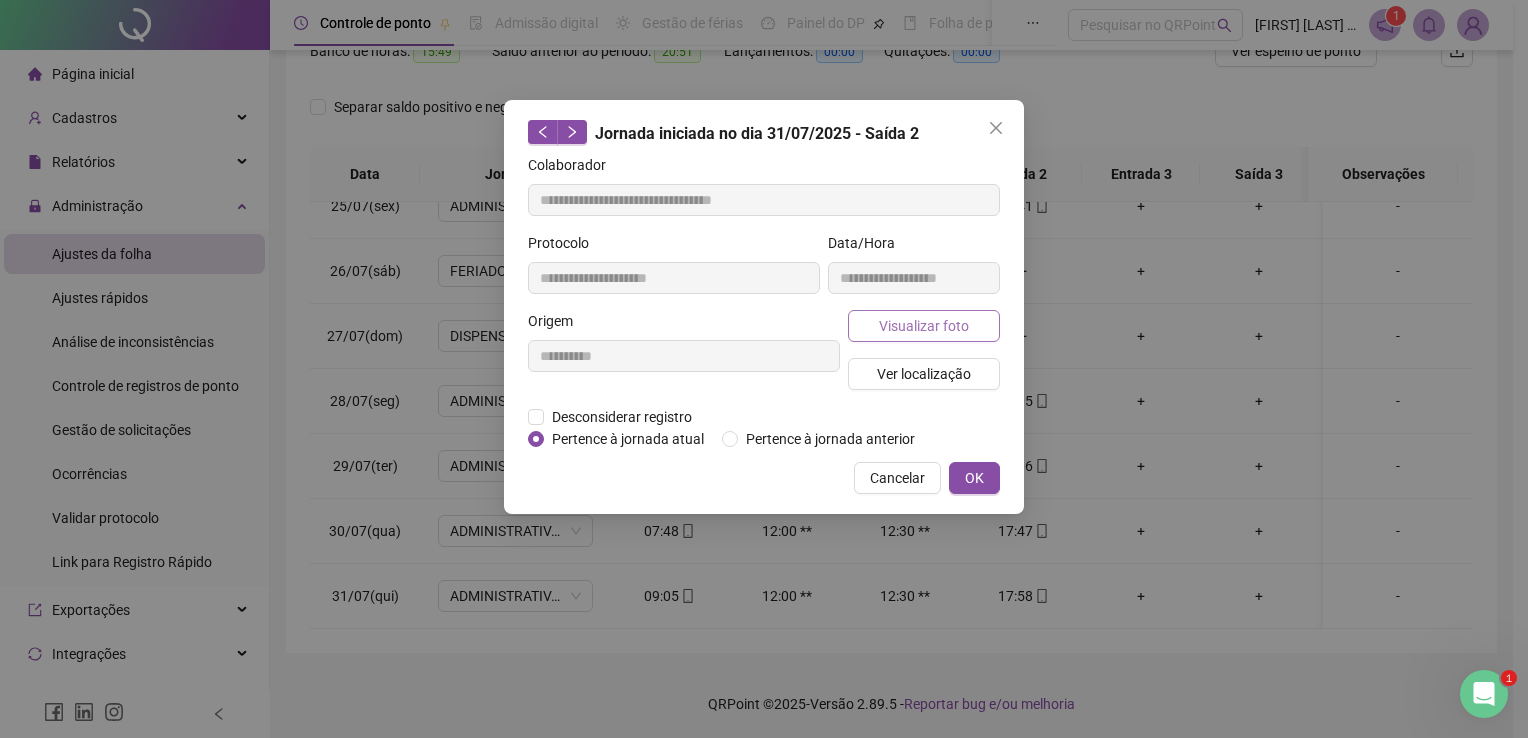click on "Visualizar foto" at bounding box center [924, 326] 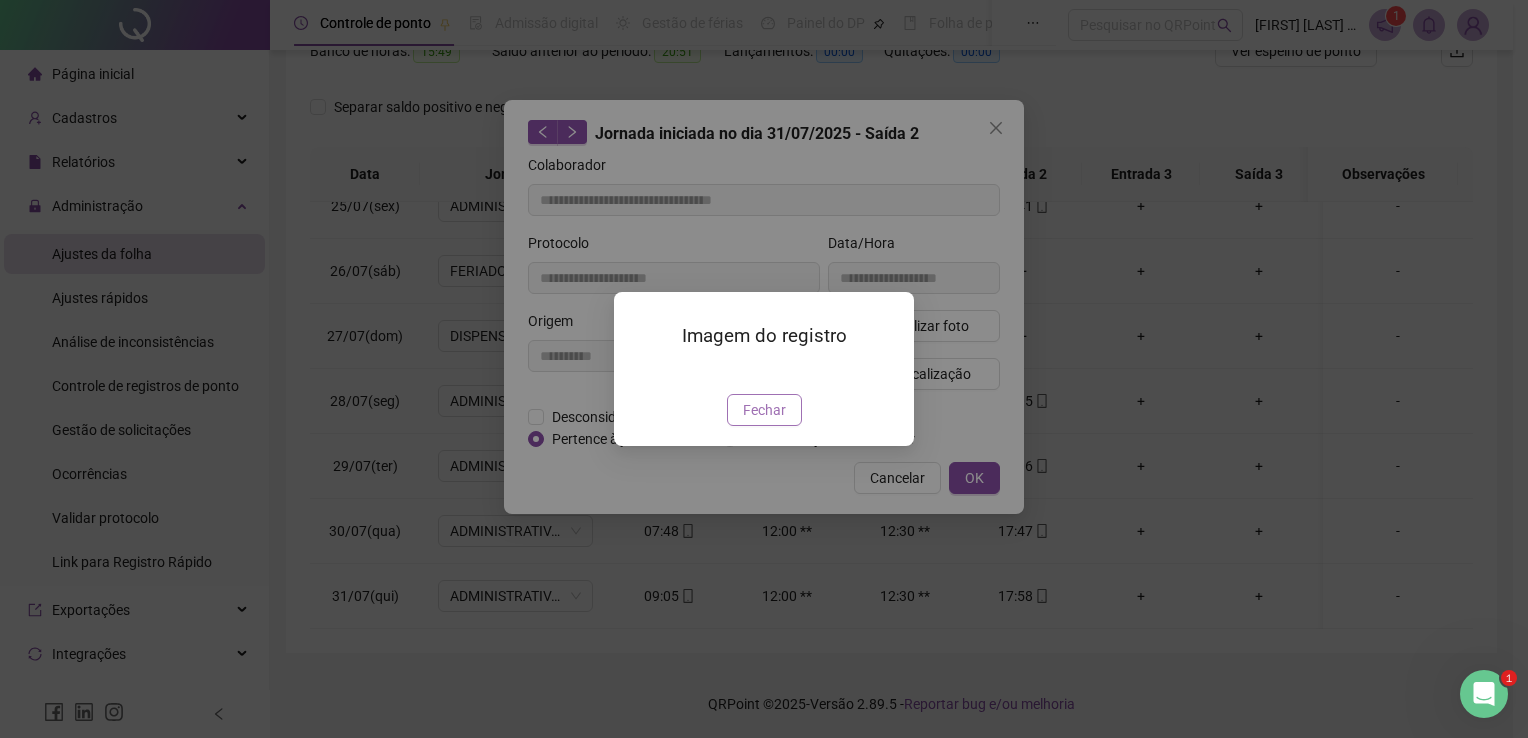 click on "Fechar" at bounding box center [764, 410] 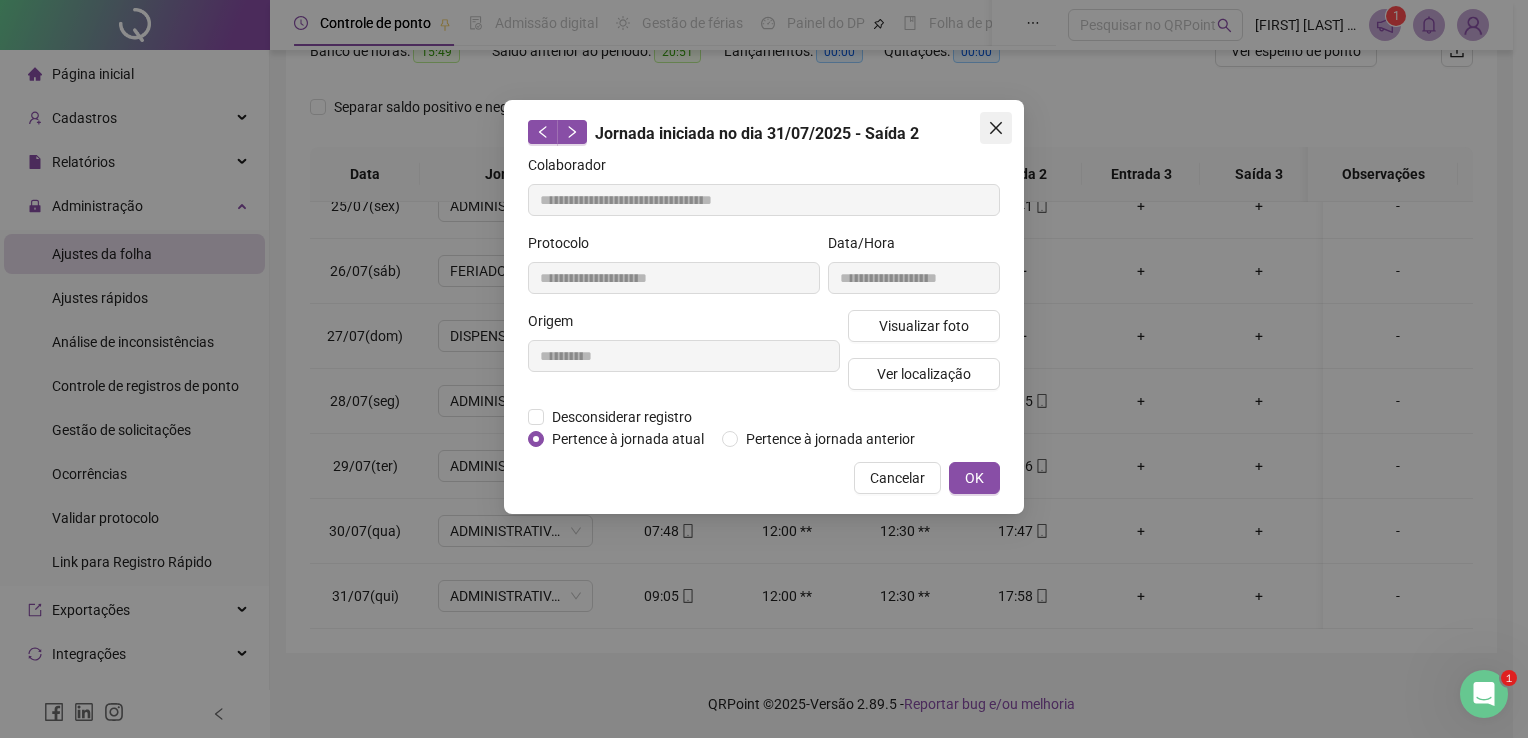 click 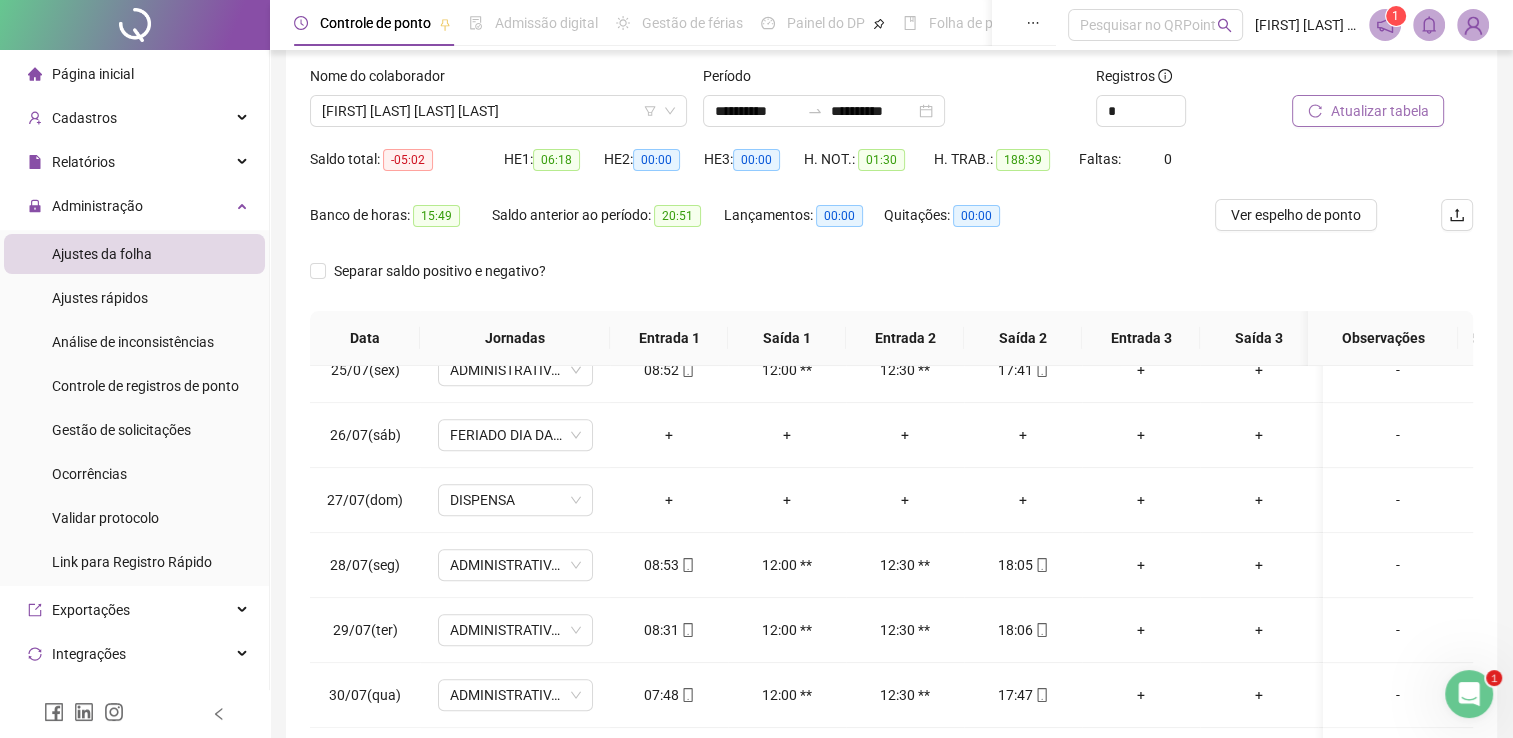 scroll, scrollTop: 0, scrollLeft: 0, axis: both 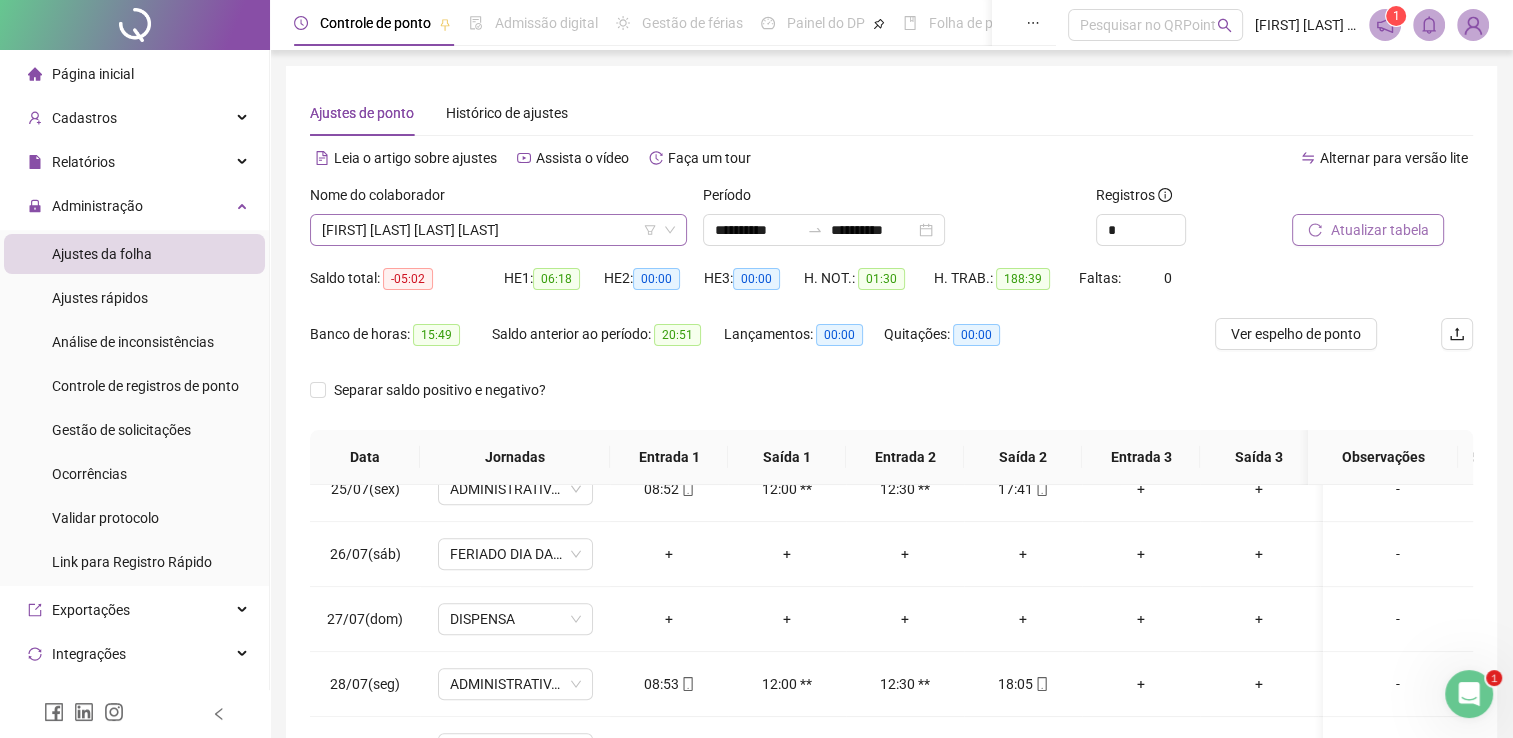 click on "[FIRST] [LAST] [LAST] [LAST]" at bounding box center [498, 230] 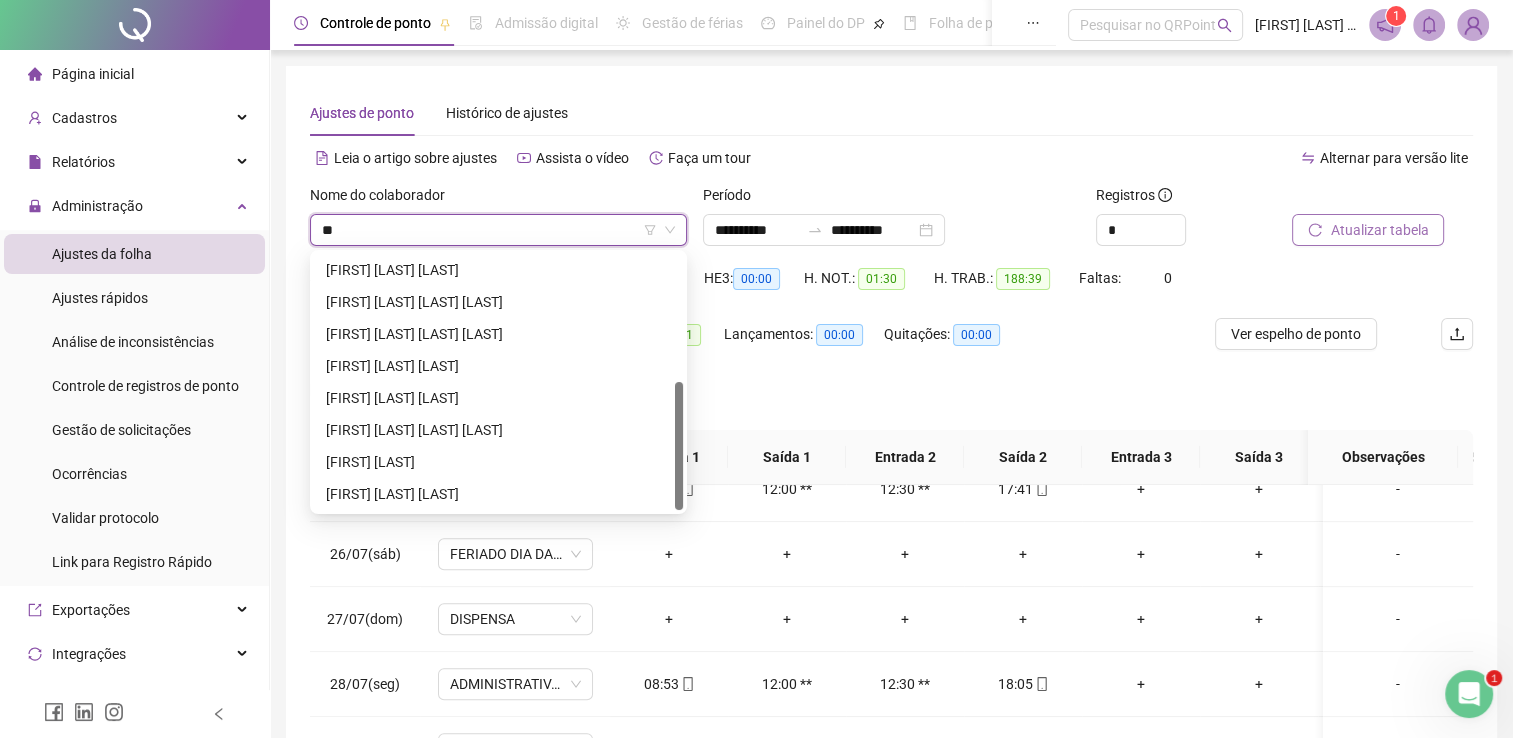 scroll, scrollTop: 256, scrollLeft: 0, axis: vertical 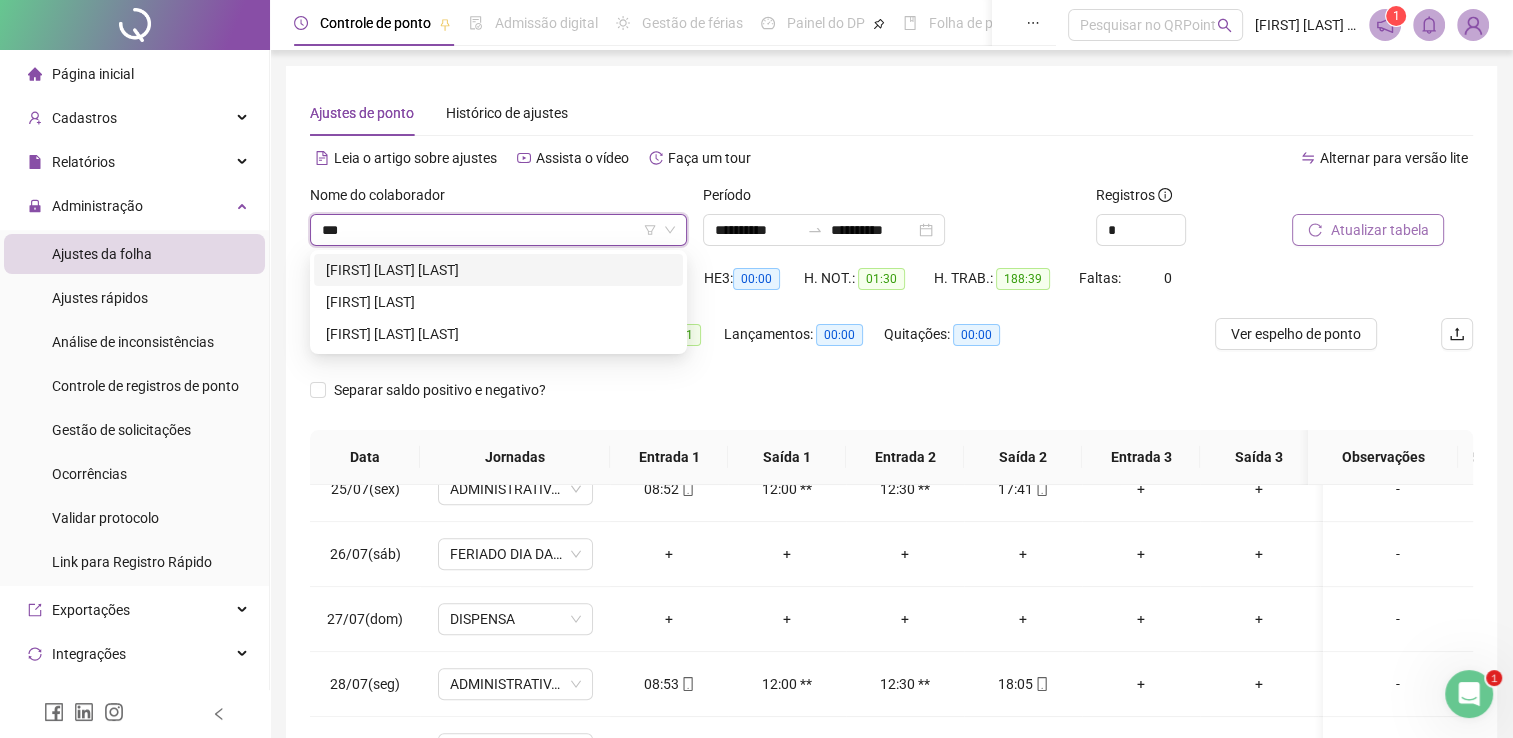 click on "[FIRST] [LAST] [LAST]" at bounding box center (498, 270) 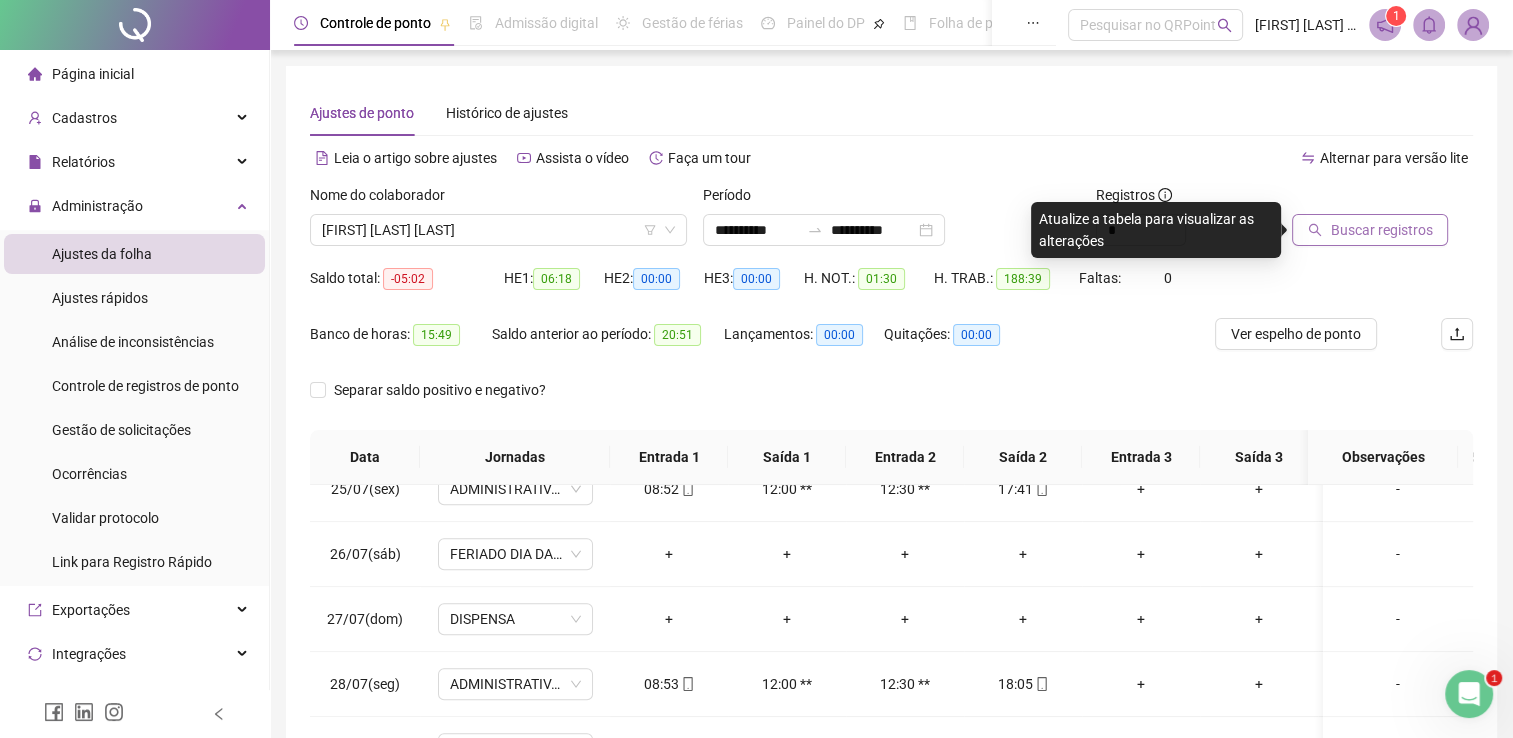 click on "Buscar registros" at bounding box center [1381, 230] 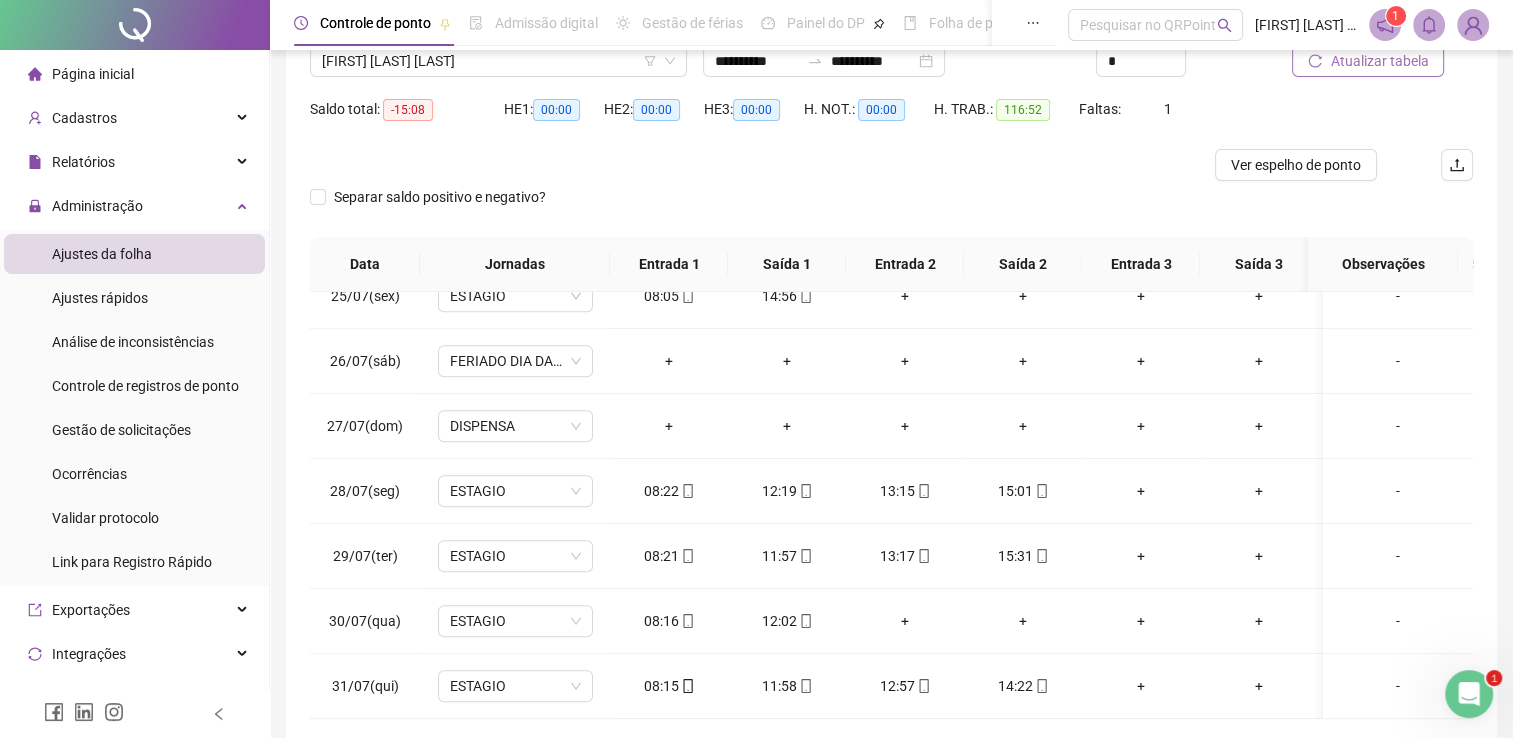 scroll, scrollTop: 259, scrollLeft: 0, axis: vertical 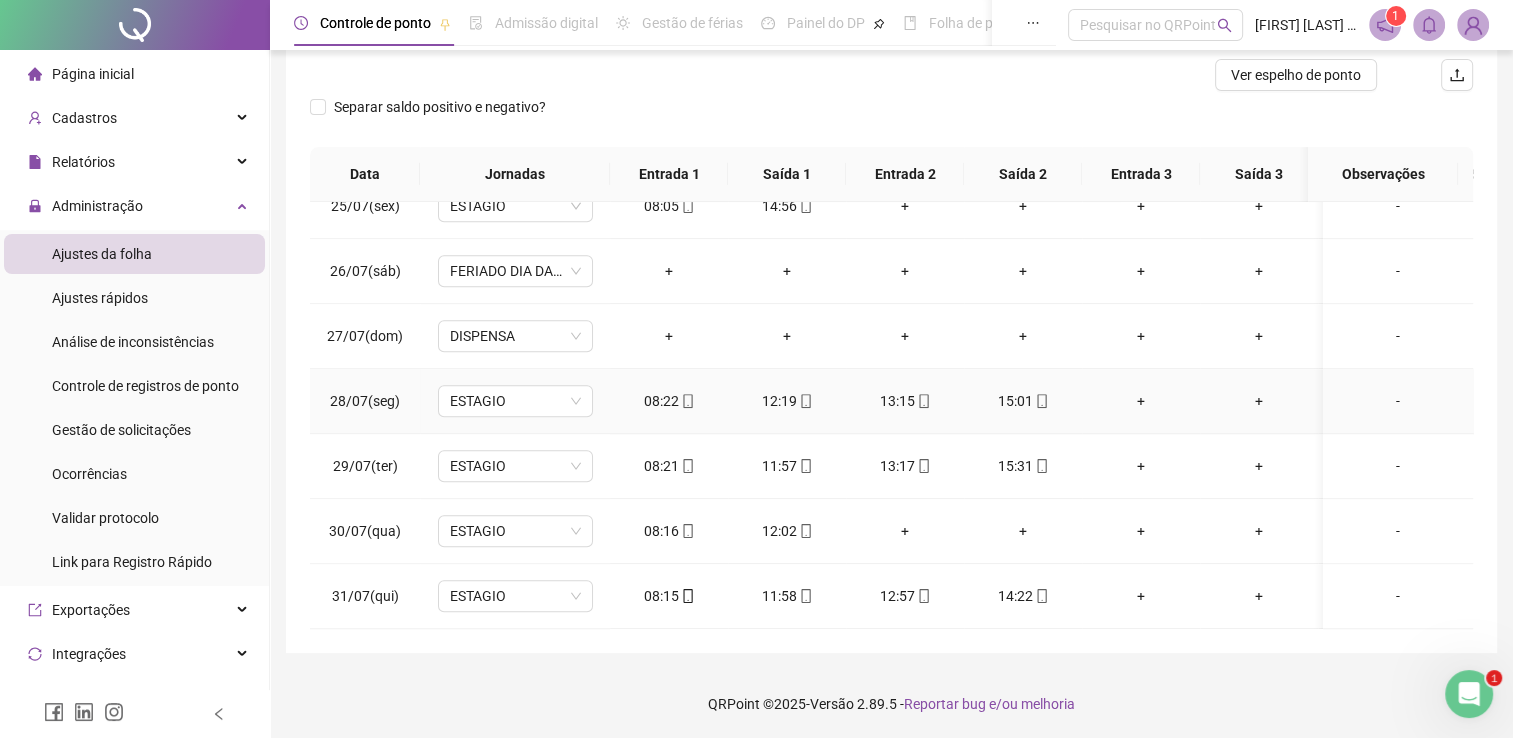 click 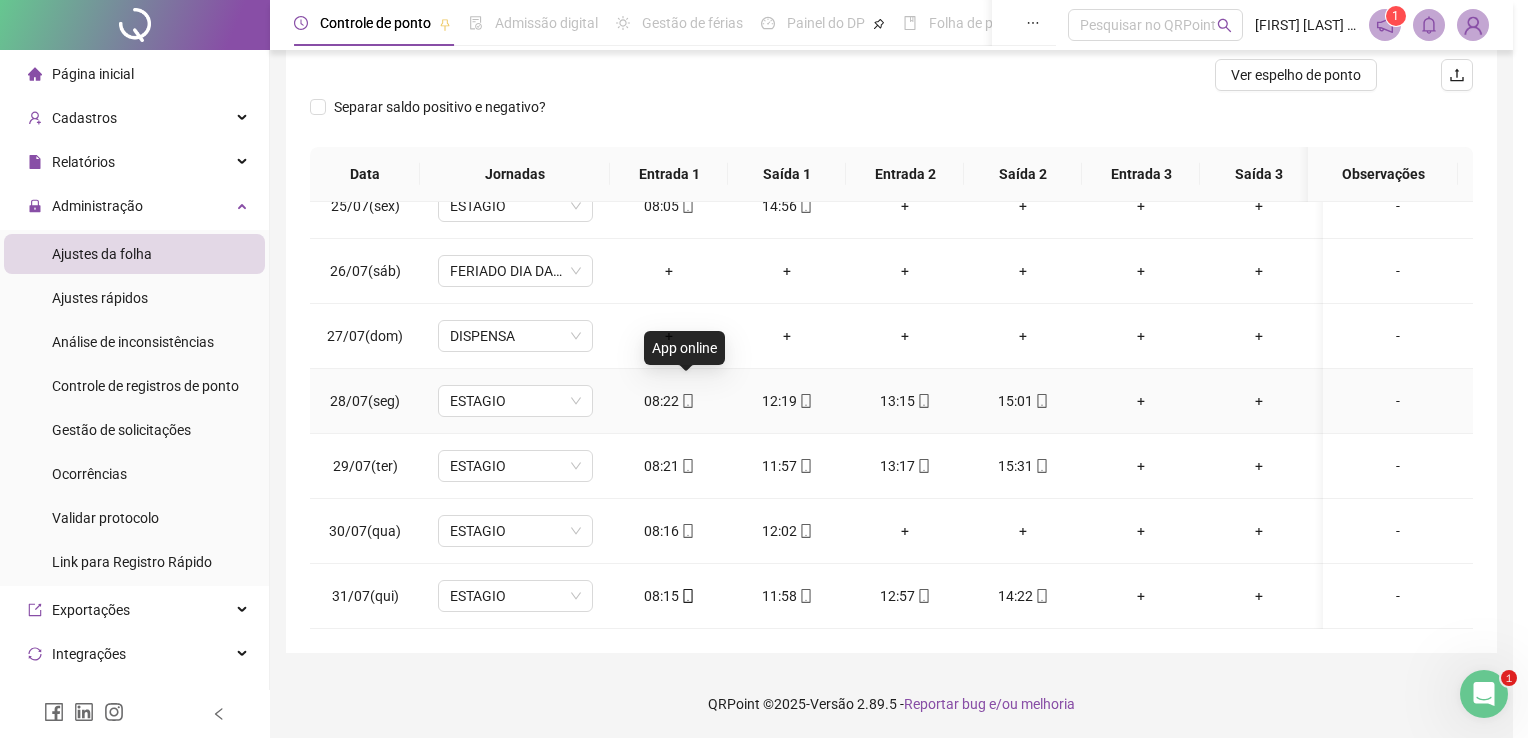 type on "**********" 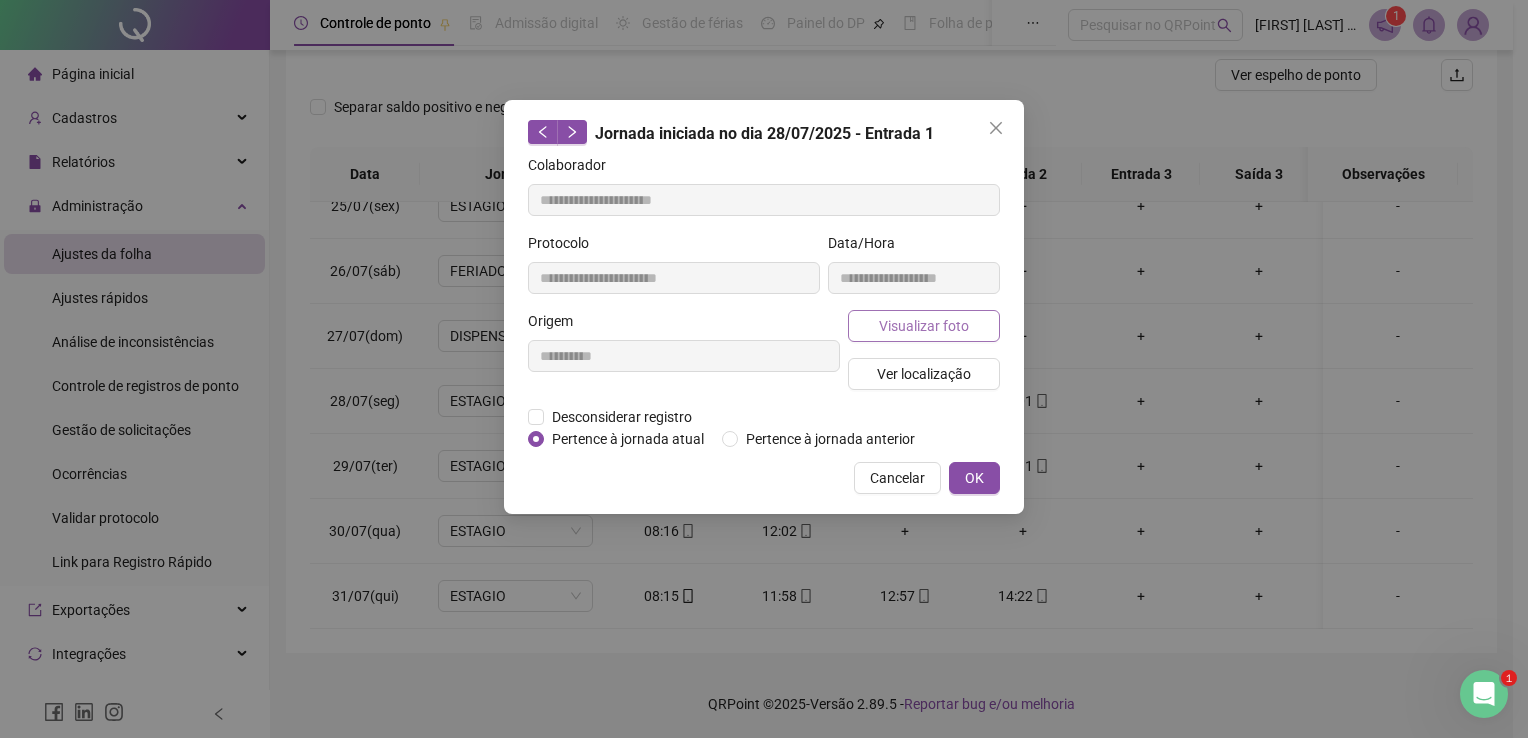 click on "Visualizar foto" at bounding box center (924, 326) 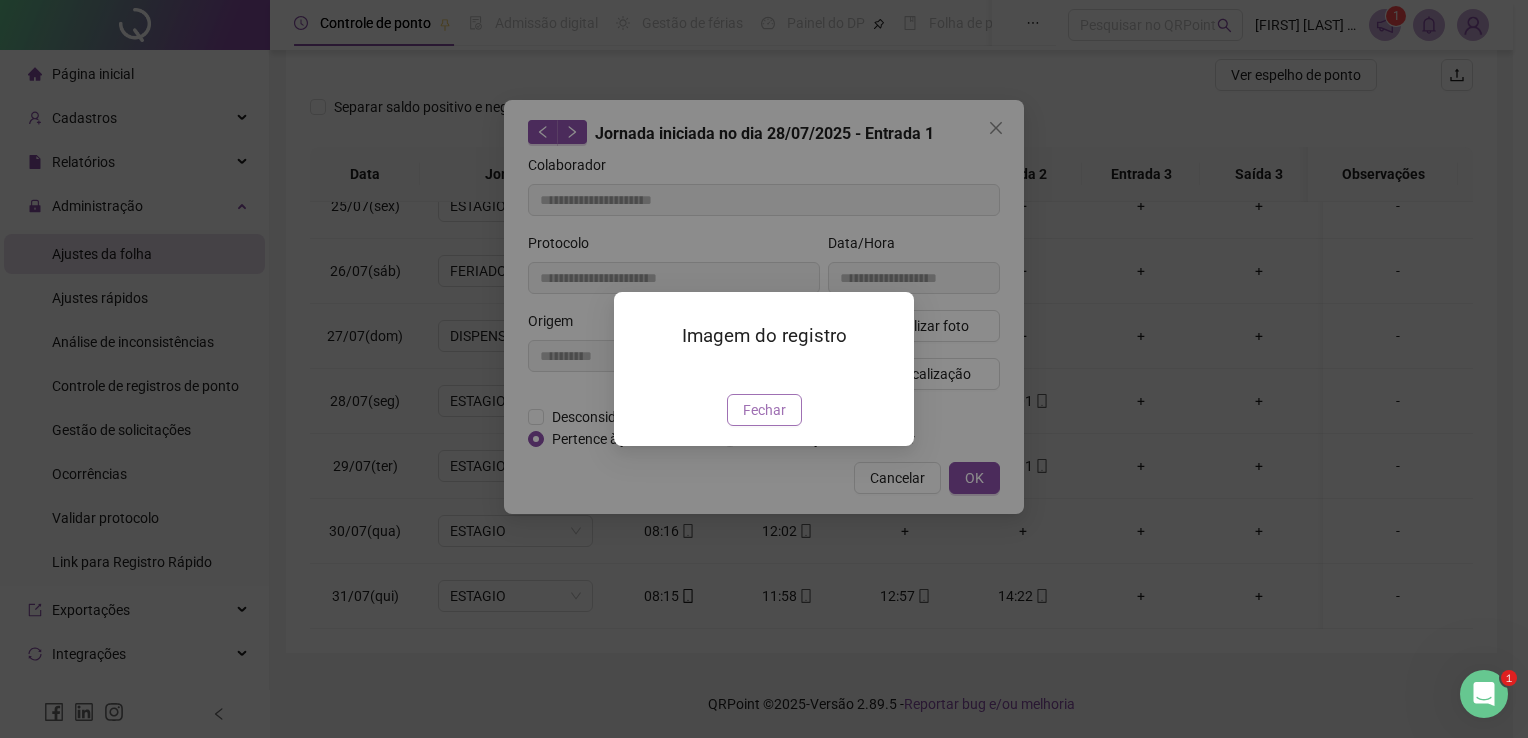 click on "Fechar" at bounding box center [764, 410] 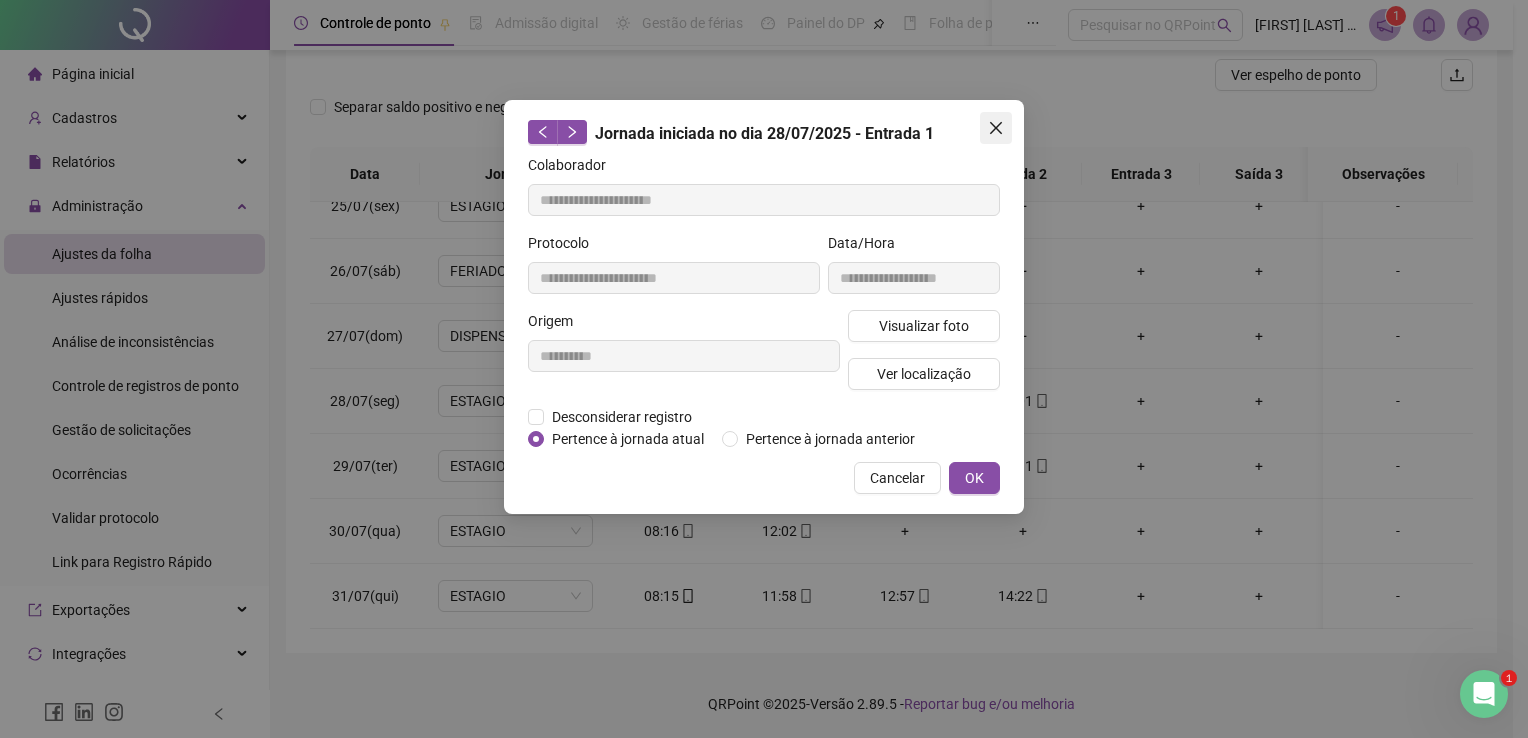 click 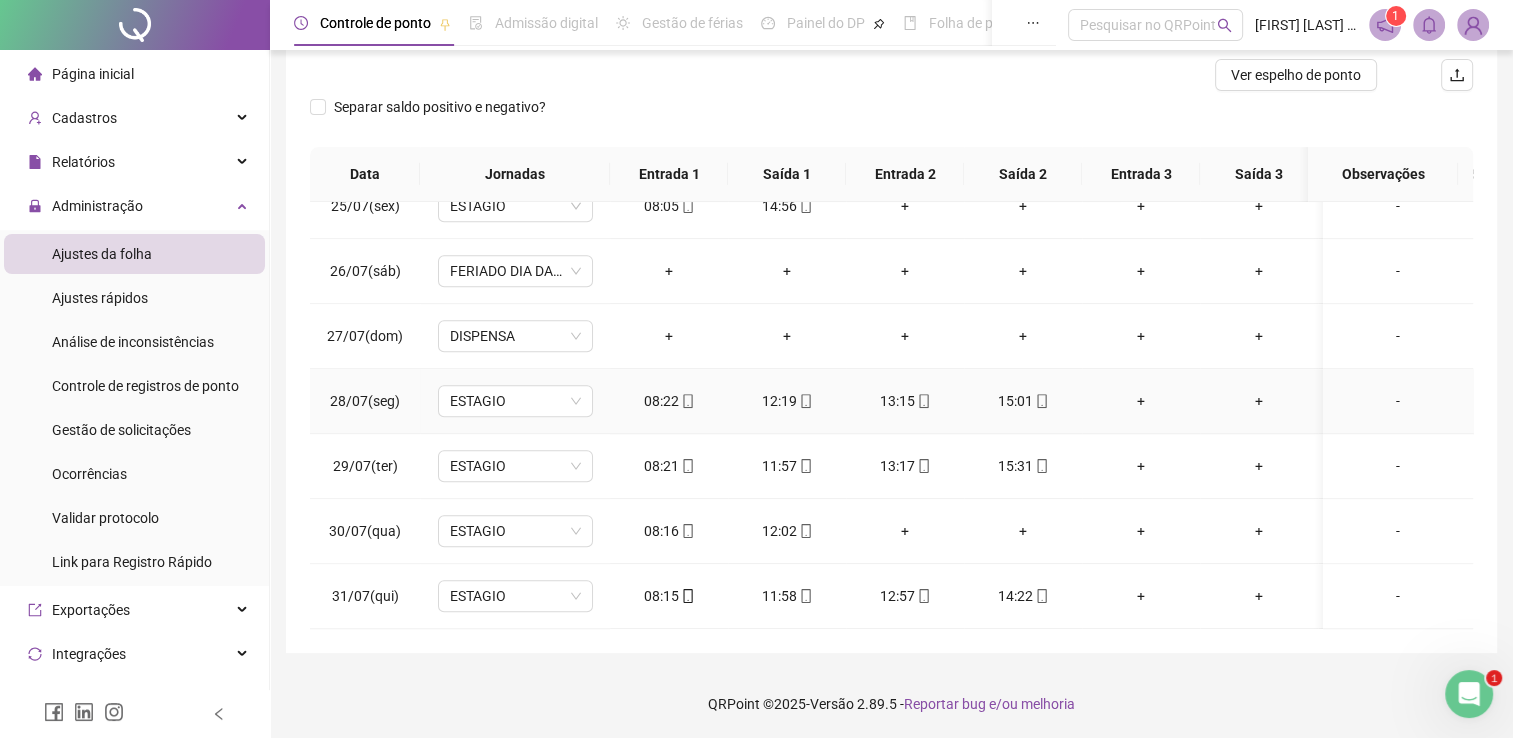 click 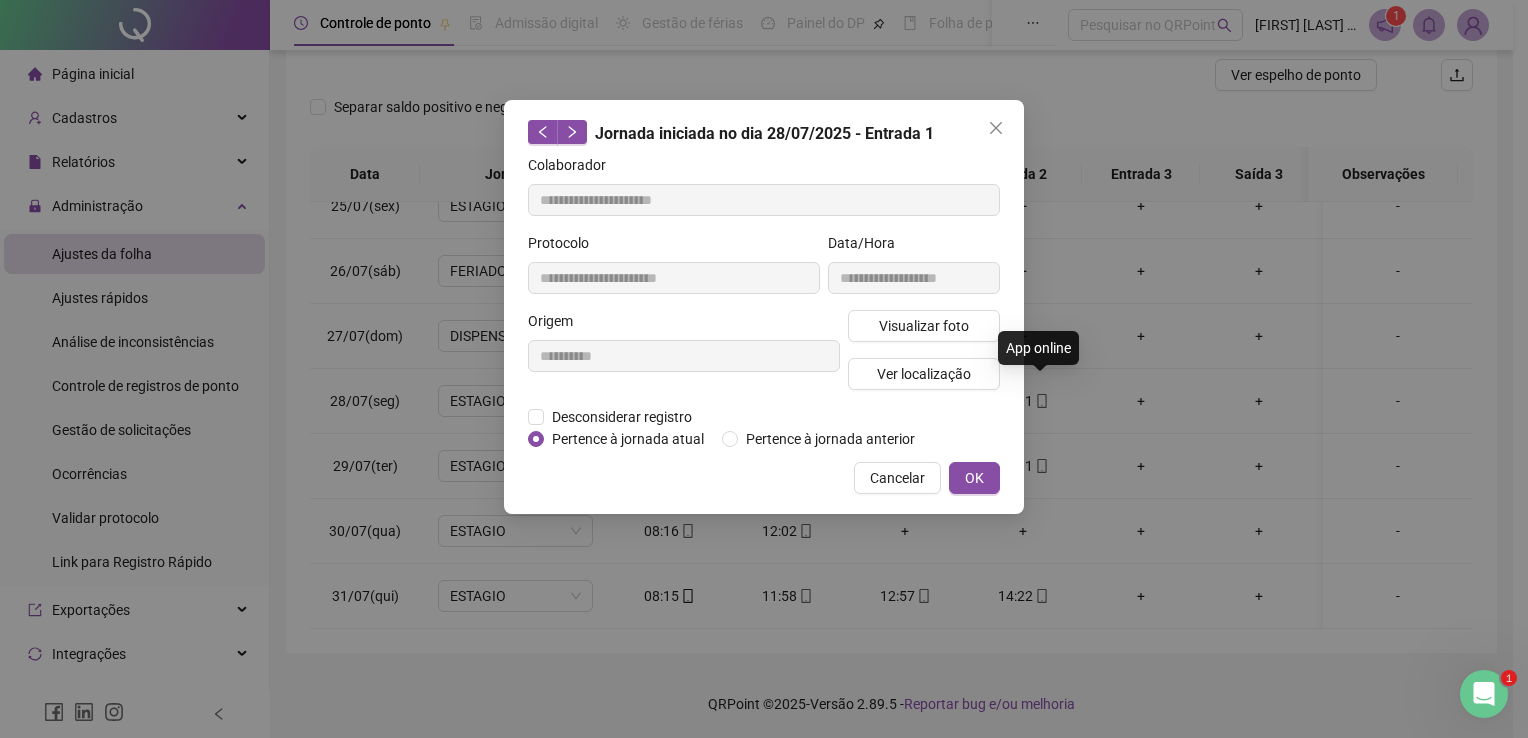 type on "**********" 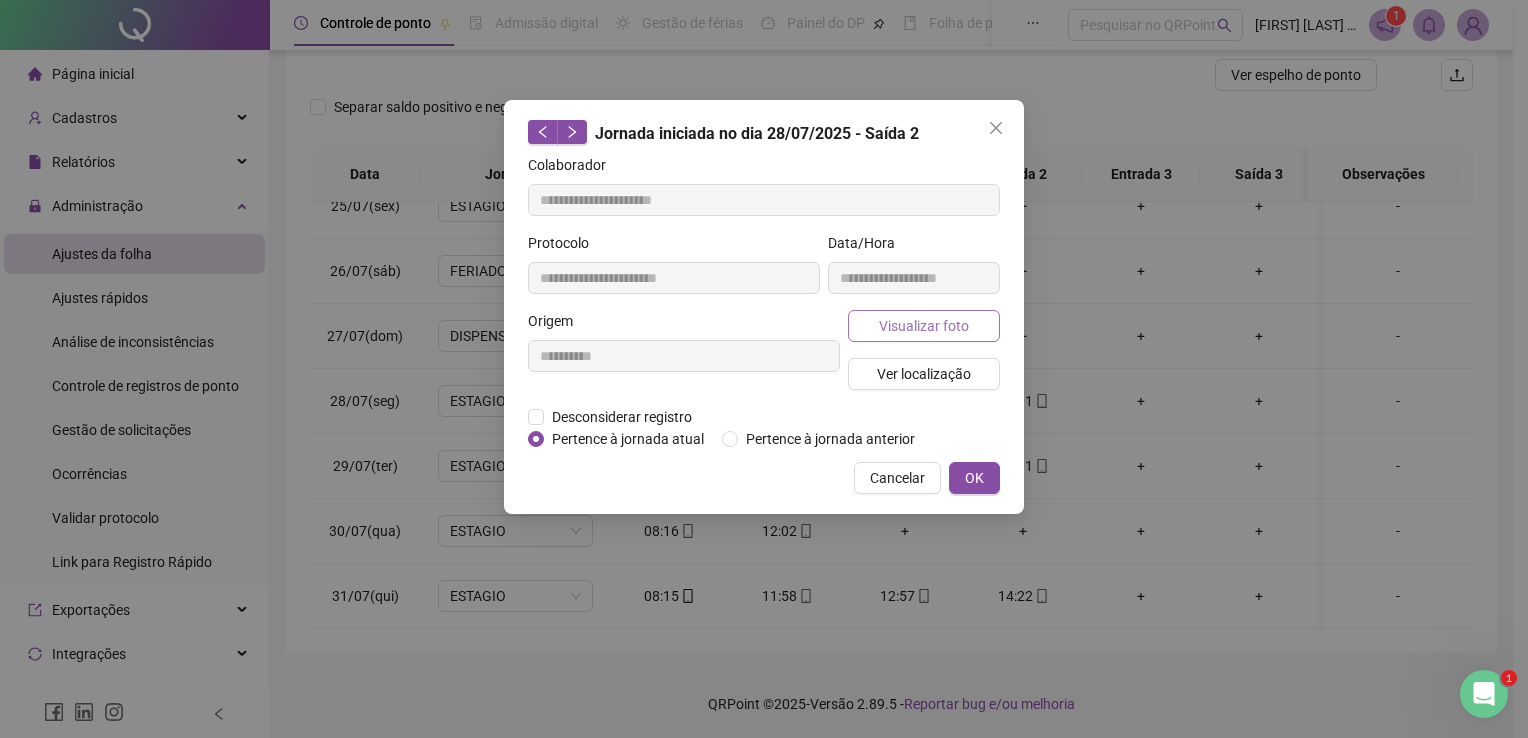 click on "Visualizar foto" at bounding box center [924, 326] 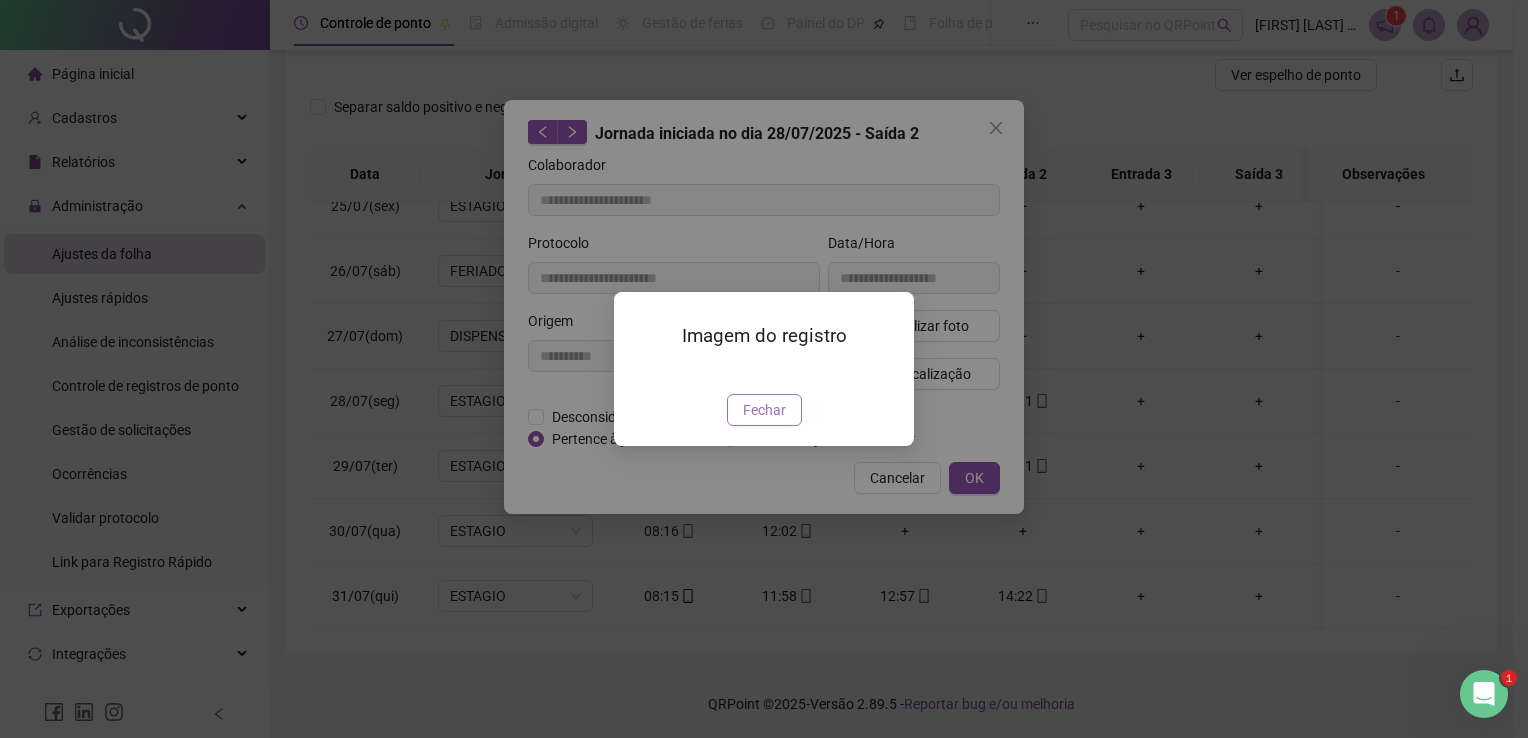 click on "Fechar" at bounding box center [764, 410] 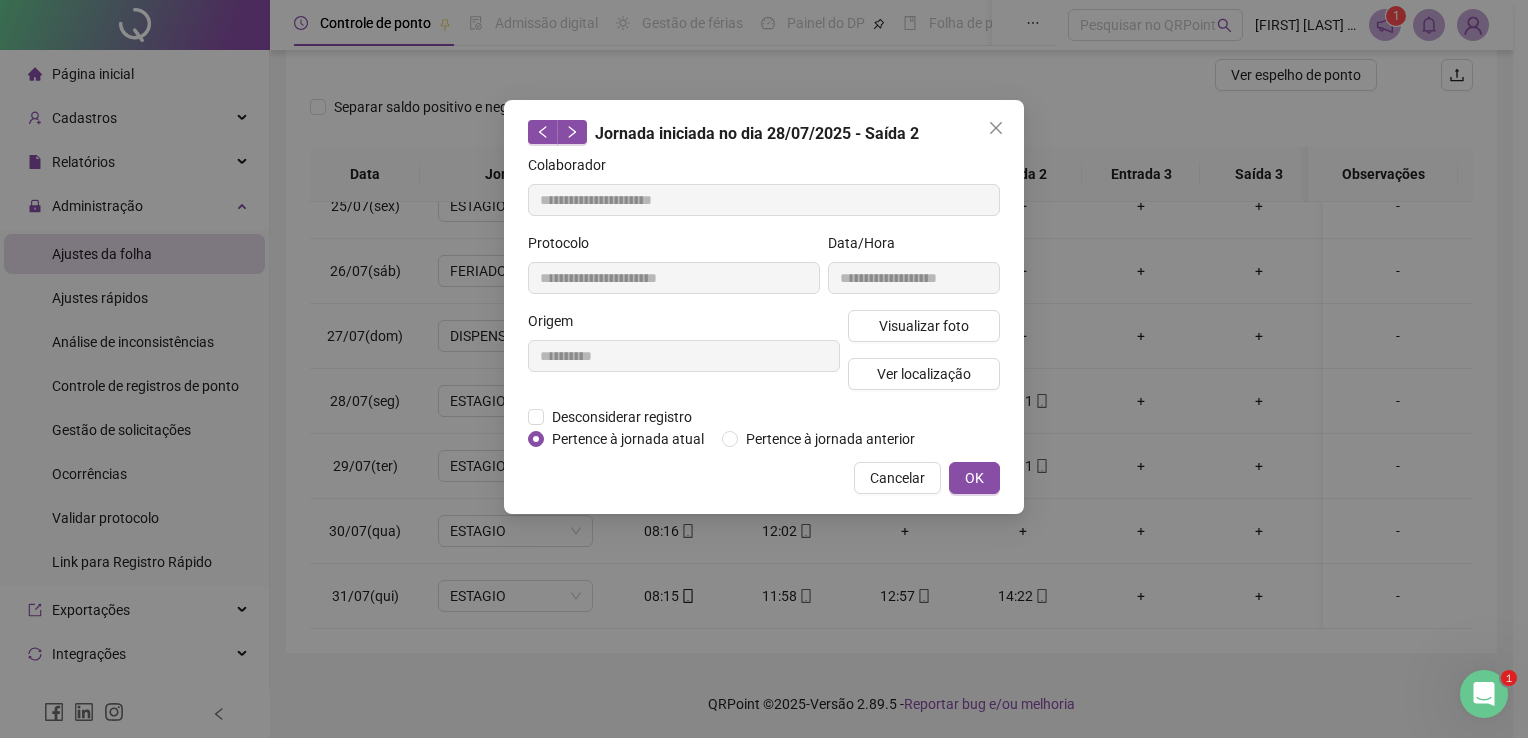 click on "OK" at bounding box center (974, 478) 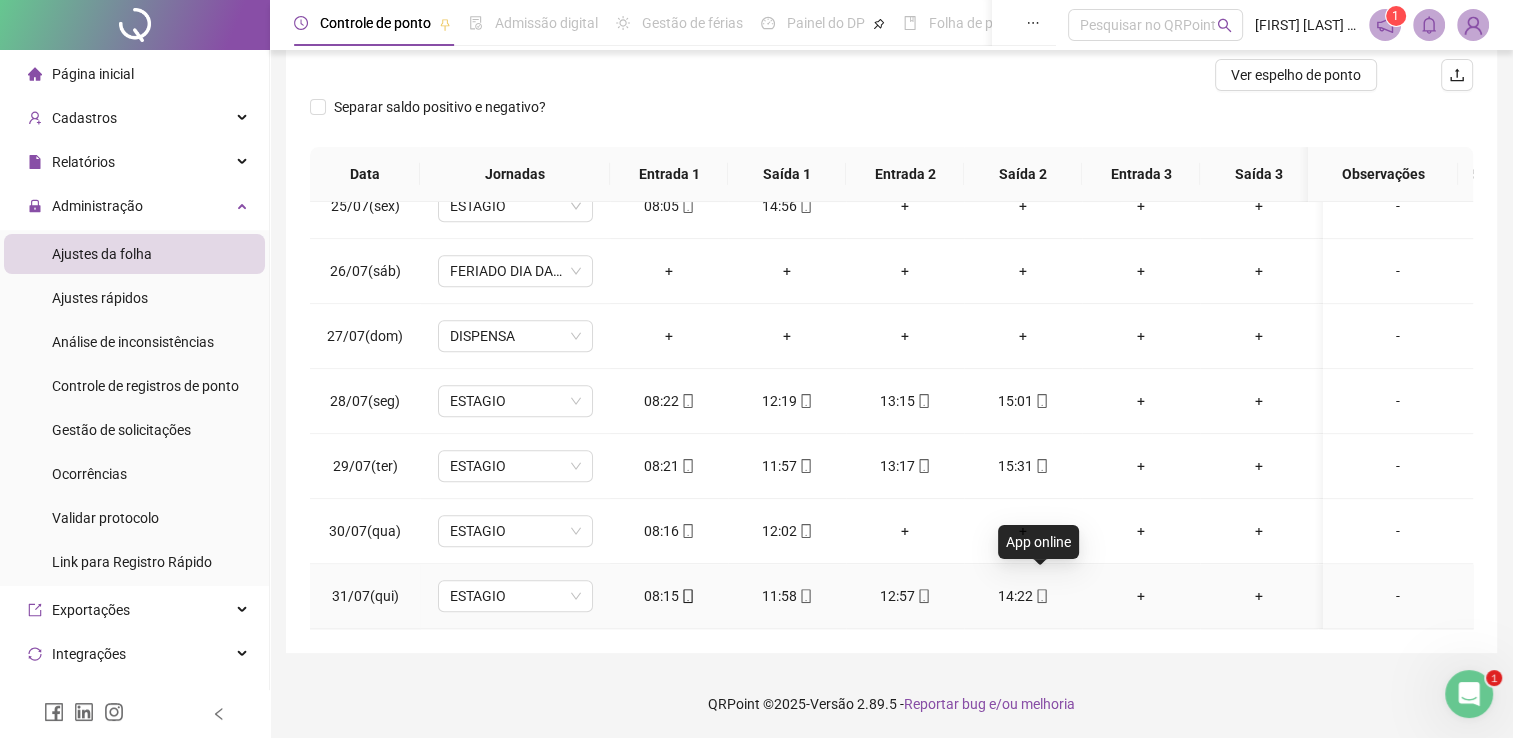 click 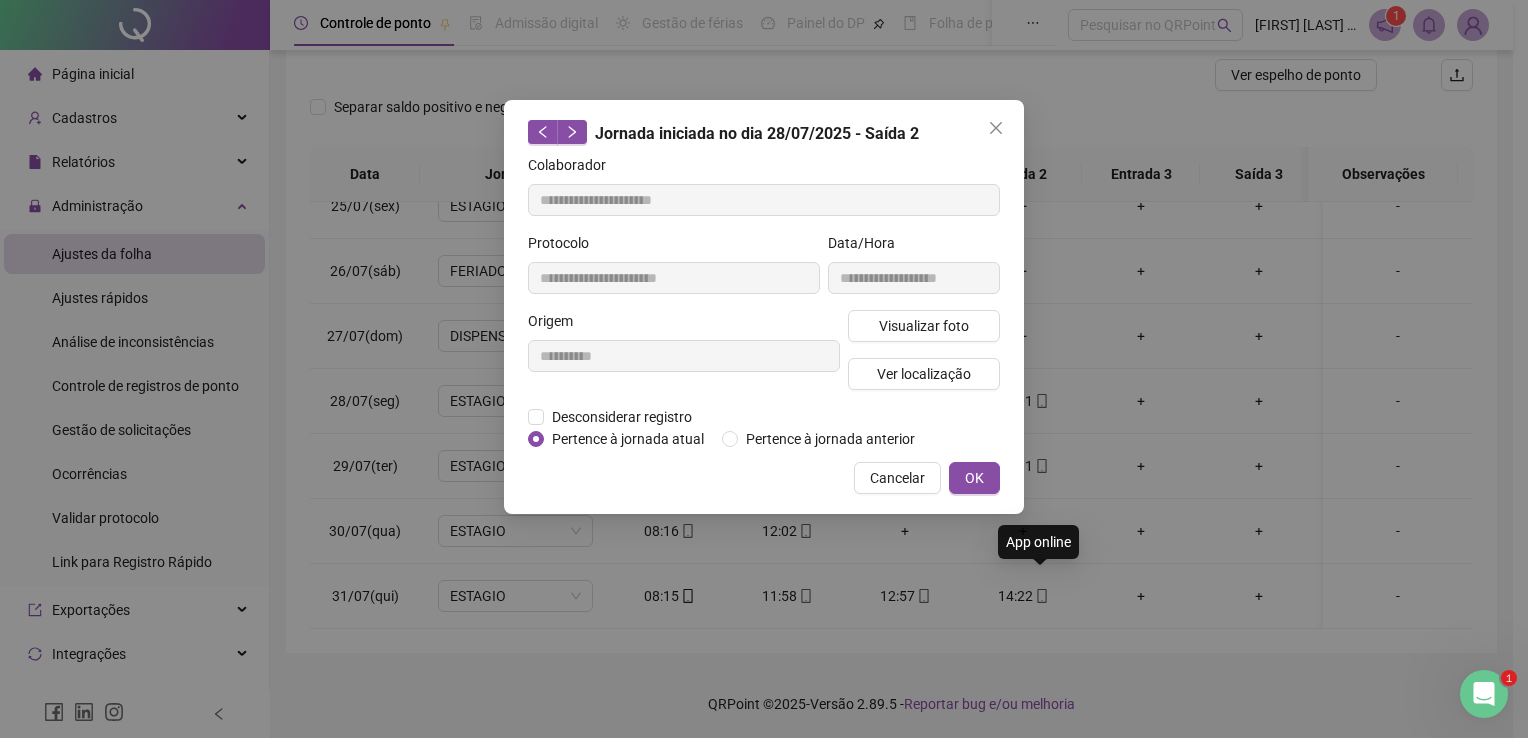 type on "**********" 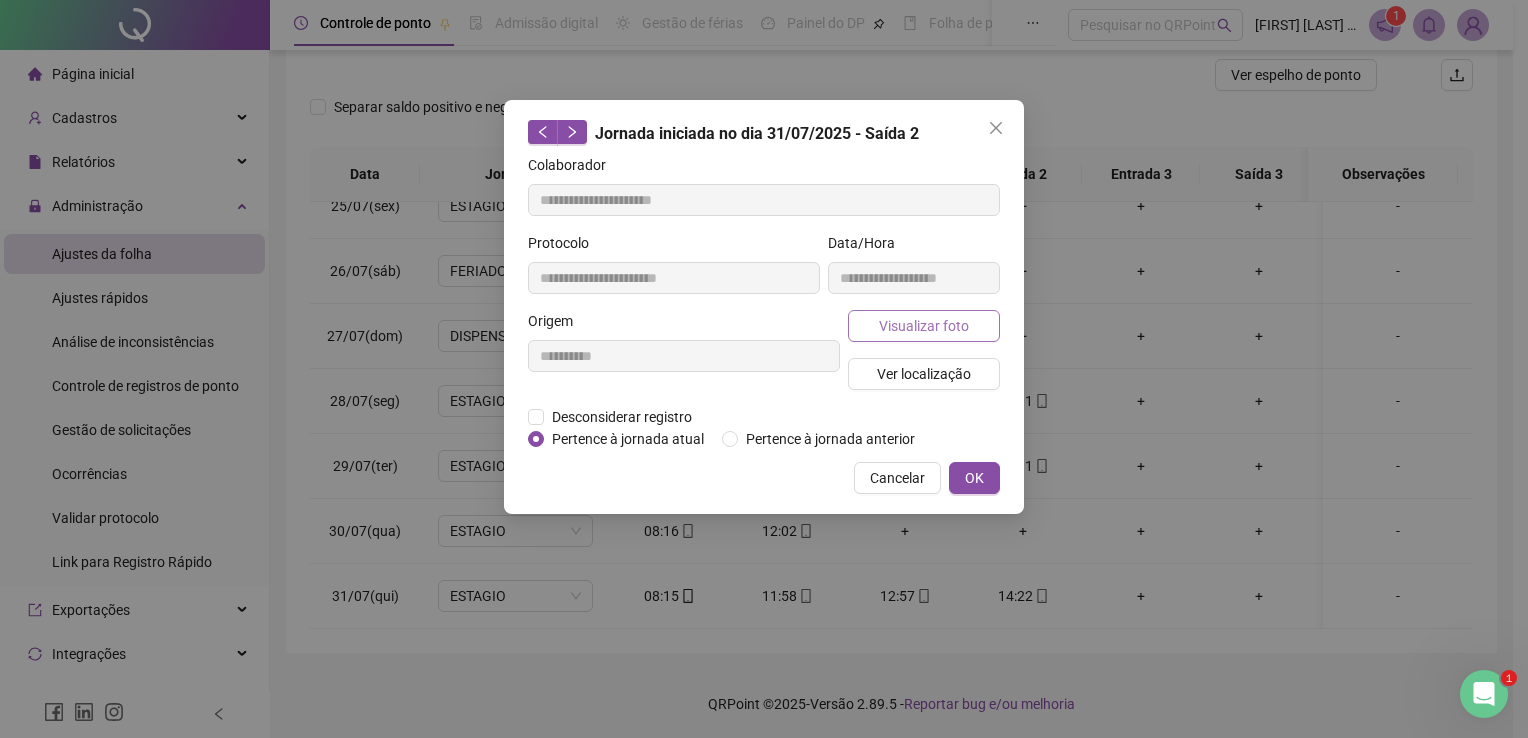 click on "Visualizar foto" at bounding box center [924, 326] 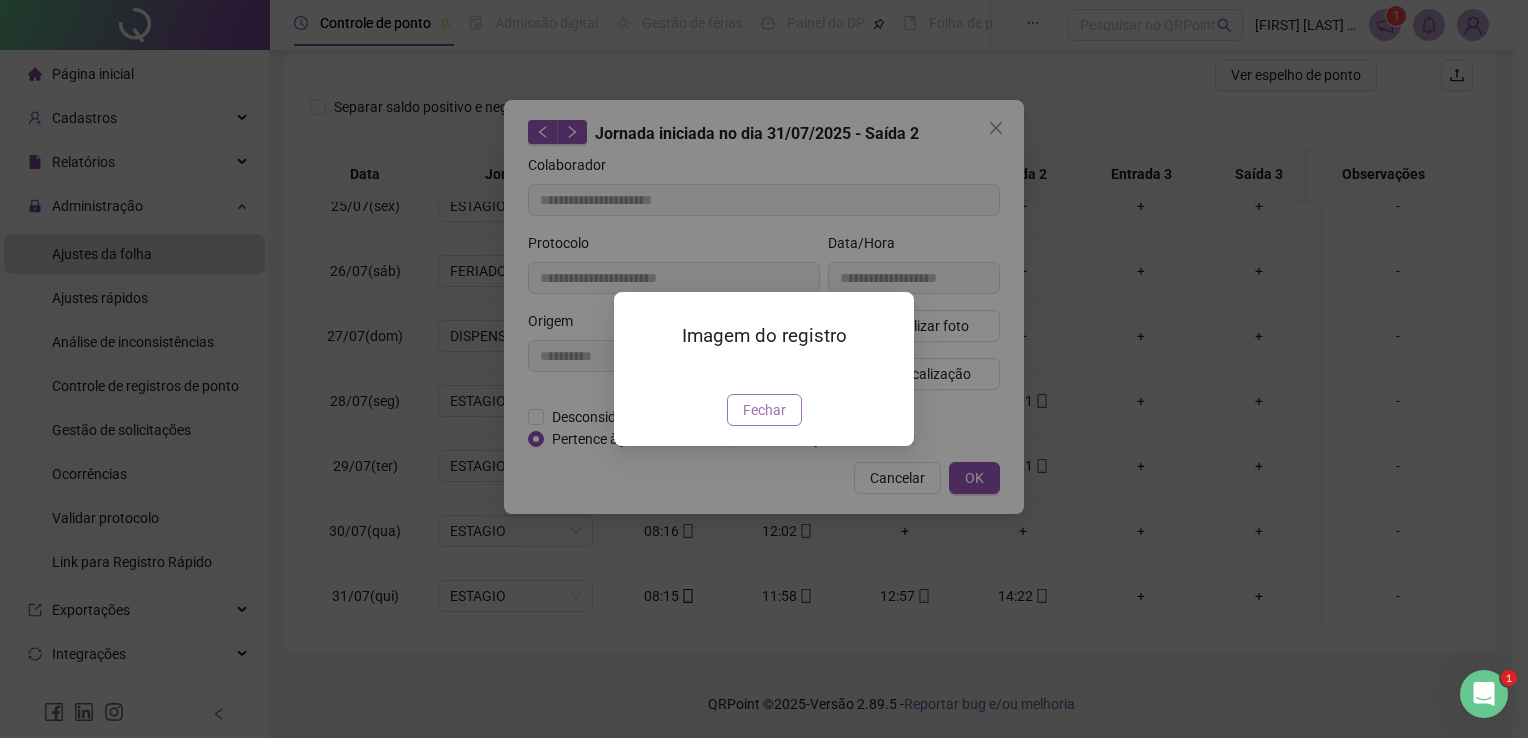 click on "Fechar" at bounding box center (764, 410) 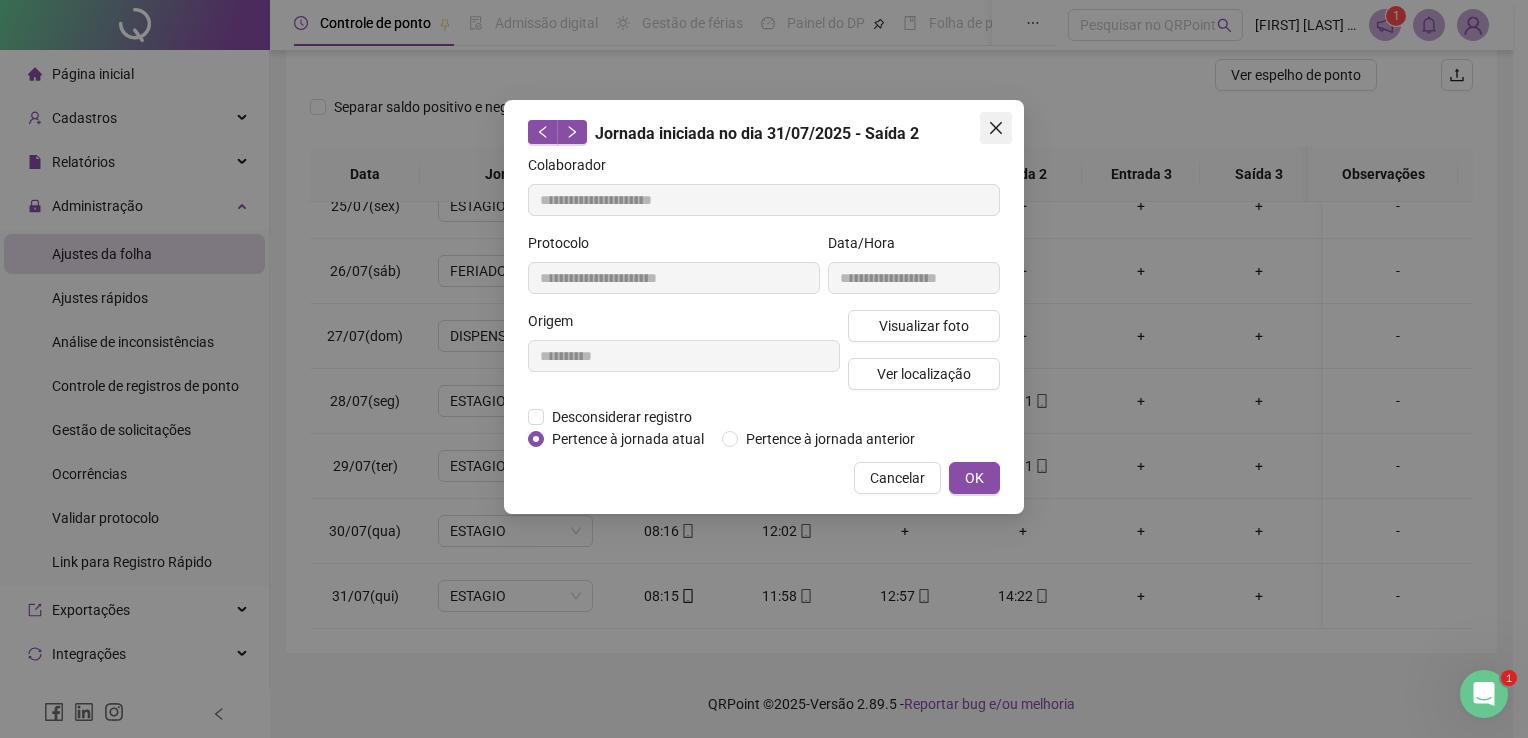 click 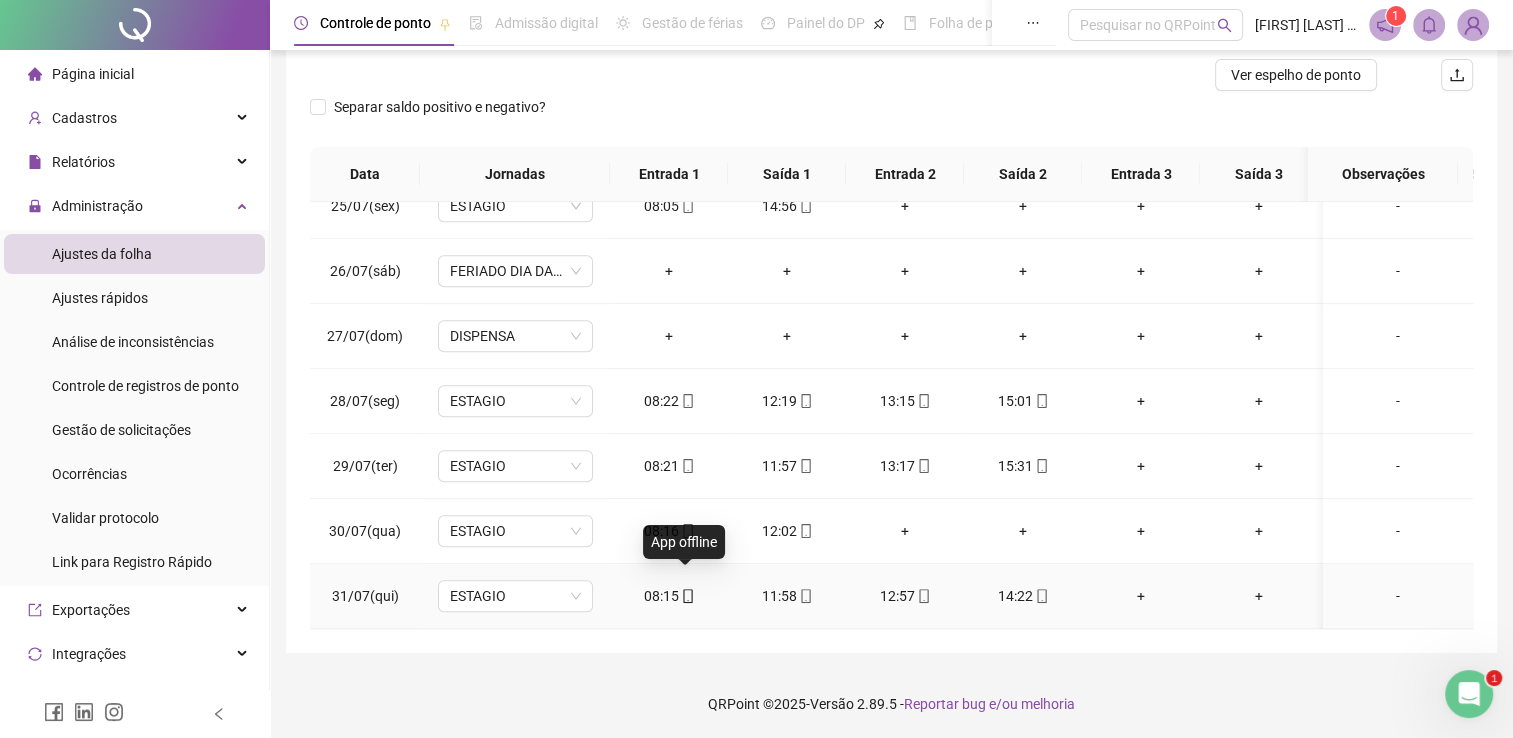 click 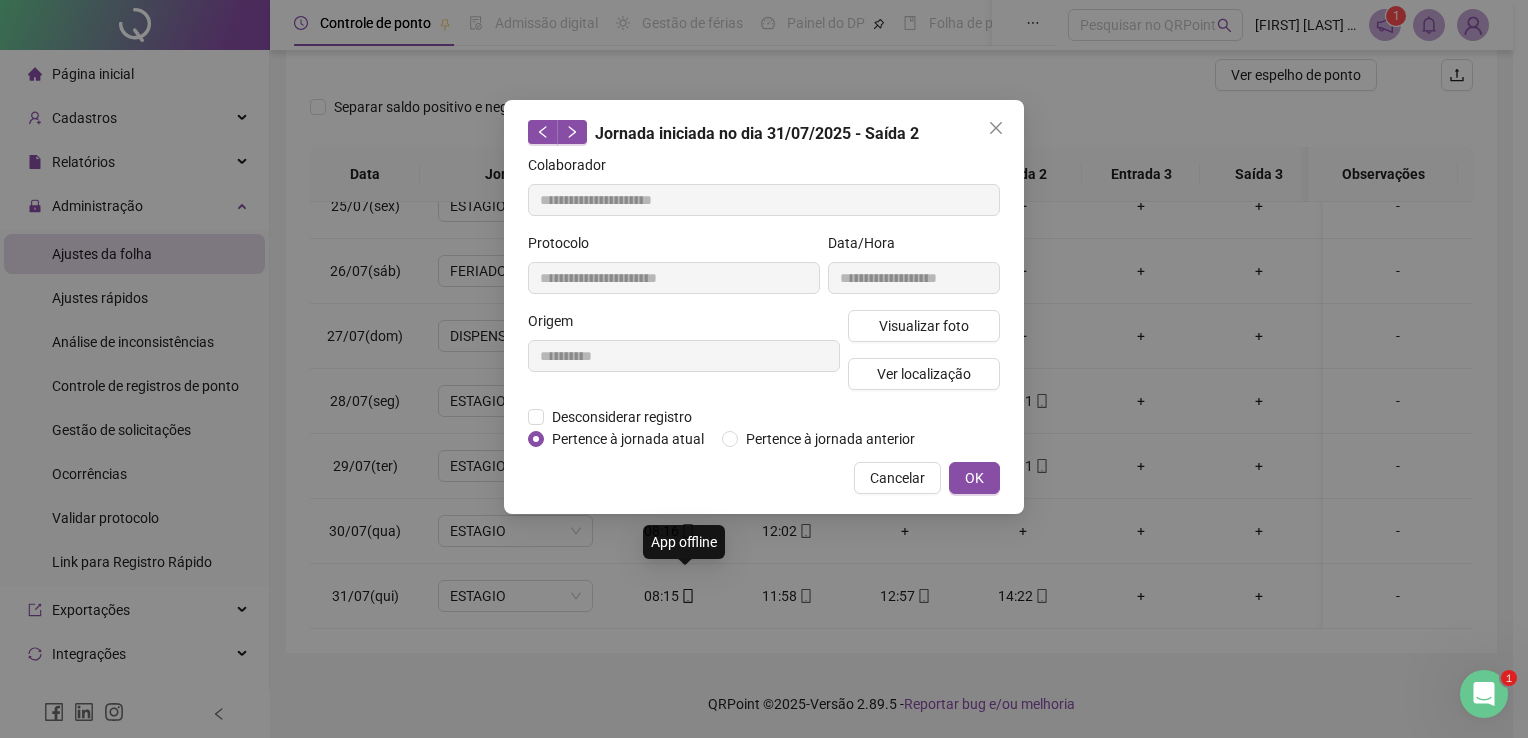 type on "**********" 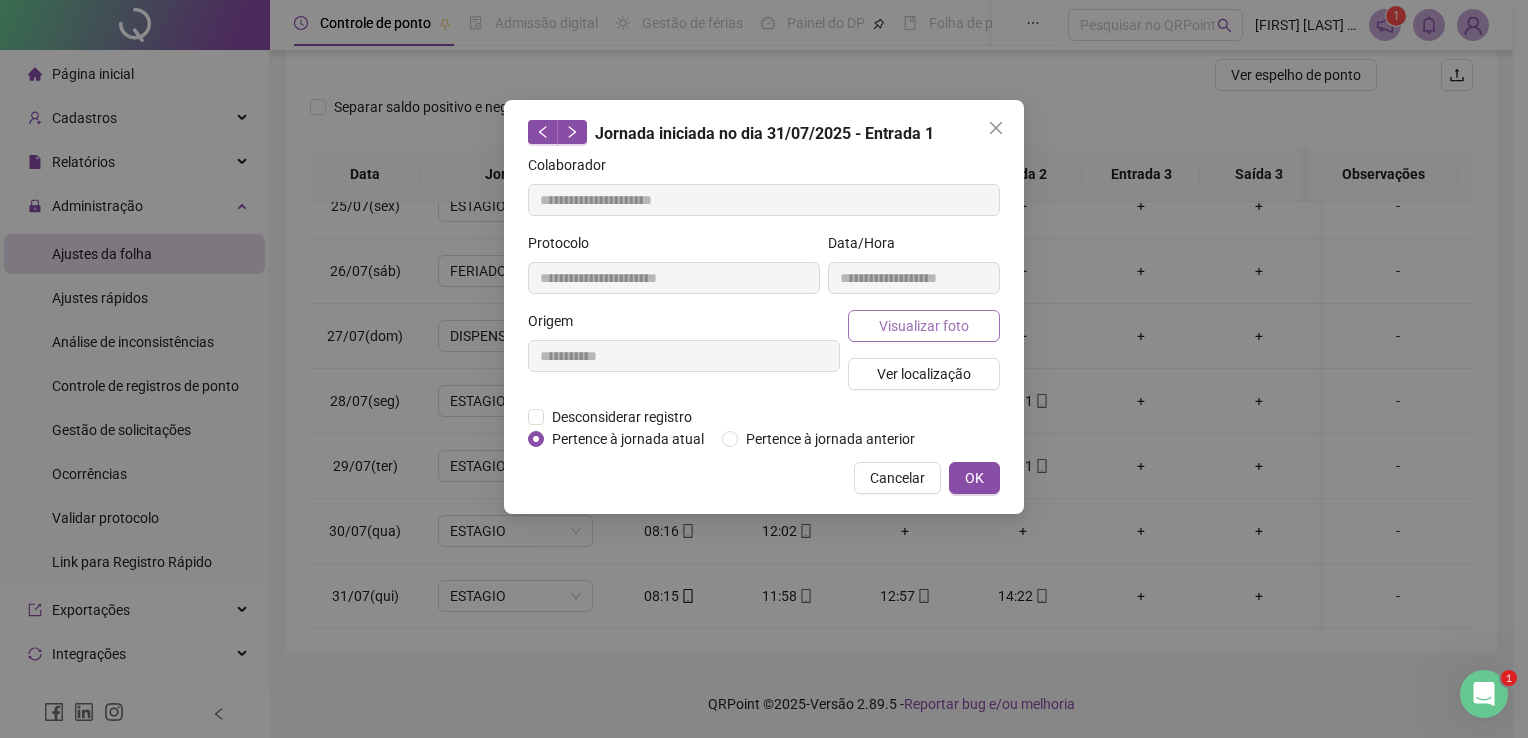 click on "Visualizar foto" at bounding box center (924, 326) 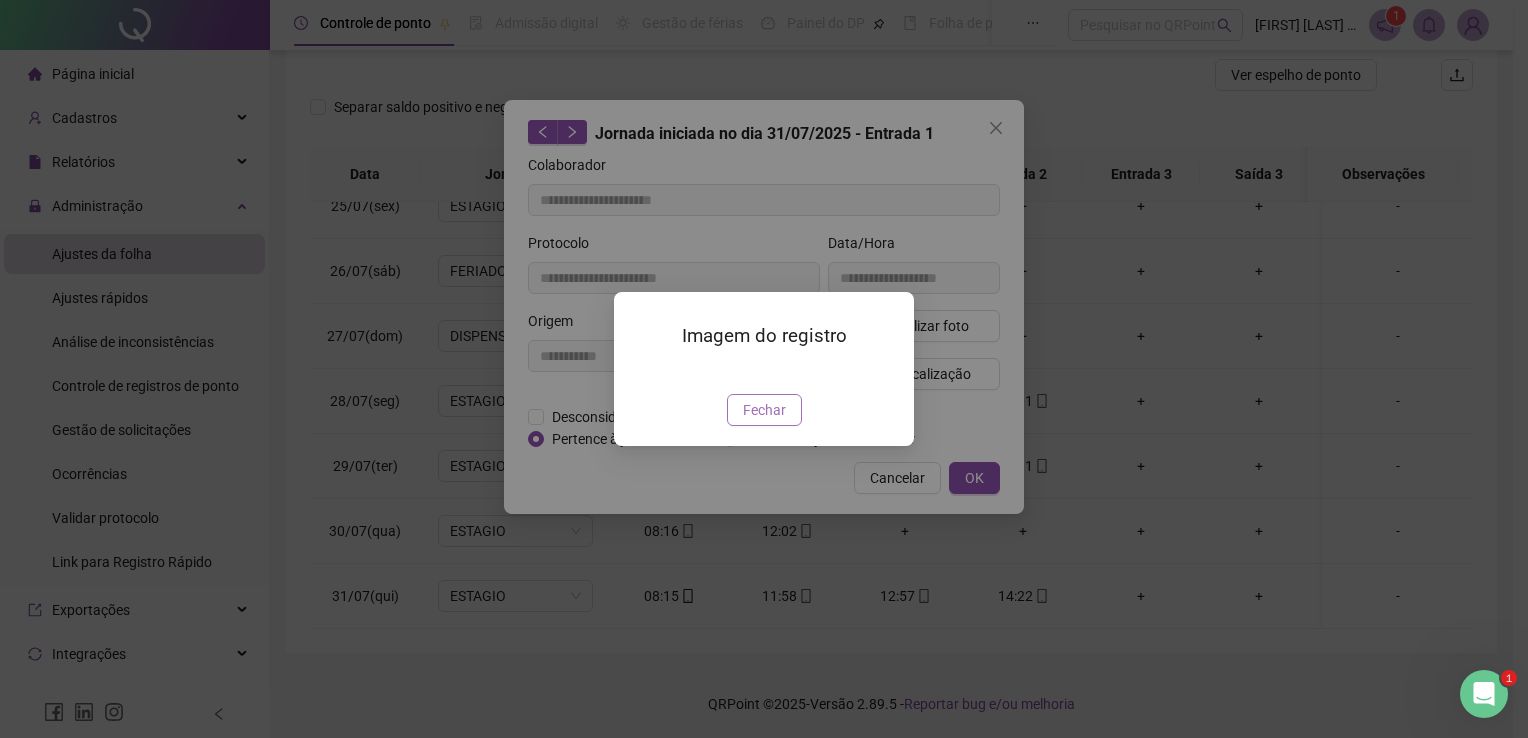 click on "Fechar" at bounding box center (764, 410) 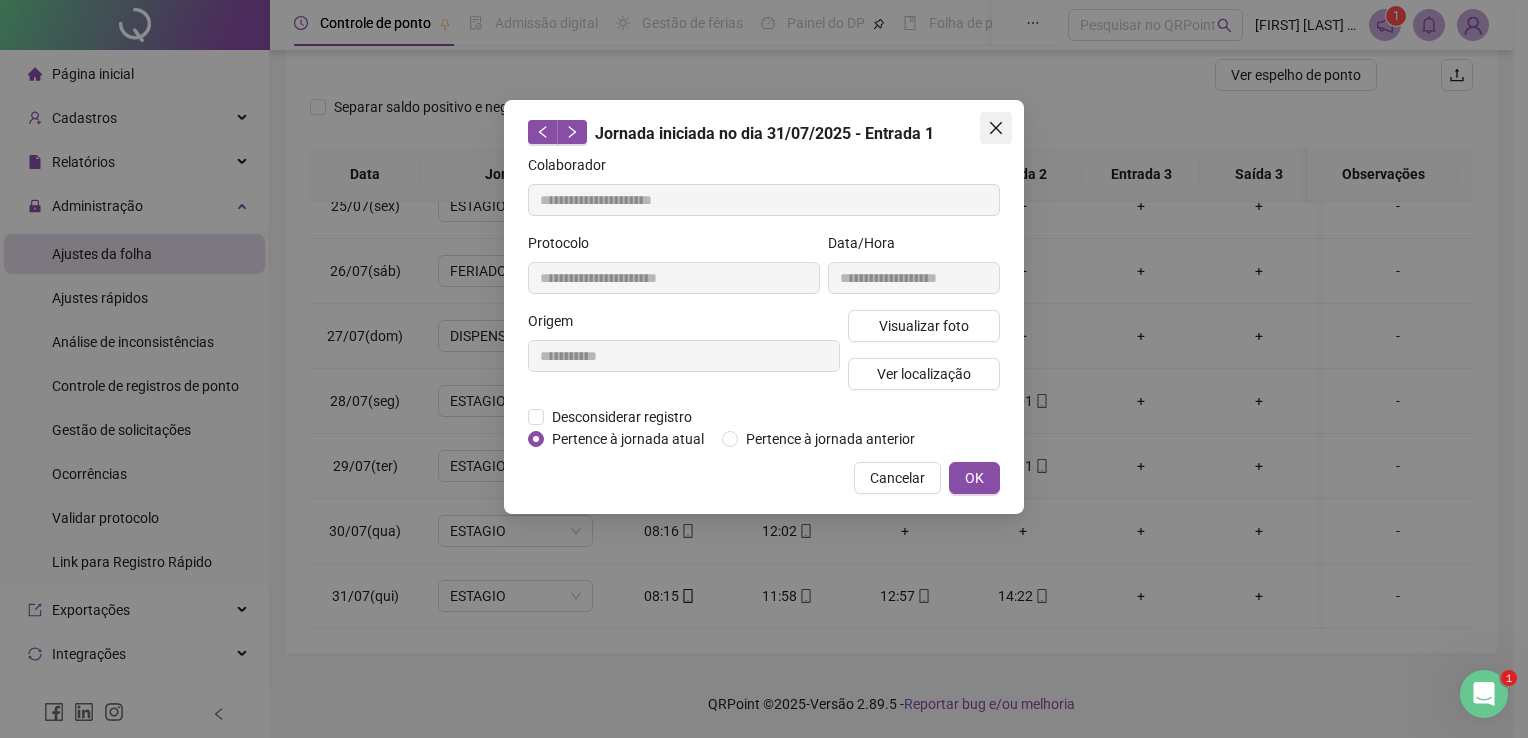 click 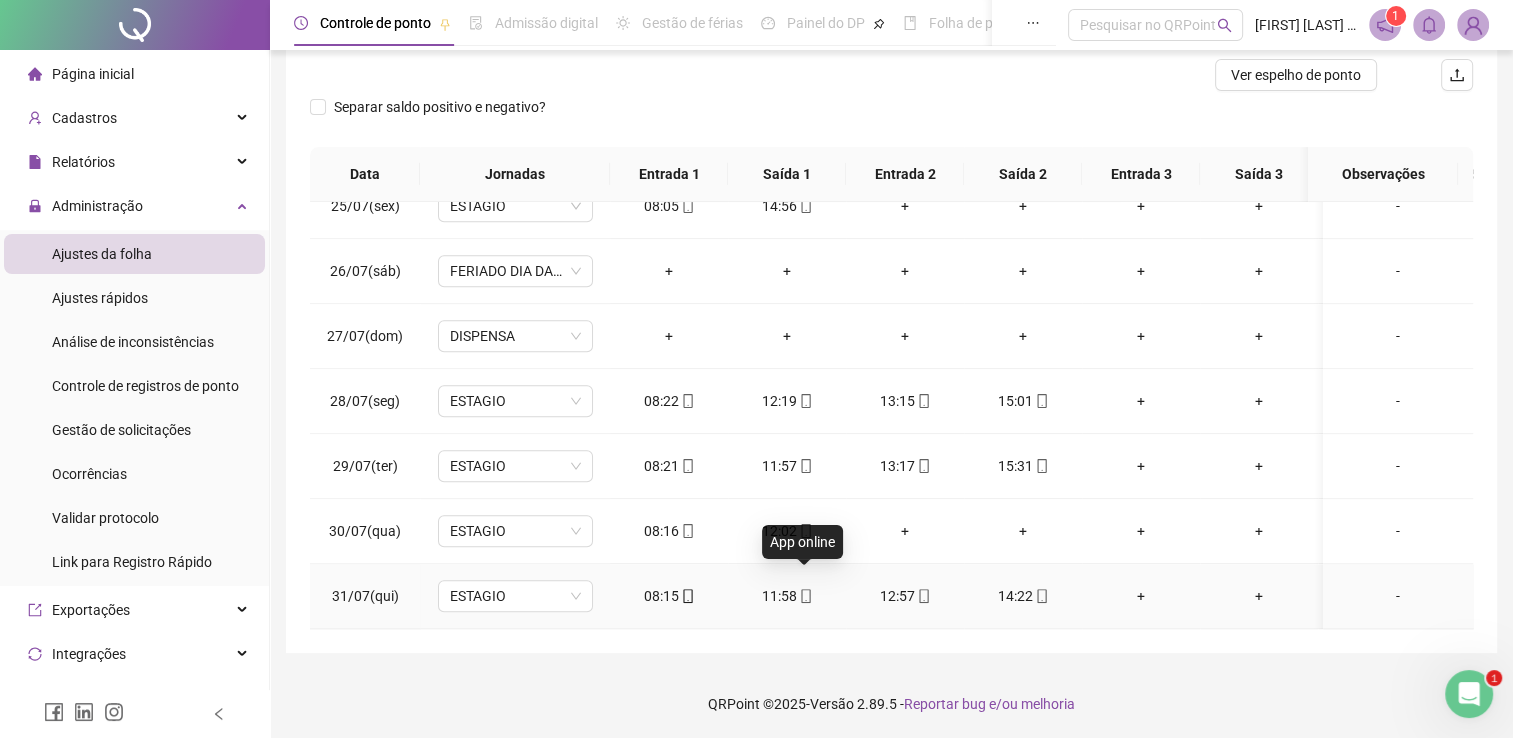 click 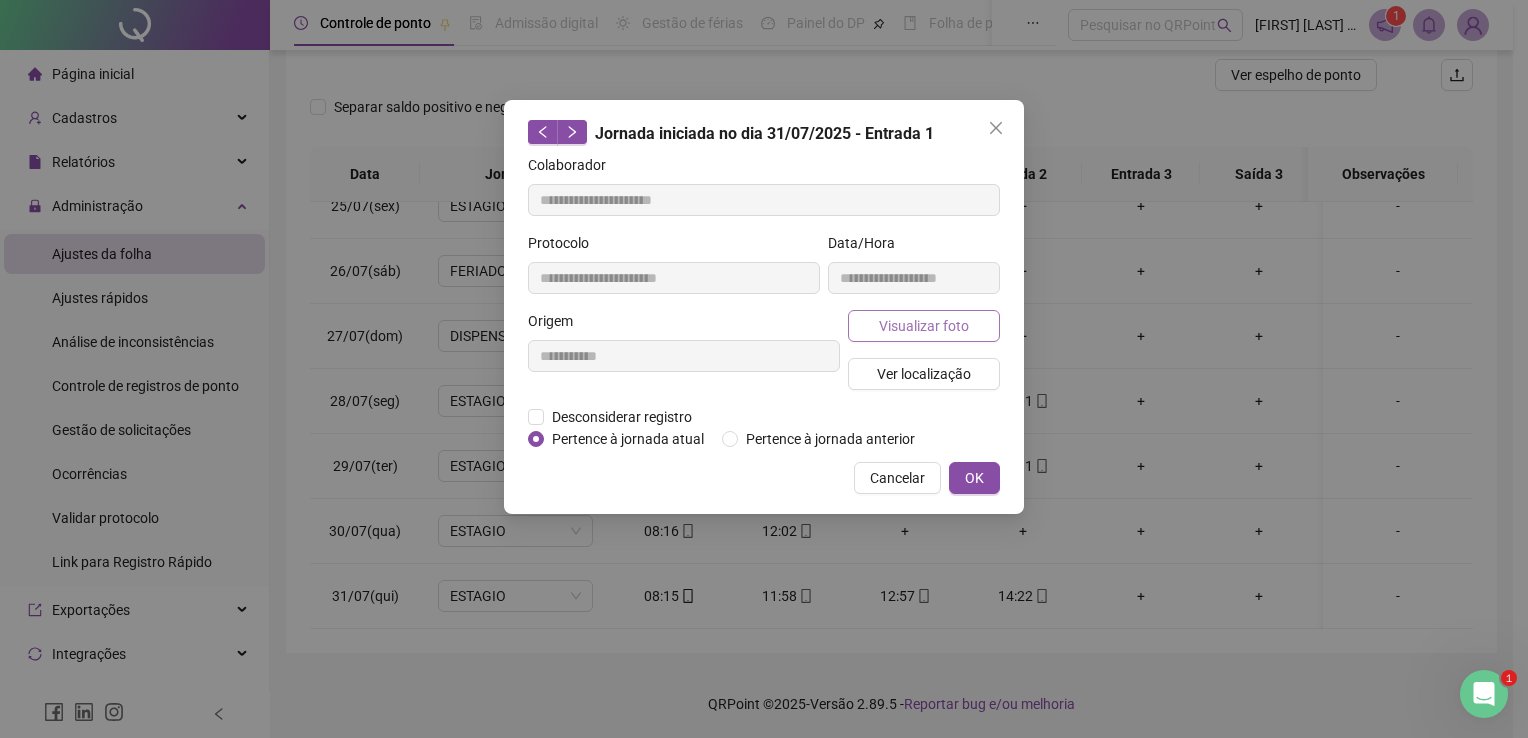 type on "**********" 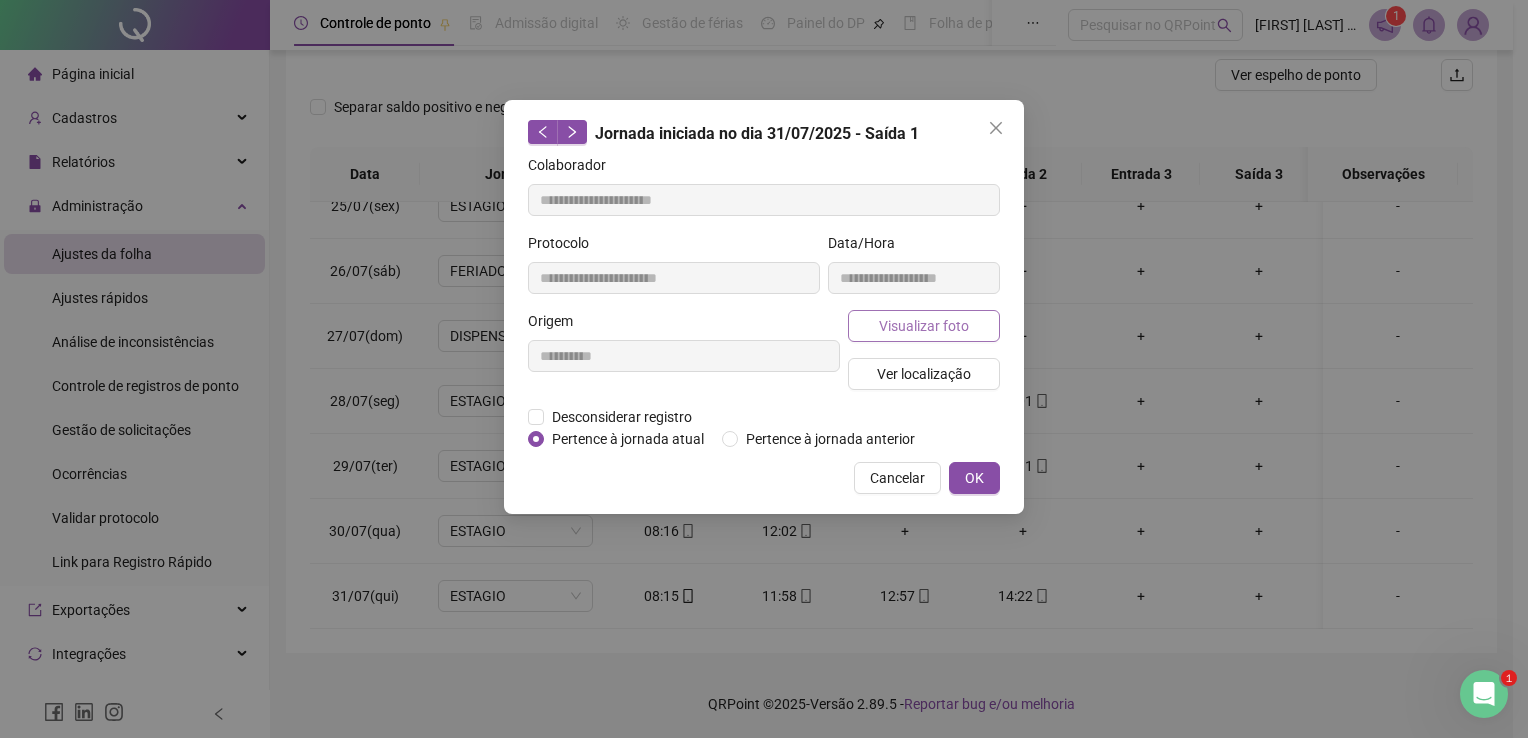 click on "Visualizar foto" at bounding box center [924, 326] 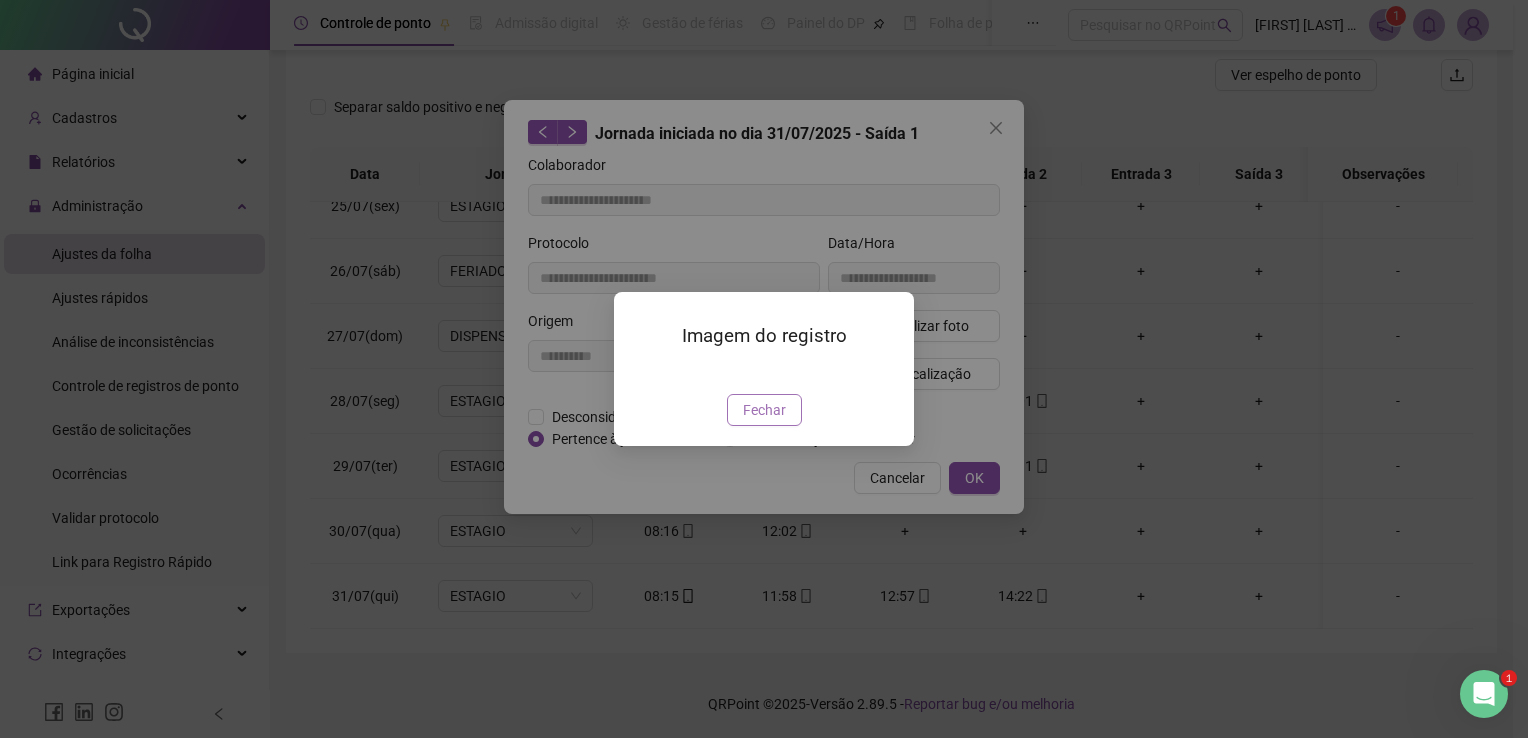 click on "Fechar" at bounding box center [764, 410] 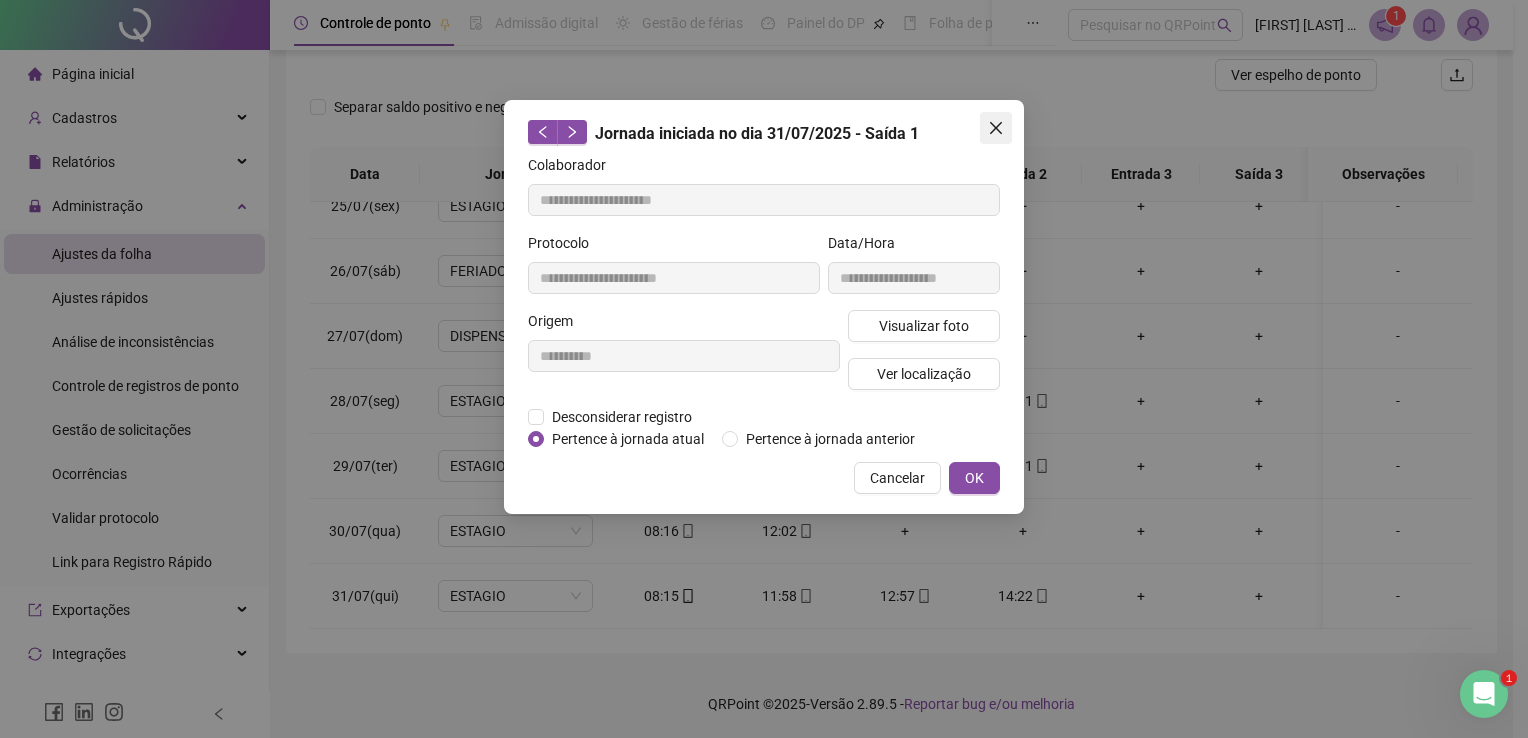 click at bounding box center (996, 128) 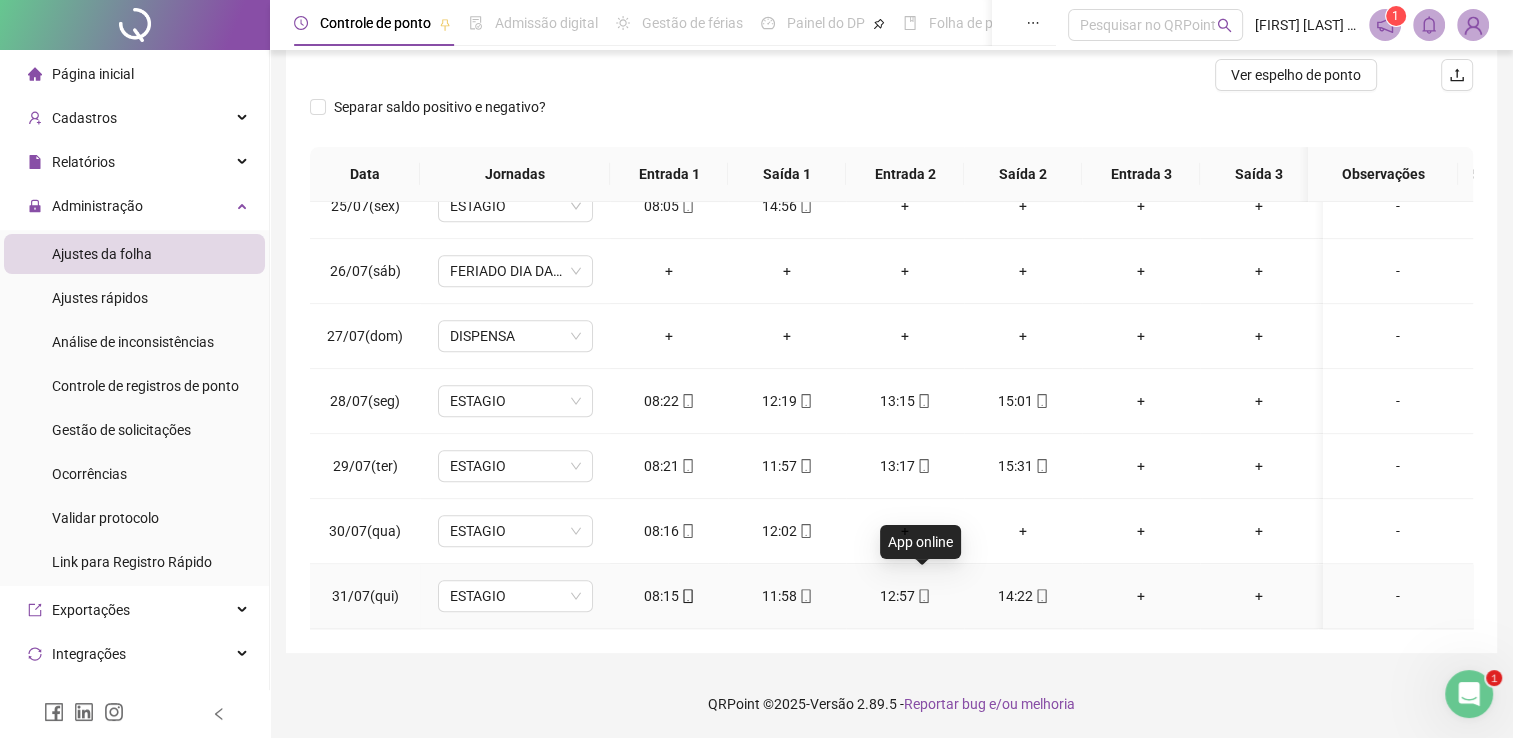 click 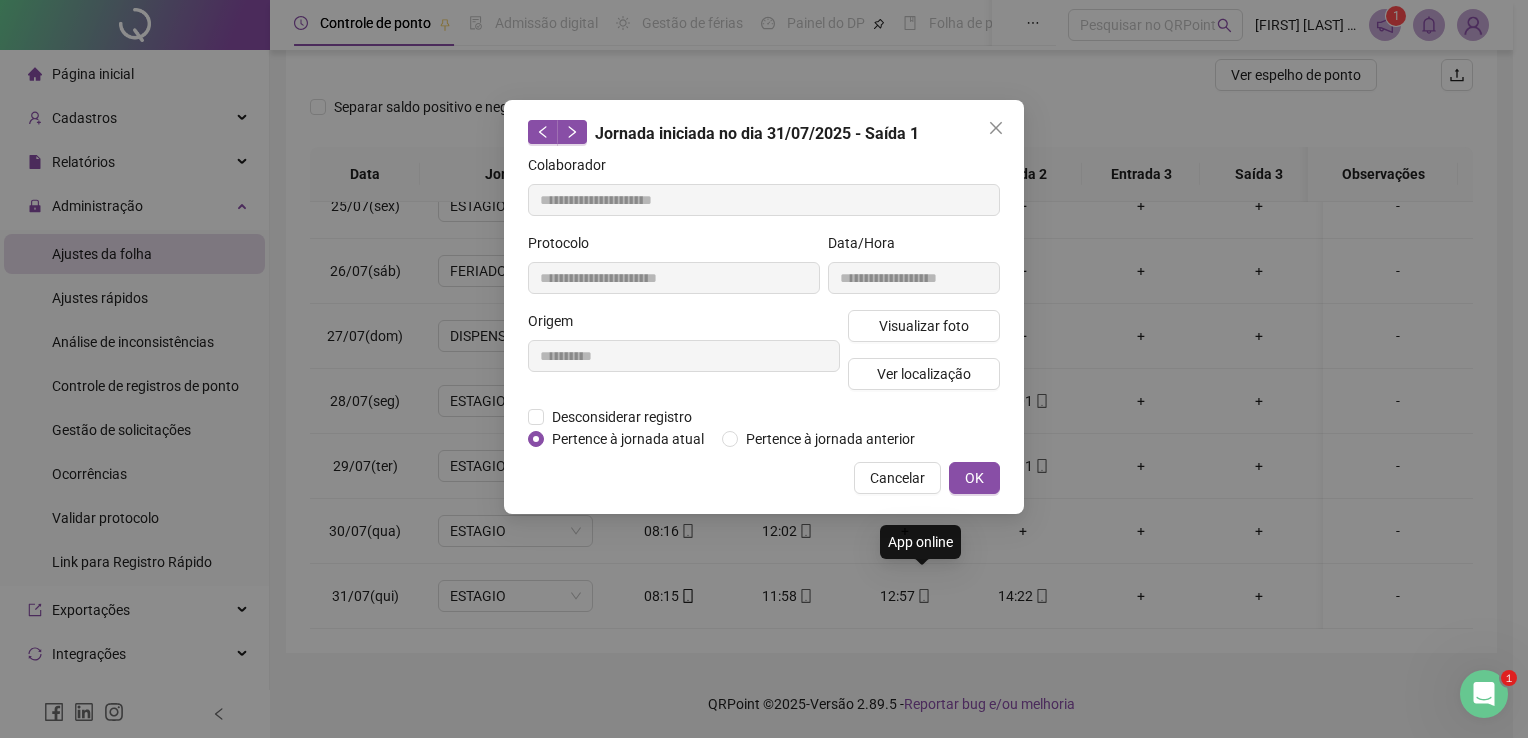 type on "**********" 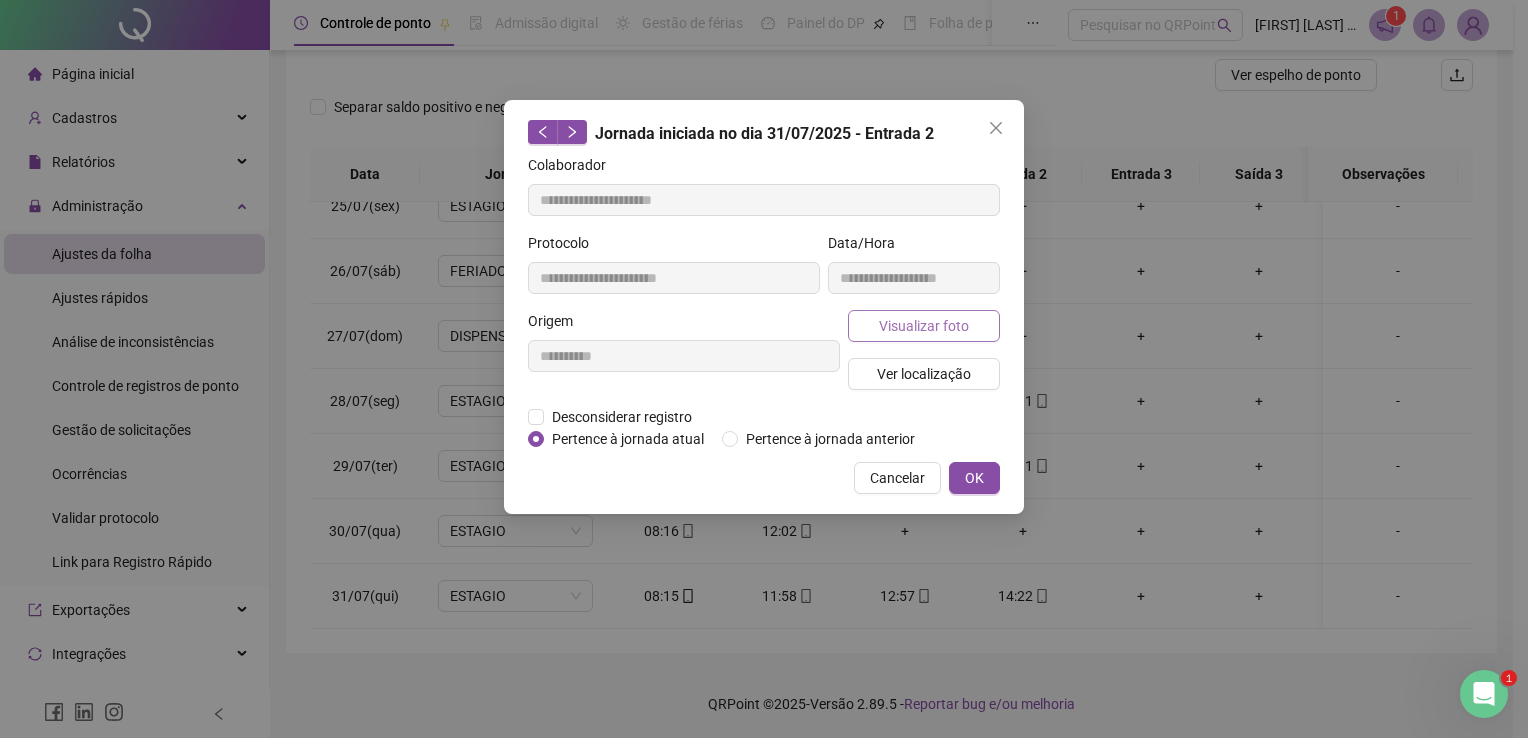 click on "Visualizar foto" at bounding box center [924, 326] 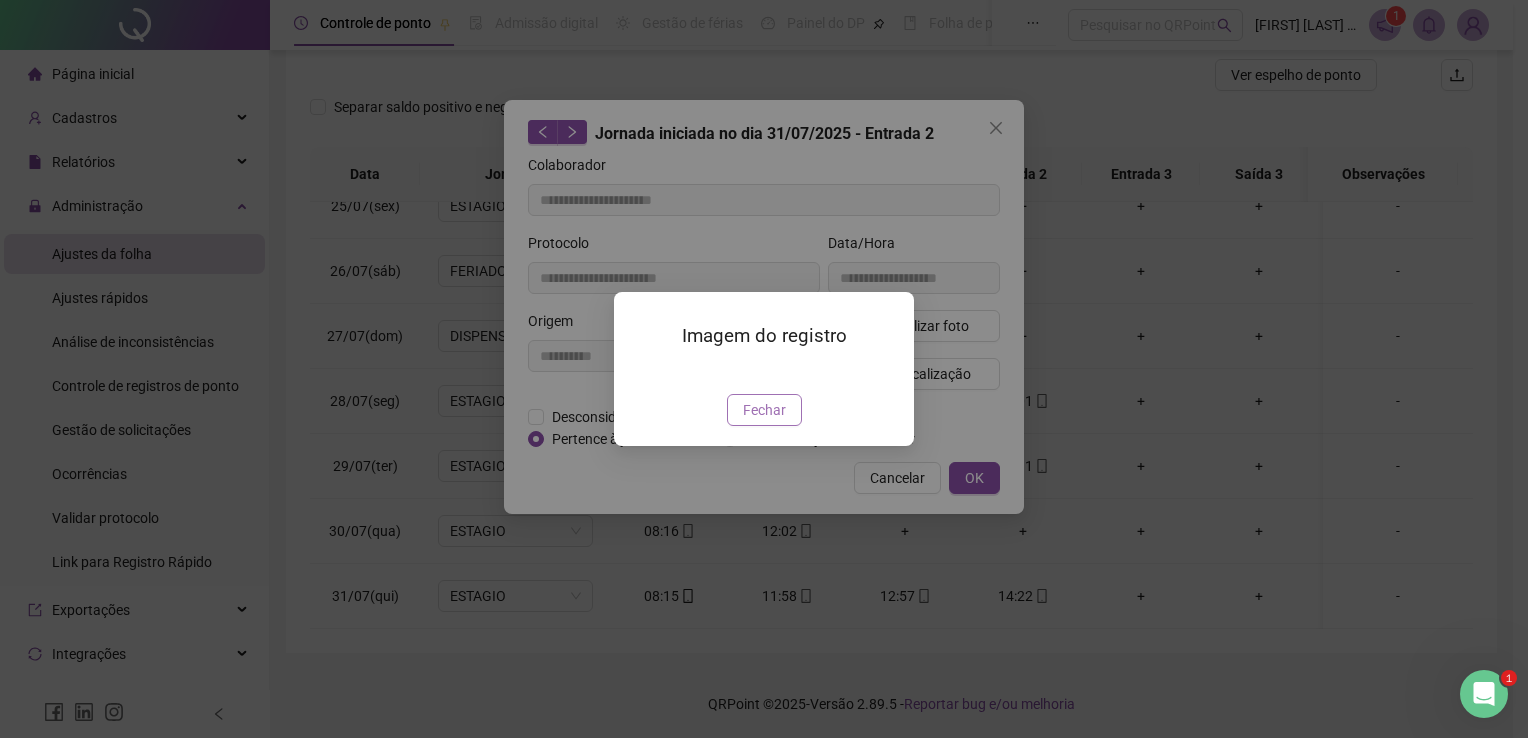 click on "Fechar" at bounding box center [764, 410] 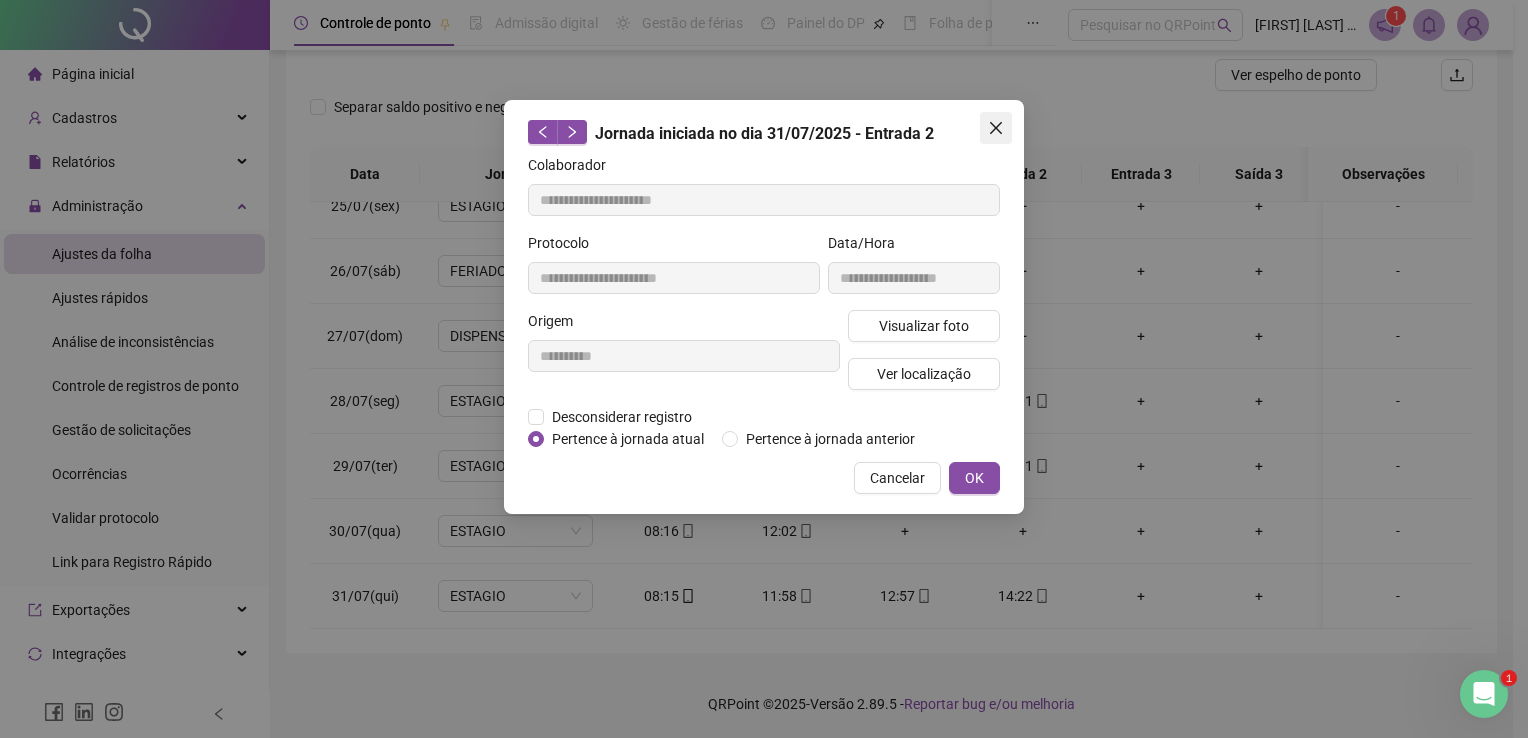 click at bounding box center [996, 128] 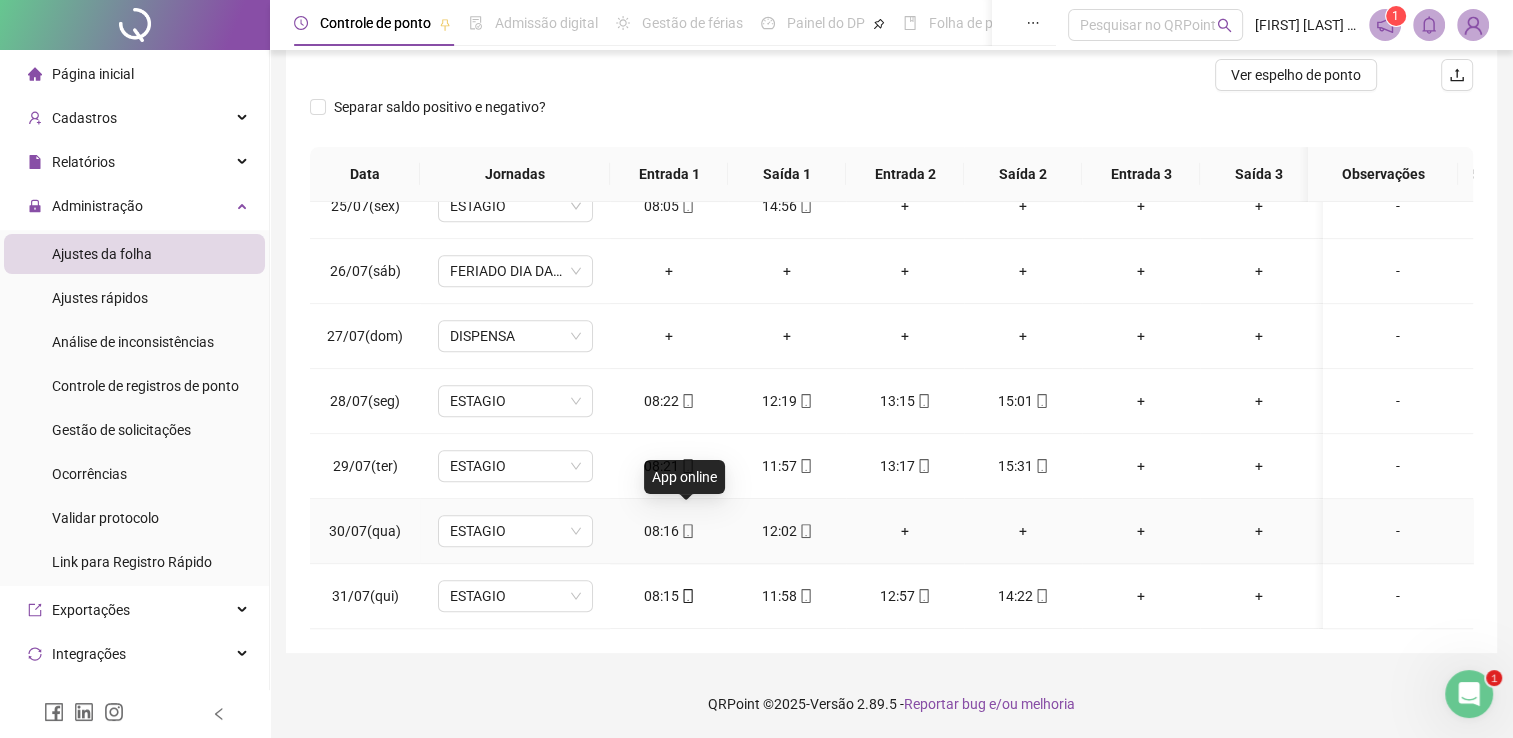 click 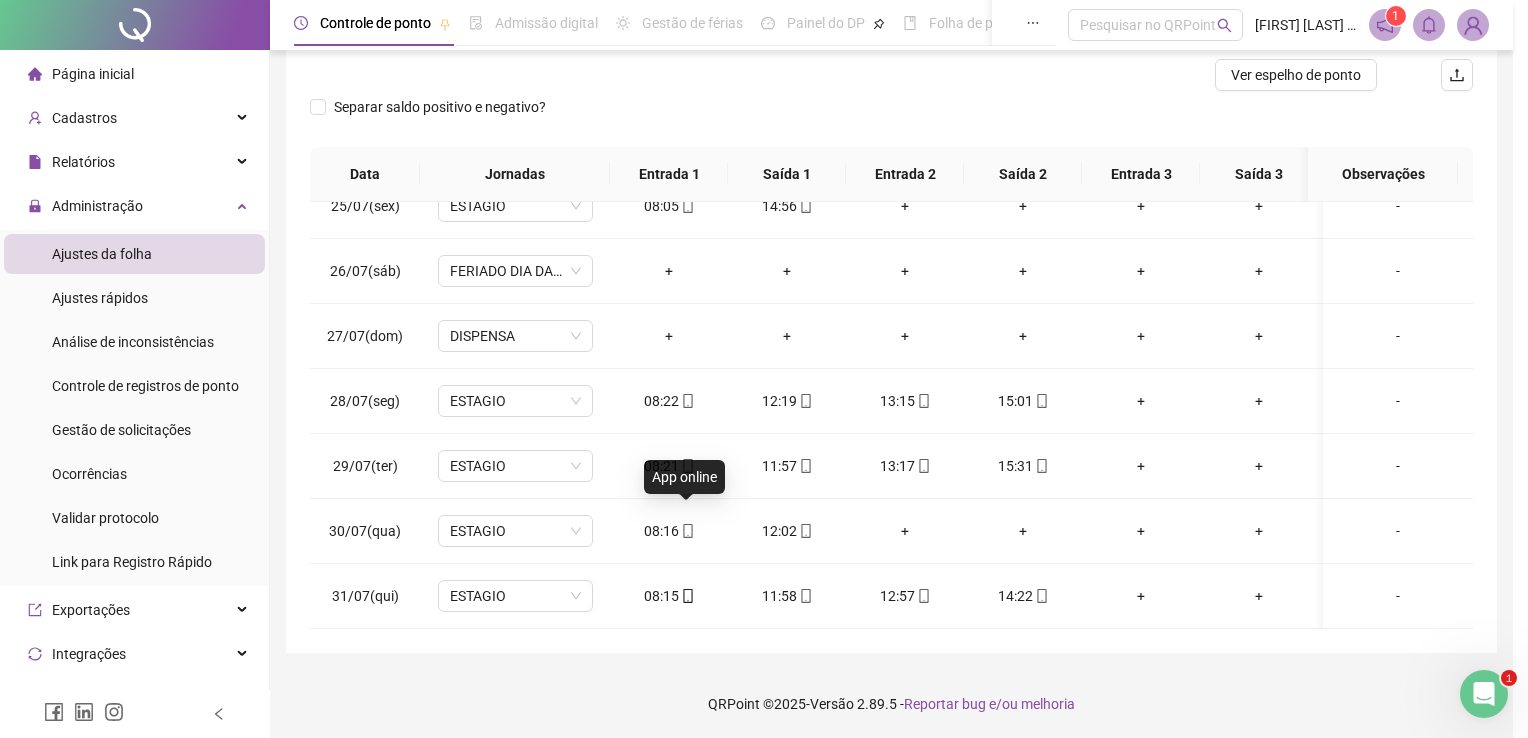 type on "**********" 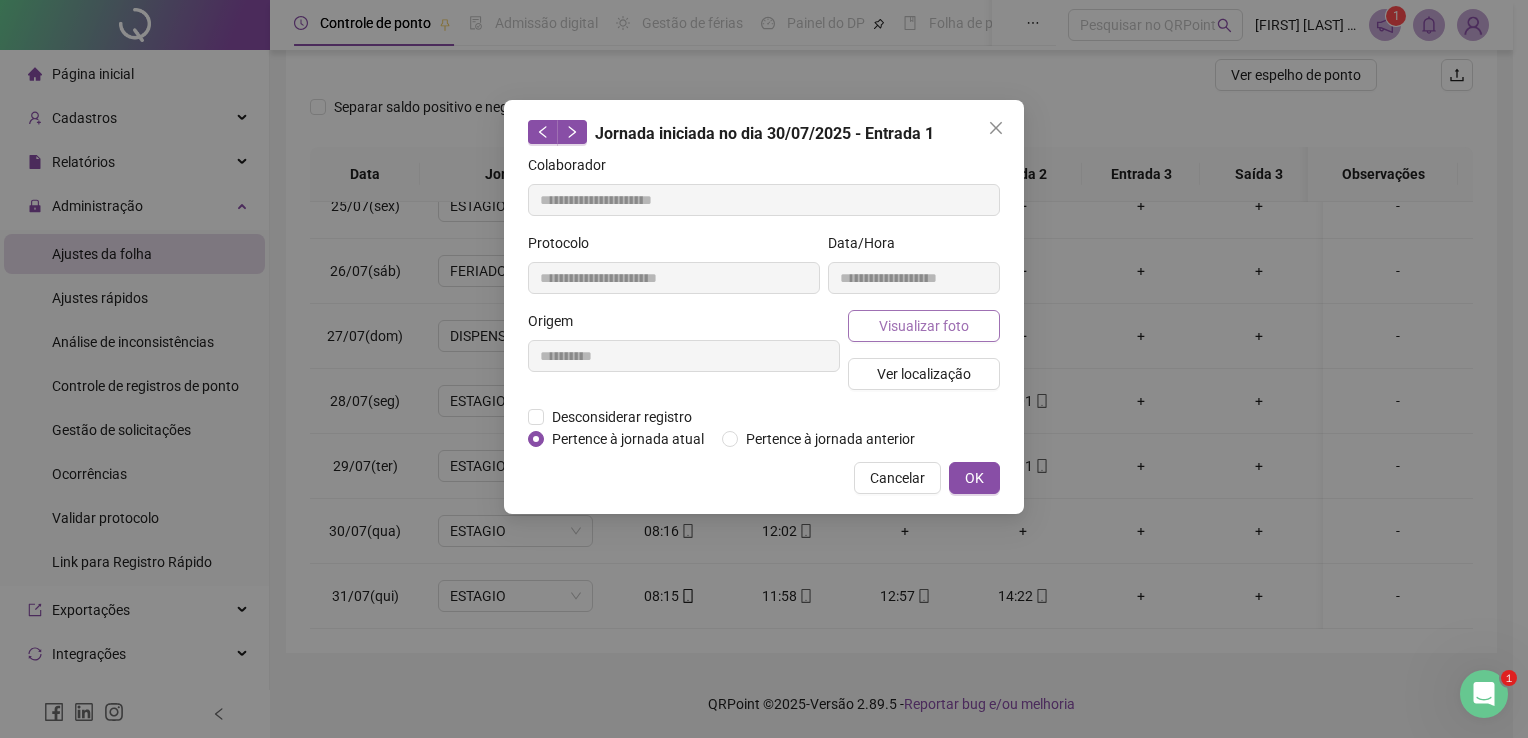 click on "Visualizar foto" at bounding box center (924, 326) 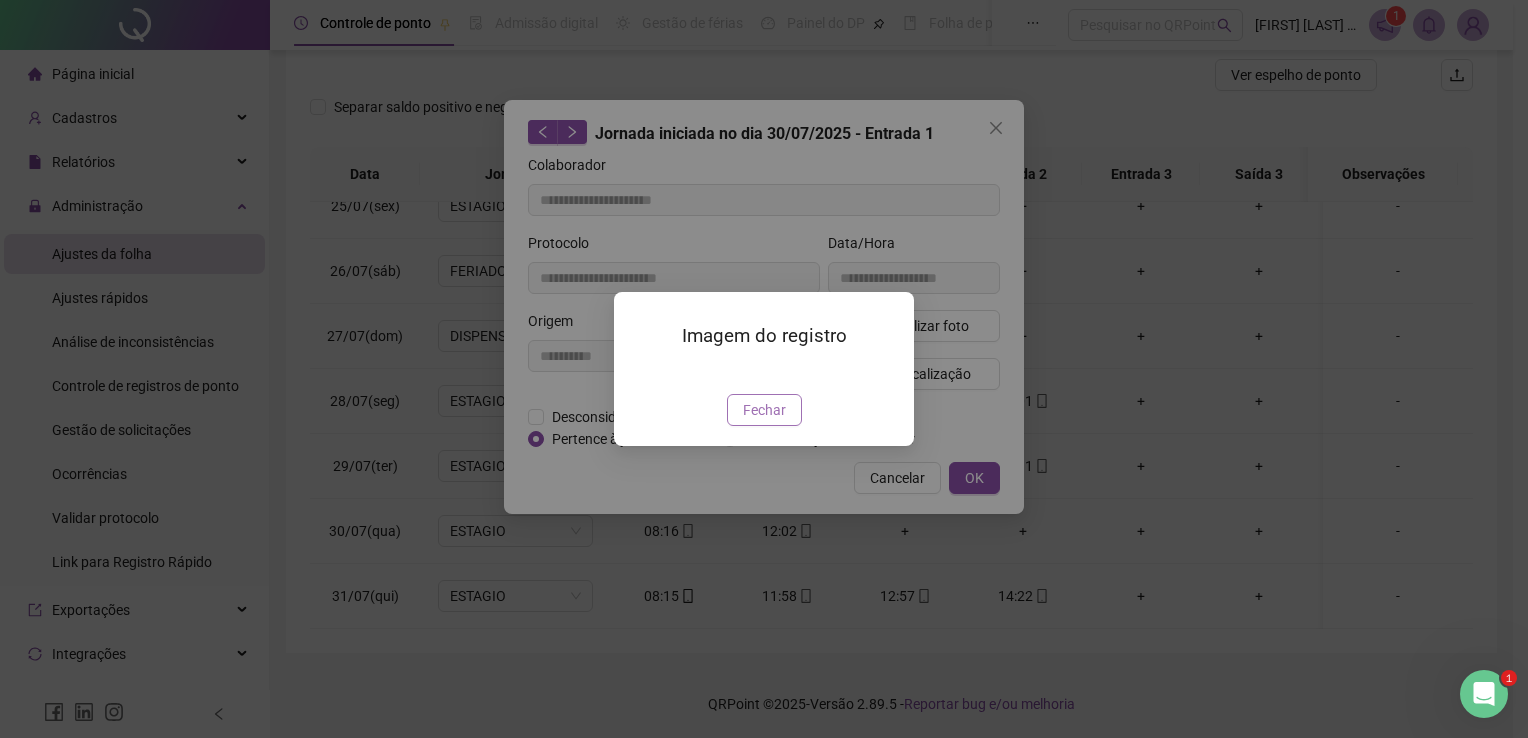 click on "Fechar" at bounding box center (764, 410) 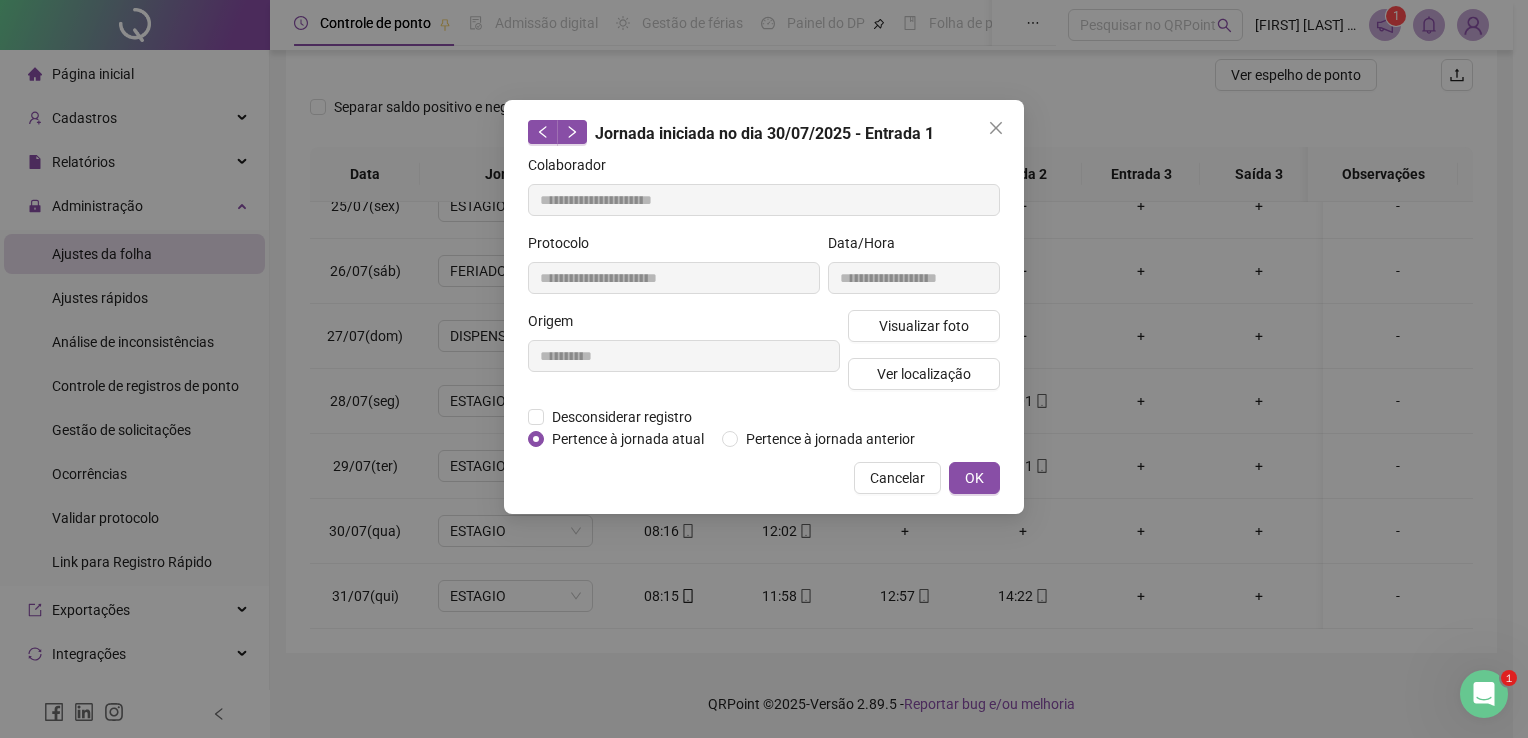 click 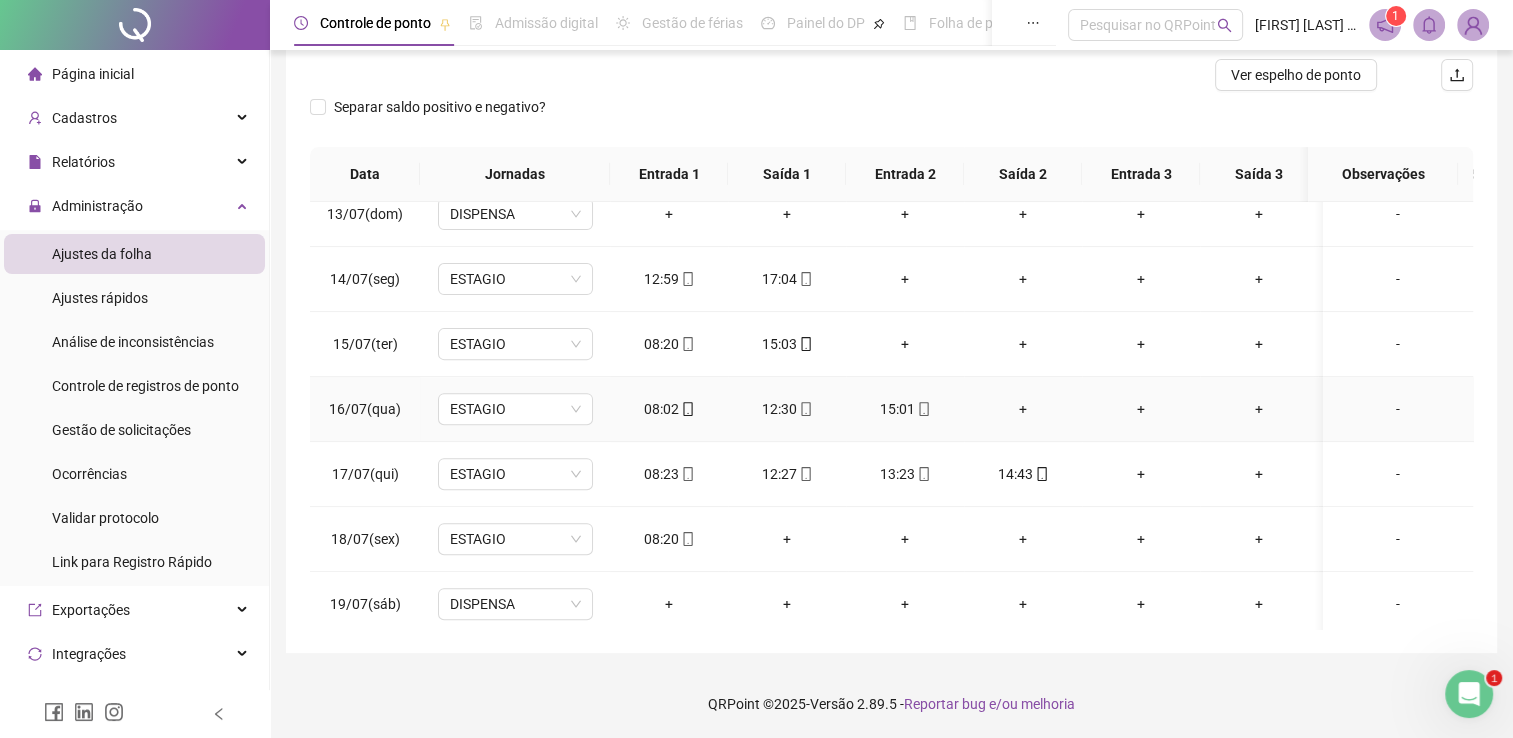 scroll, scrollTop: 900, scrollLeft: 0, axis: vertical 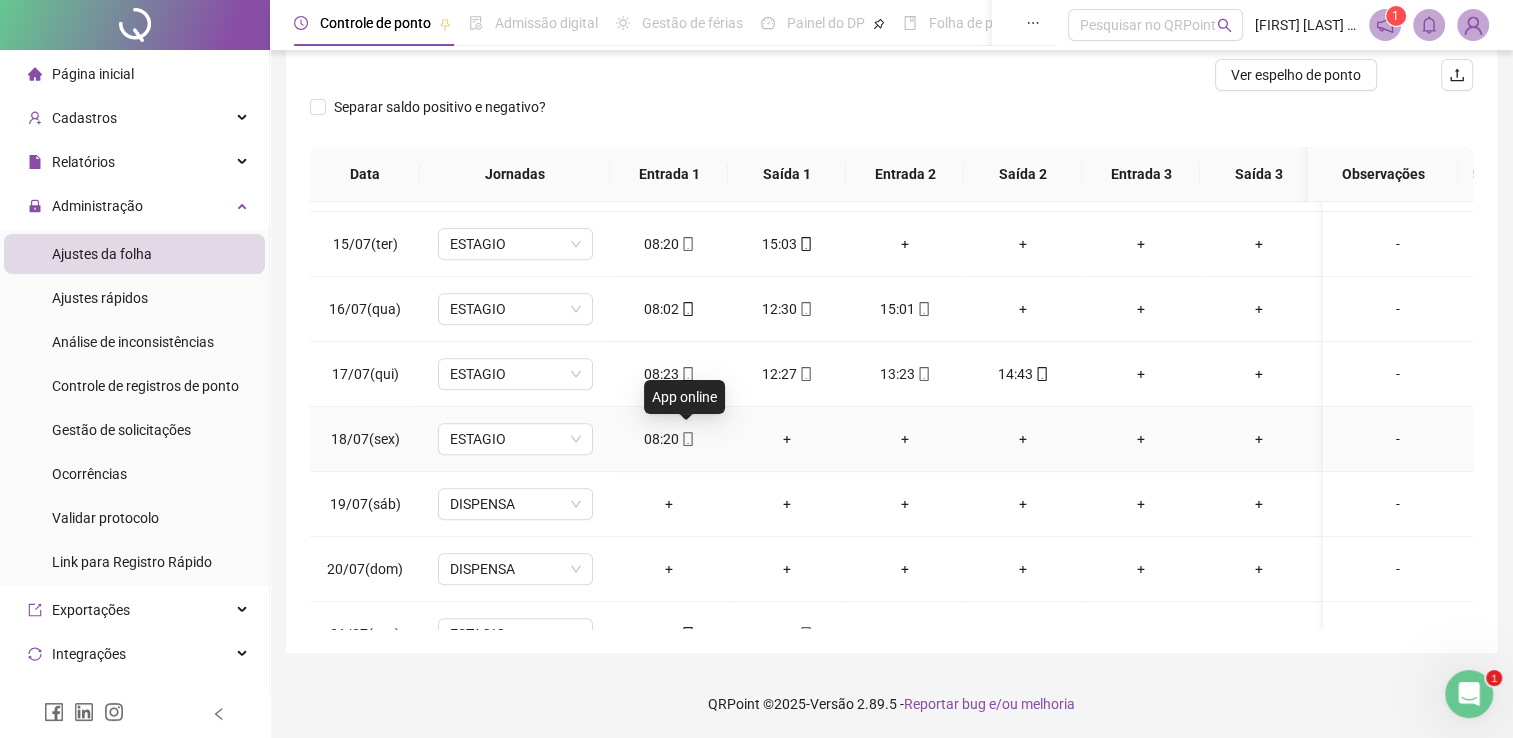 click 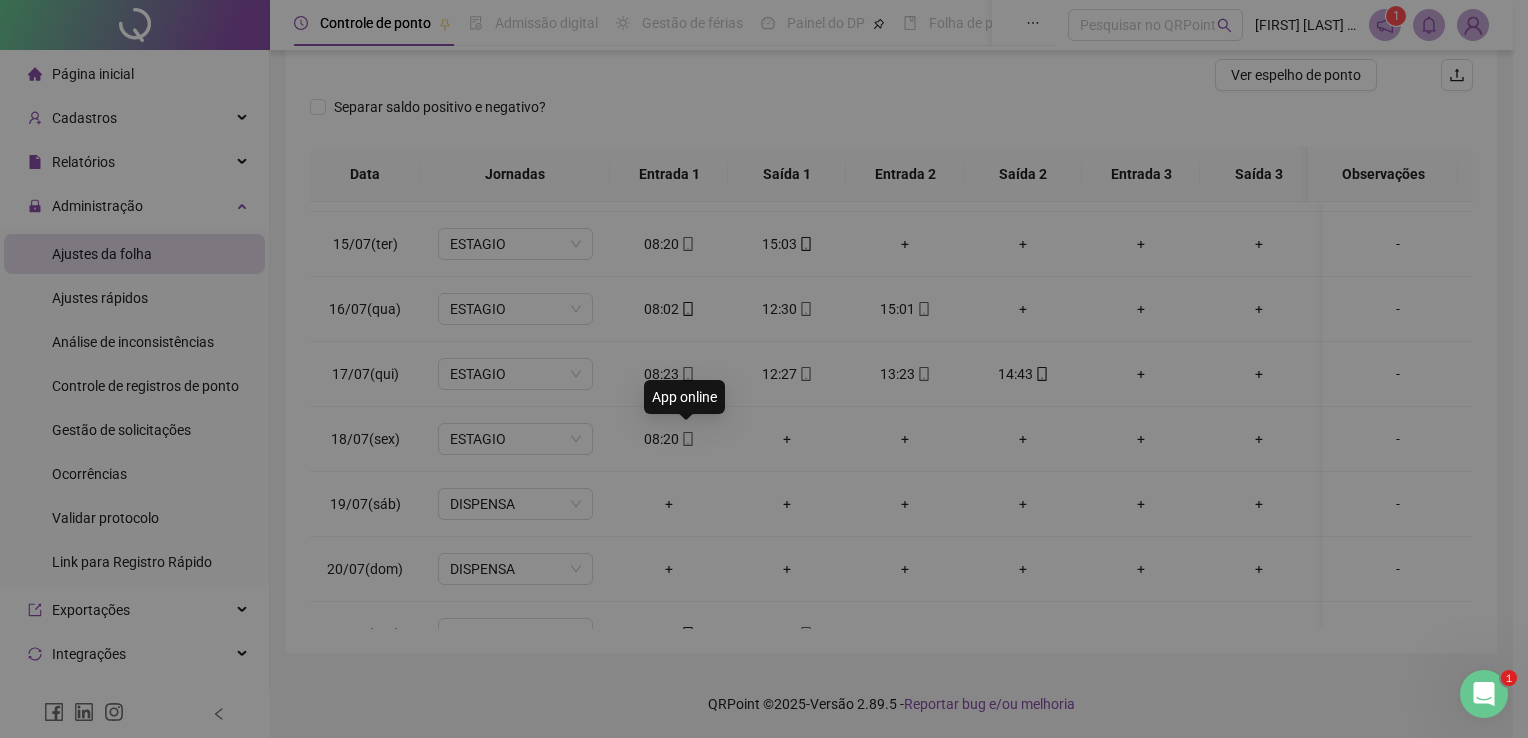 type on "**********" 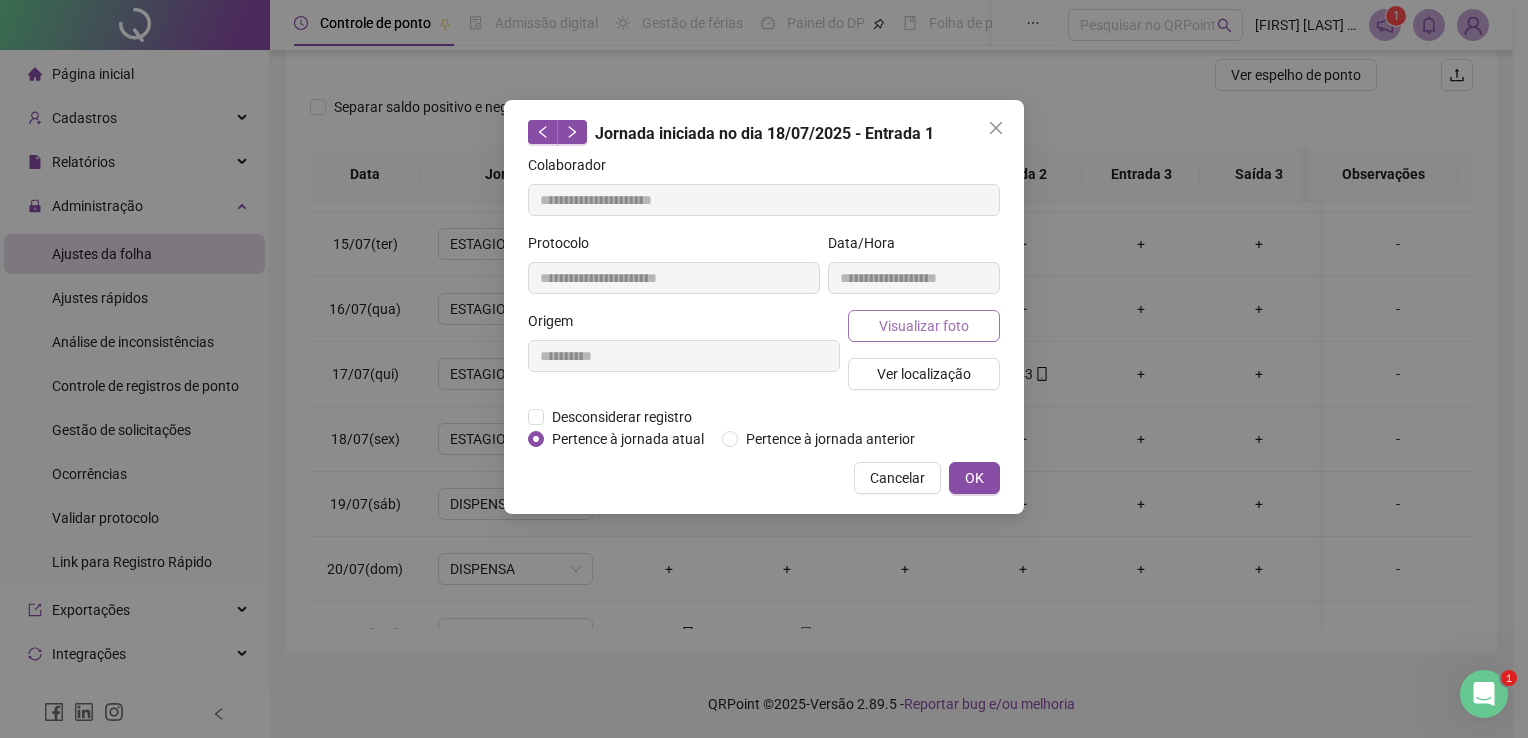 click on "Visualizar foto Ver localização" at bounding box center (924, 358) 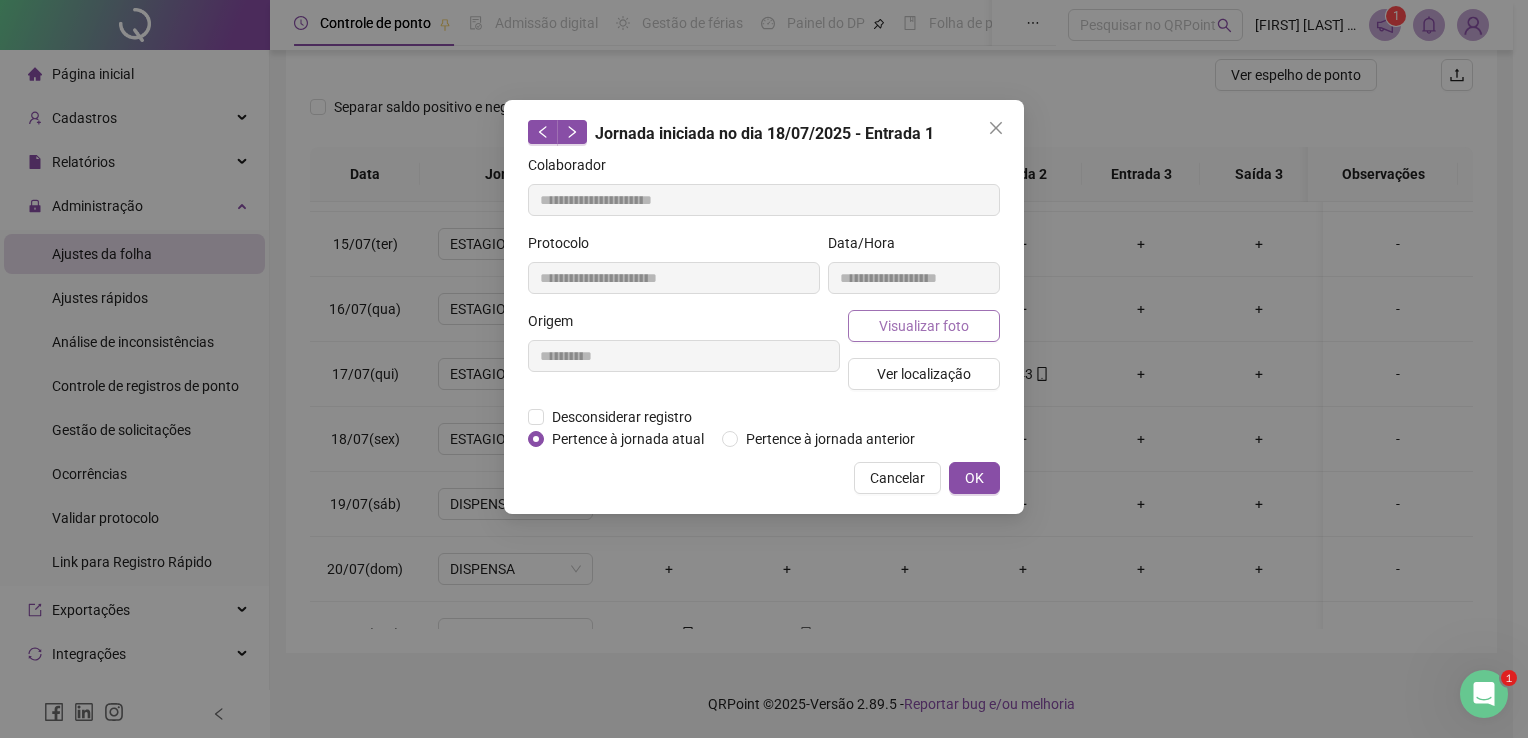 click on "Visualizar foto" at bounding box center [924, 326] 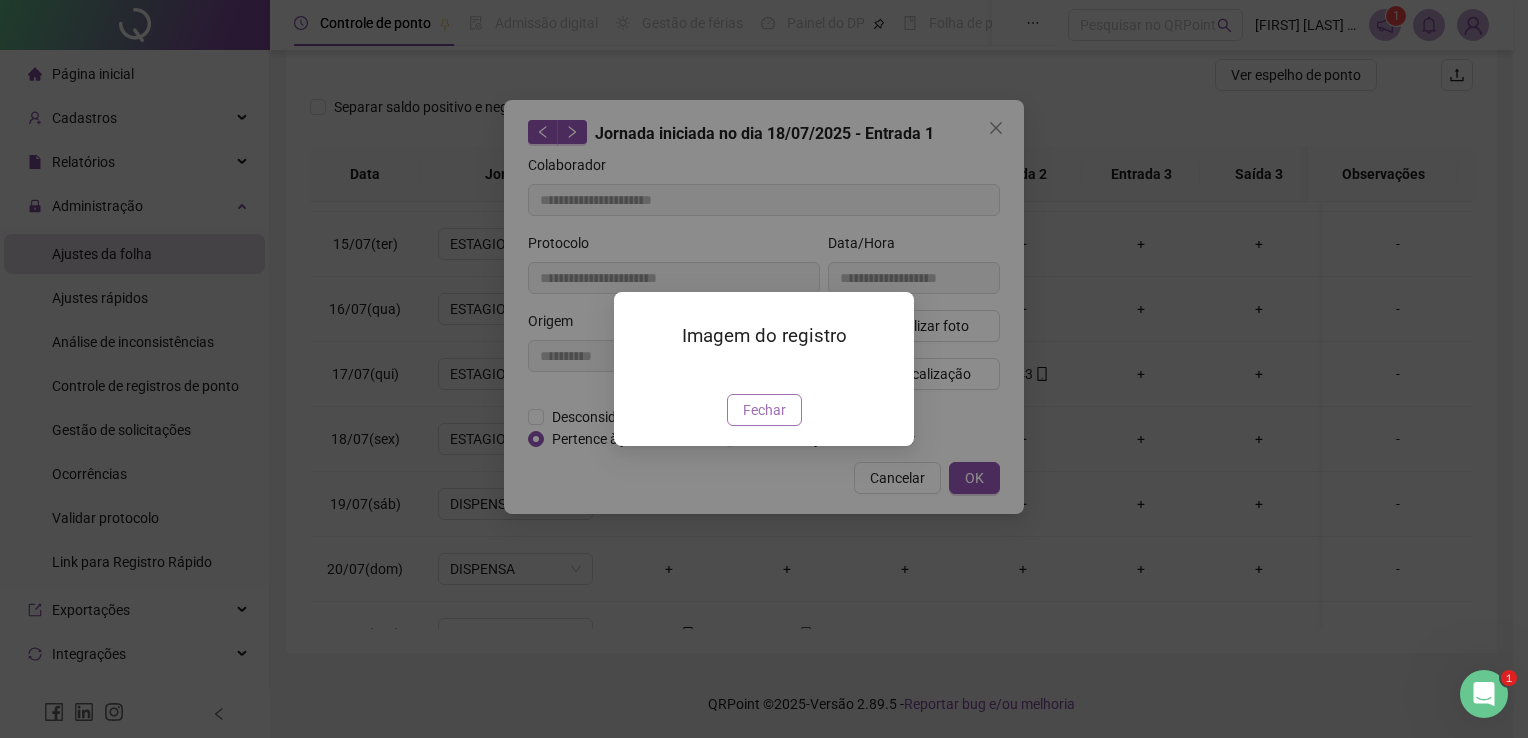 click on "Fechar" at bounding box center (764, 410) 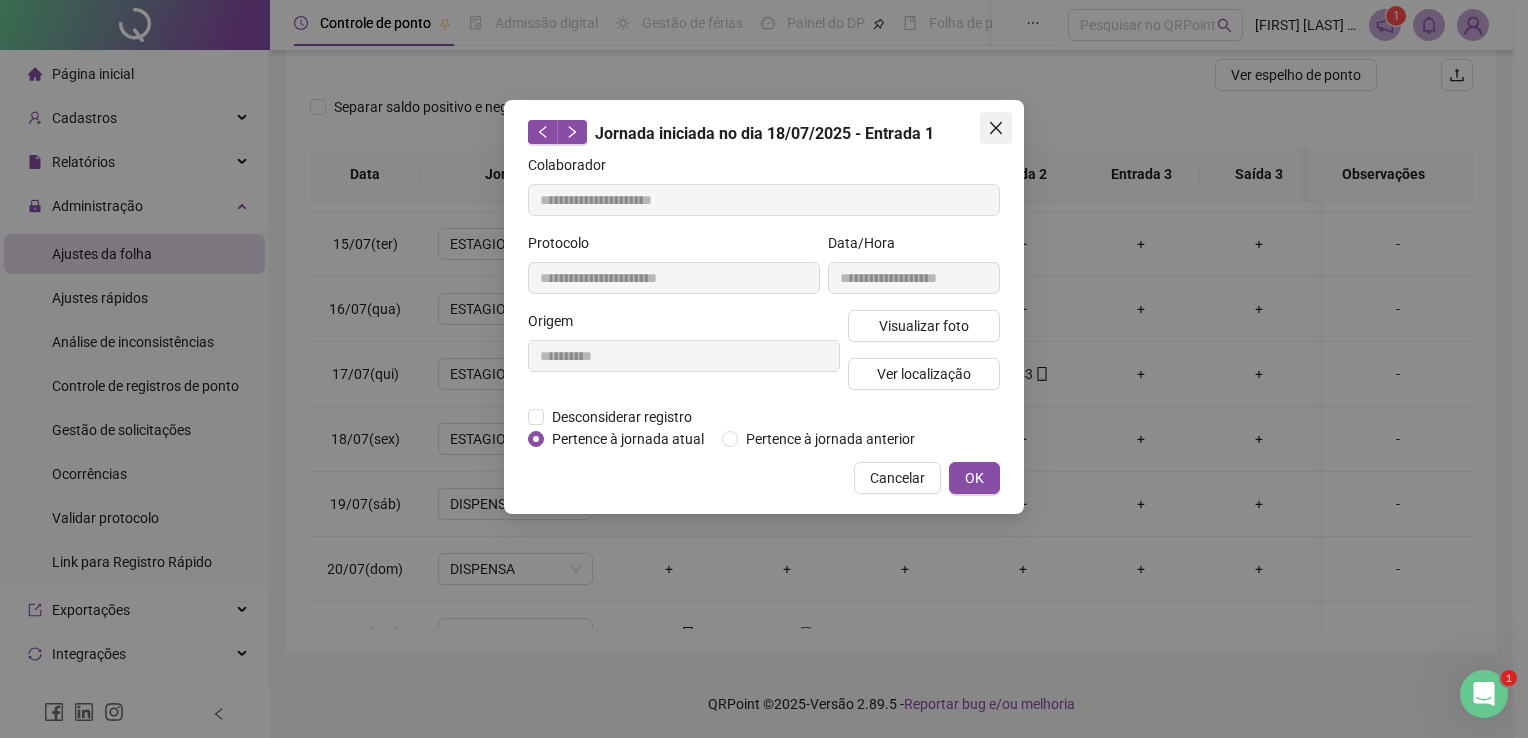 click at bounding box center (996, 128) 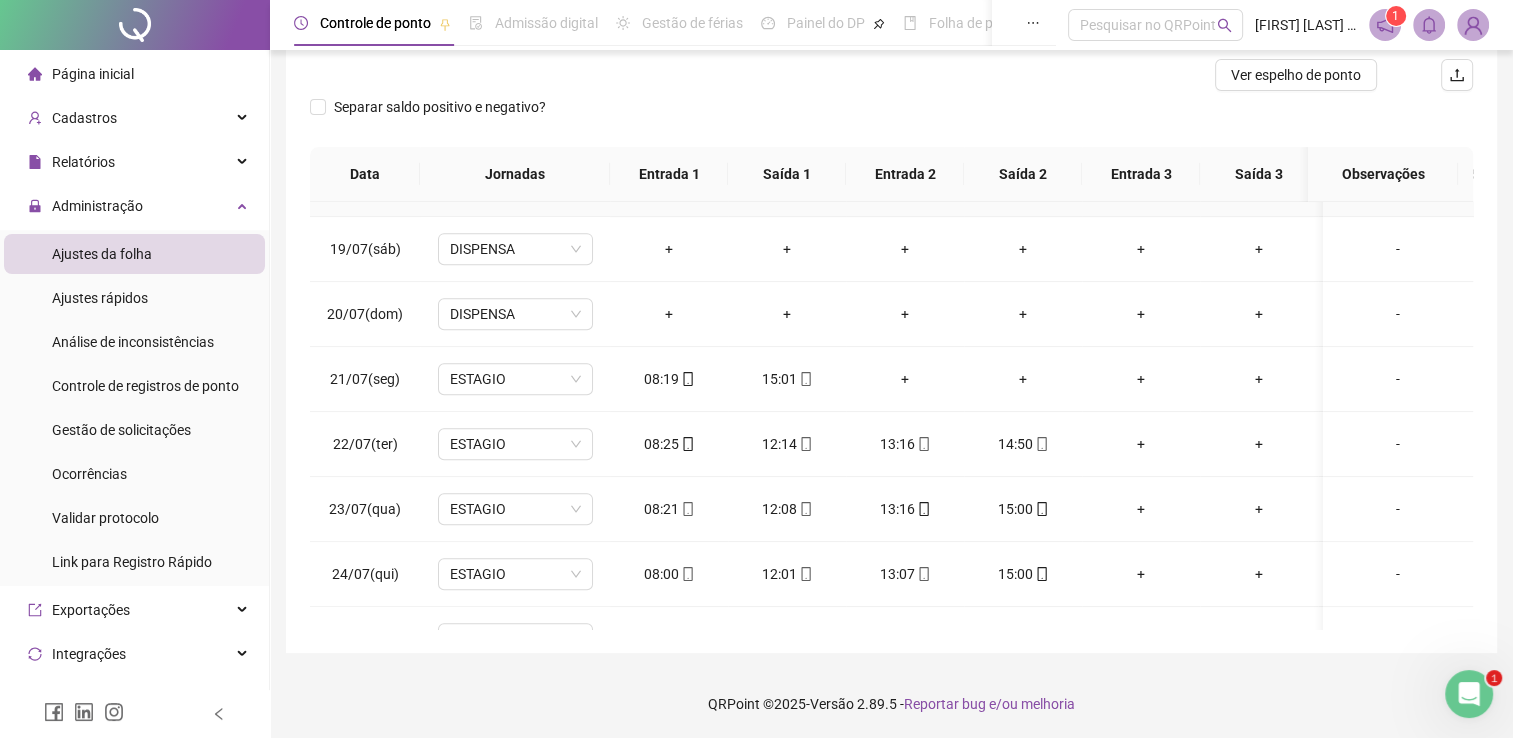 scroll, scrollTop: 1200, scrollLeft: 0, axis: vertical 